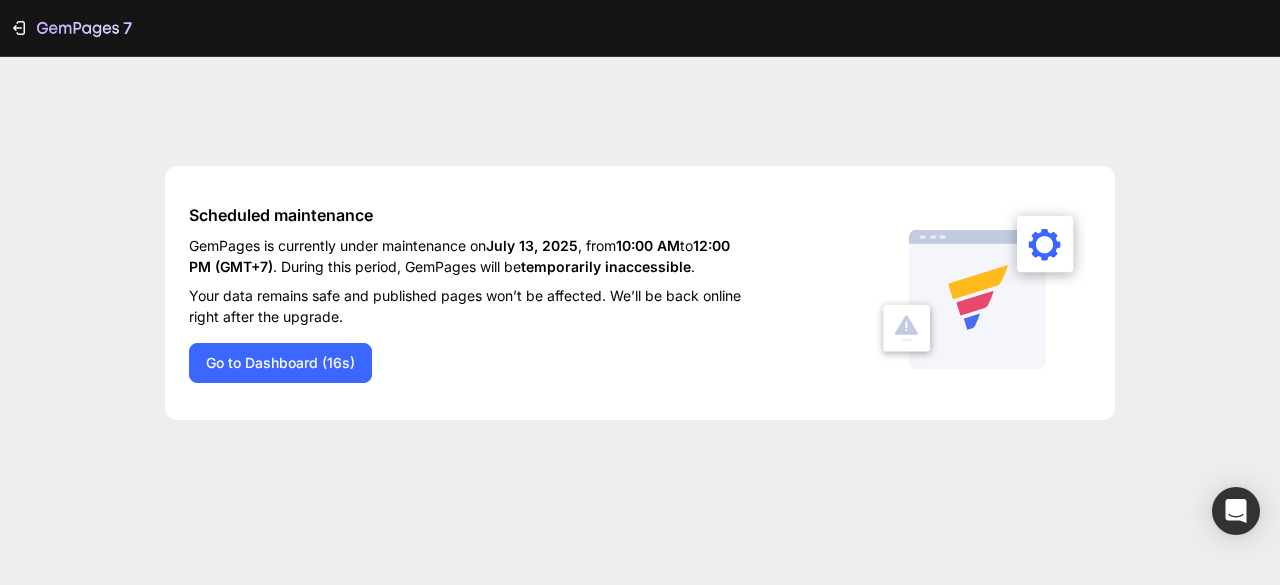 scroll, scrollTop: 0, scrollLeft: 0, axis: both 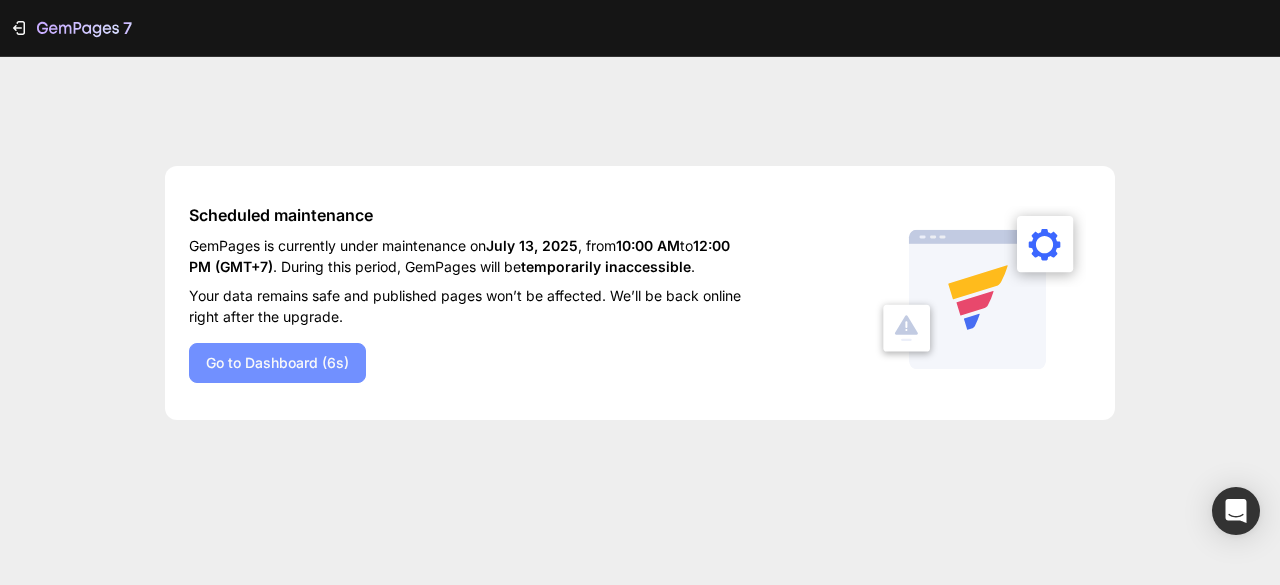 click on "Go to Dashboard (6s)" at bounding box center (277, 362) 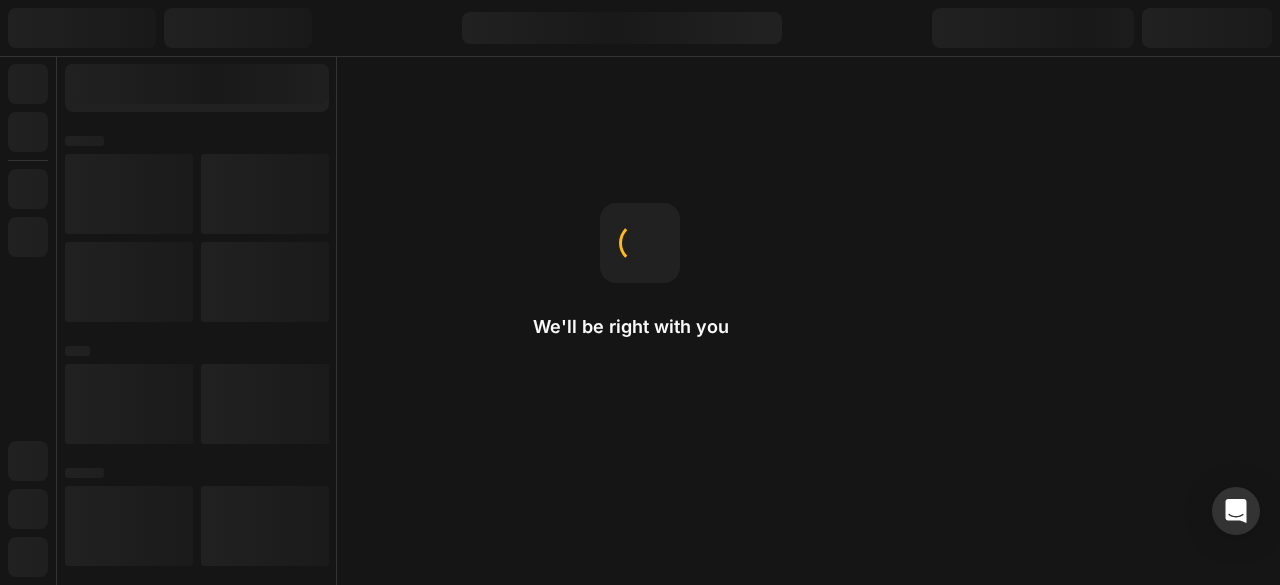scroll, scrollTop: 0, scrollLeft: 0, axis: both 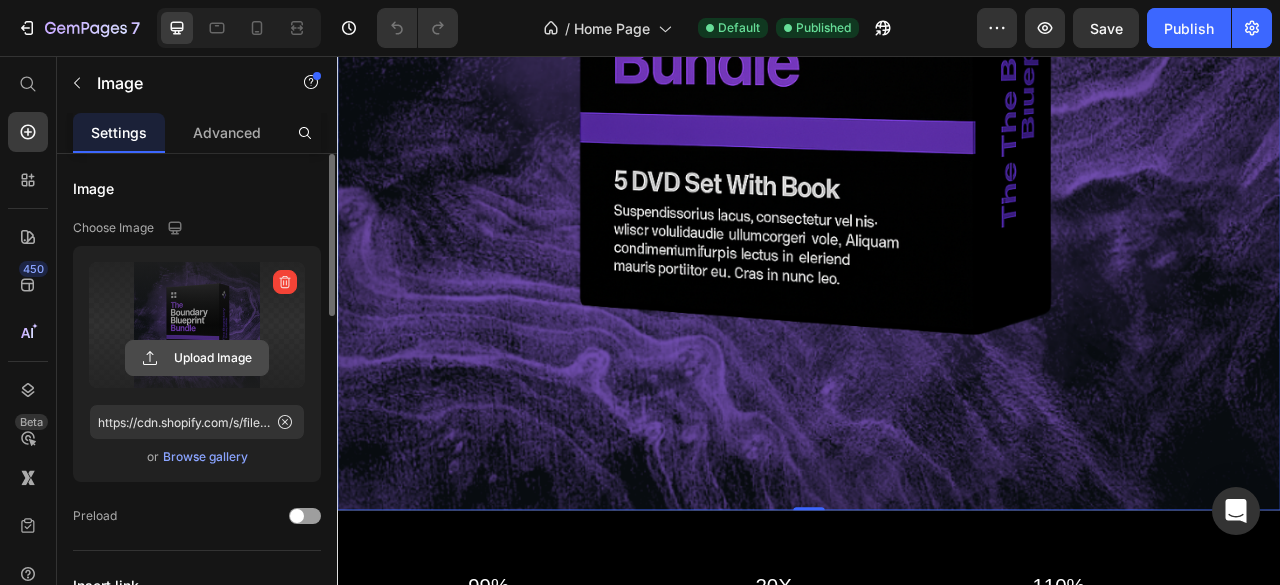 click 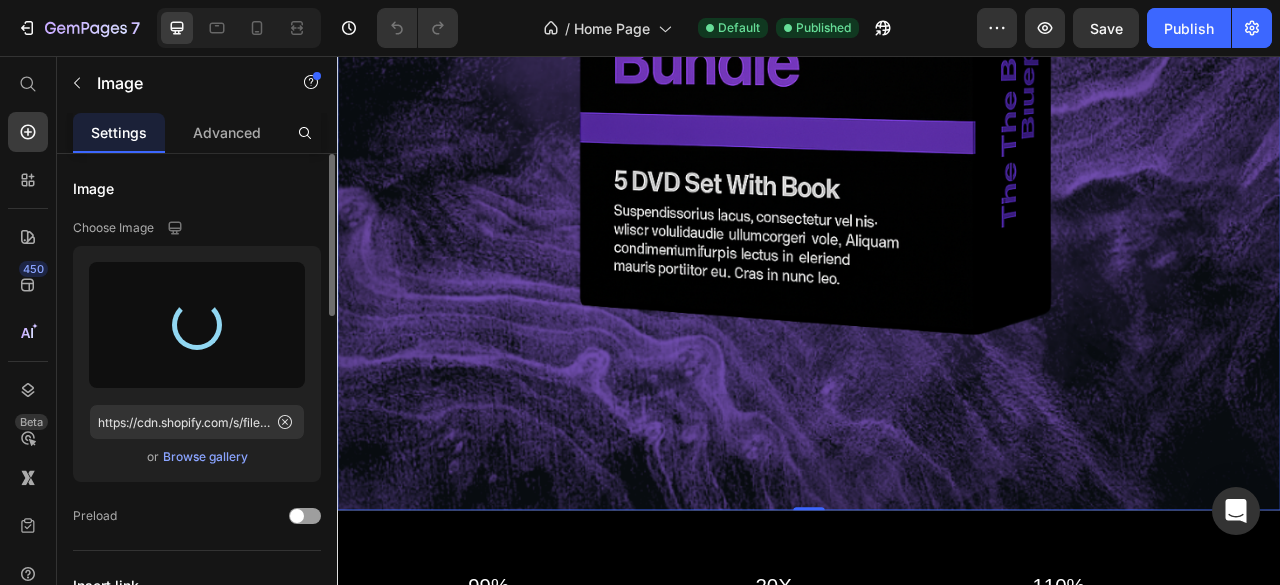 type on "https://cdn.shopify.com/s/files/1/0650/4841/2234/files/gempages_571864668356740320-1c3d01b1-fd92-4ea2-a0c8-3d03726b10be.png" 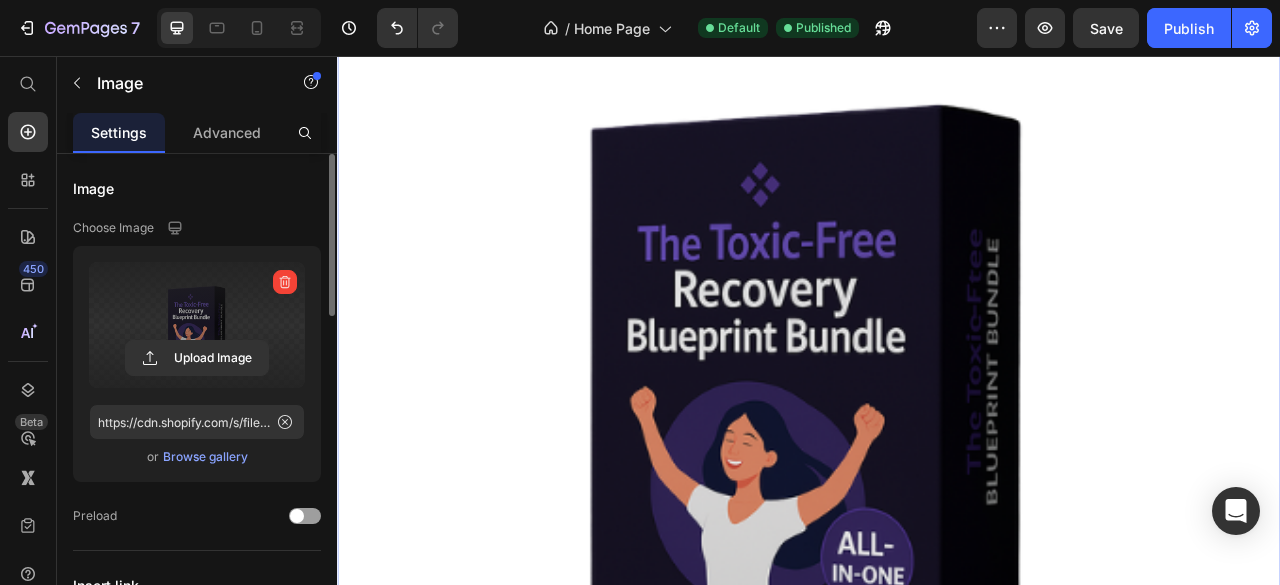 scroll, scrollTop: 514, scrollLeft: 0, axis: vertical 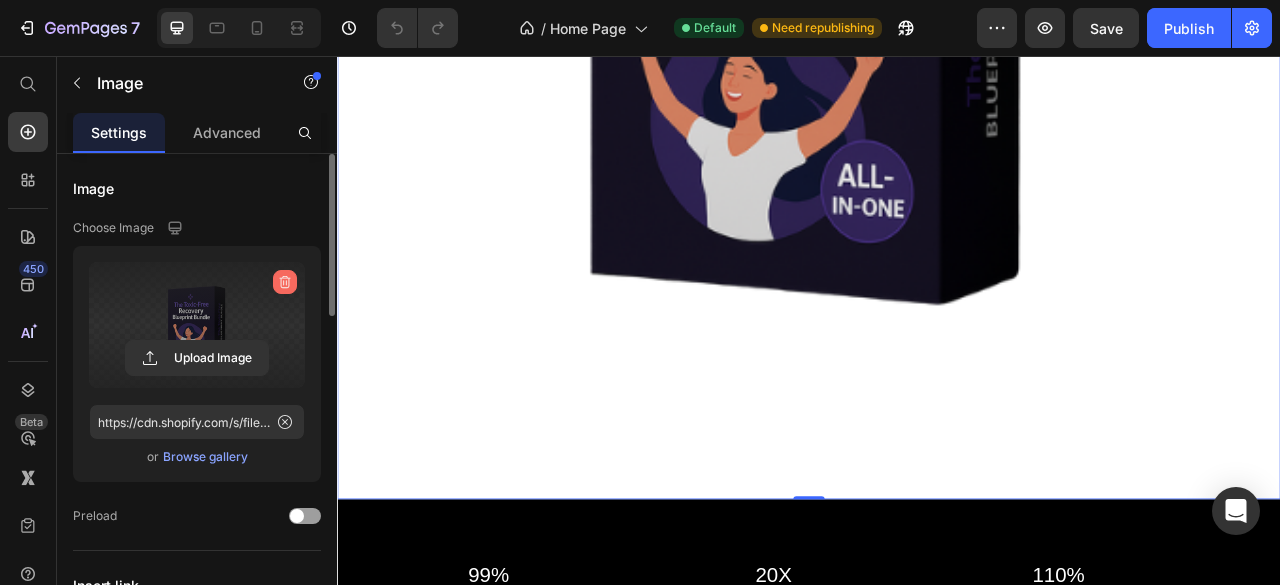 click 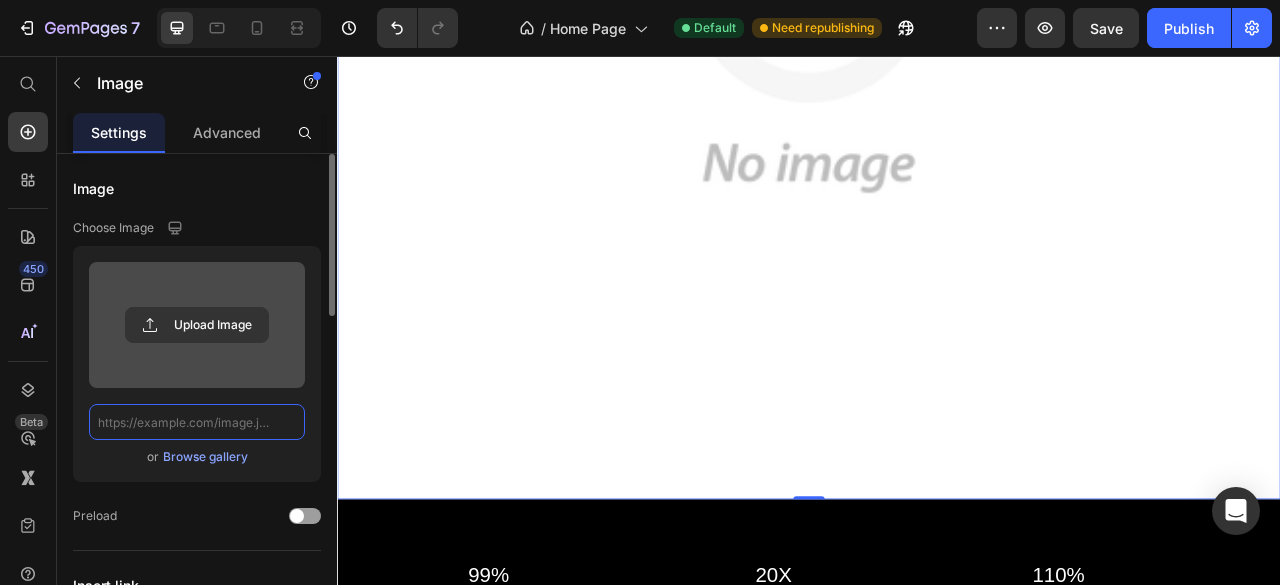 scroll, scrollTop: 0, scrollLeft: 0, axis: both 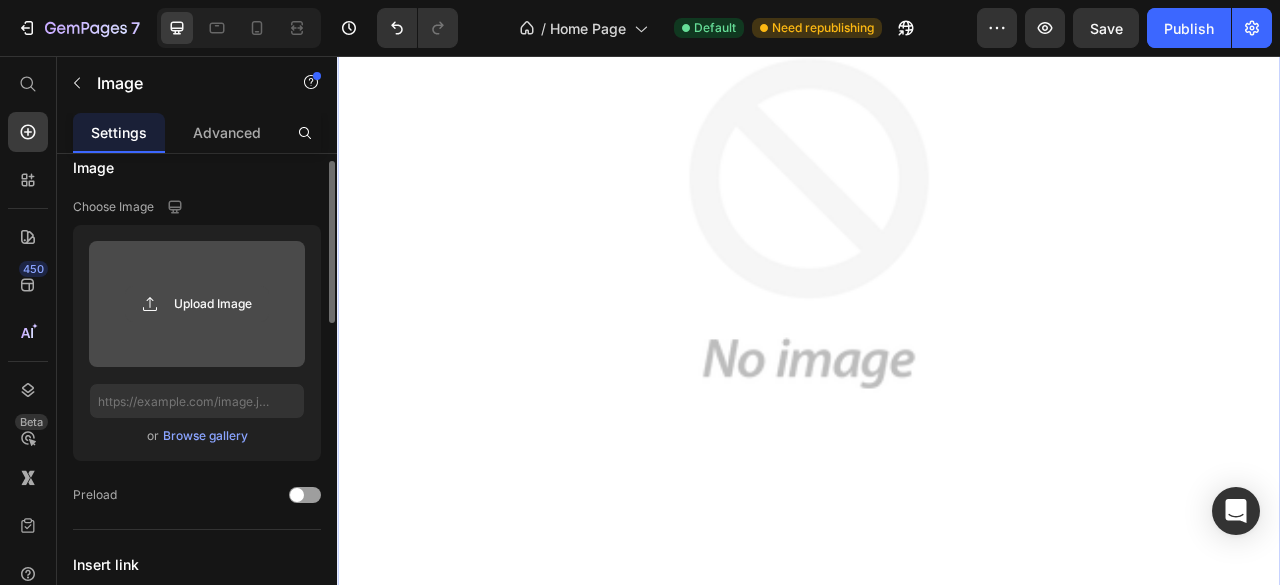click 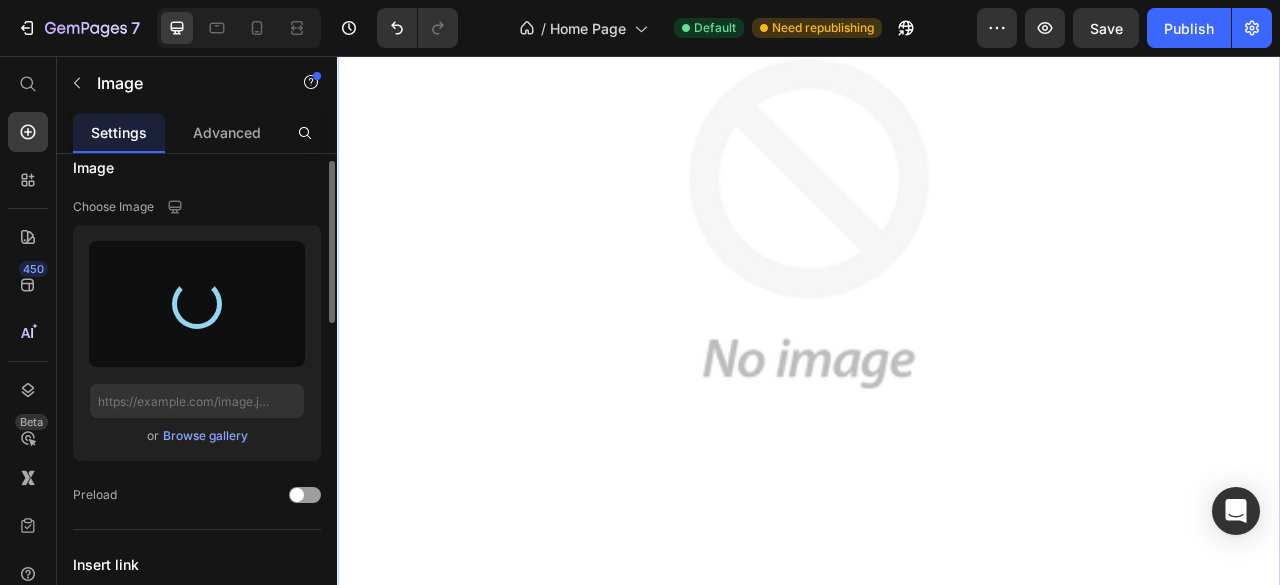 type on "https://cdn.shopify.com/s/files/1/0650/4841/2234/files/gempages_571864668356740320-1c3d01b1-fd92-4ea2-a0c8-3d03726b10be.png" 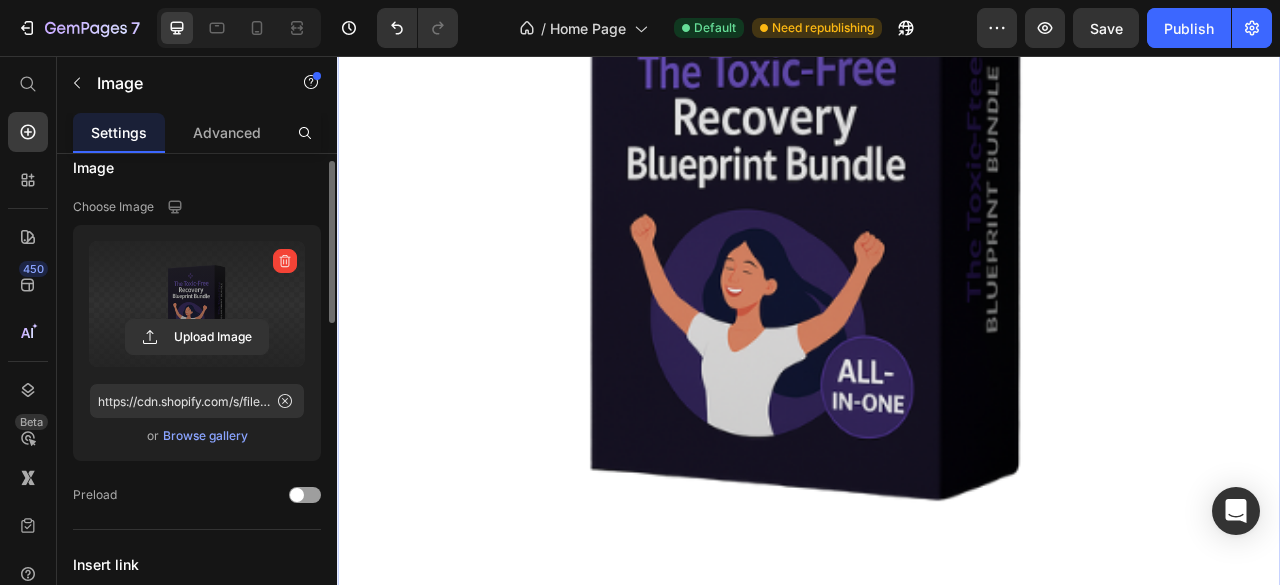 scroll, scrollTop: 547, scrollLeft: 0, axis: vertical 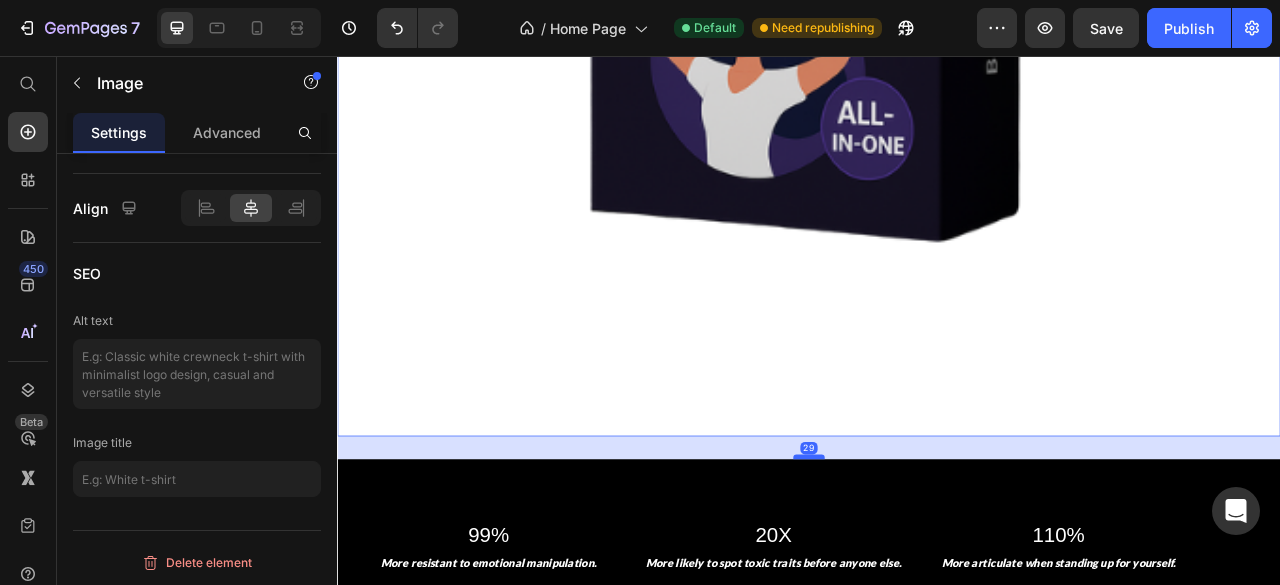 drag, startPoint x: 930, startPoint y: 522, endPoint x: 926, endPoint y: 551, distance: 29.274563 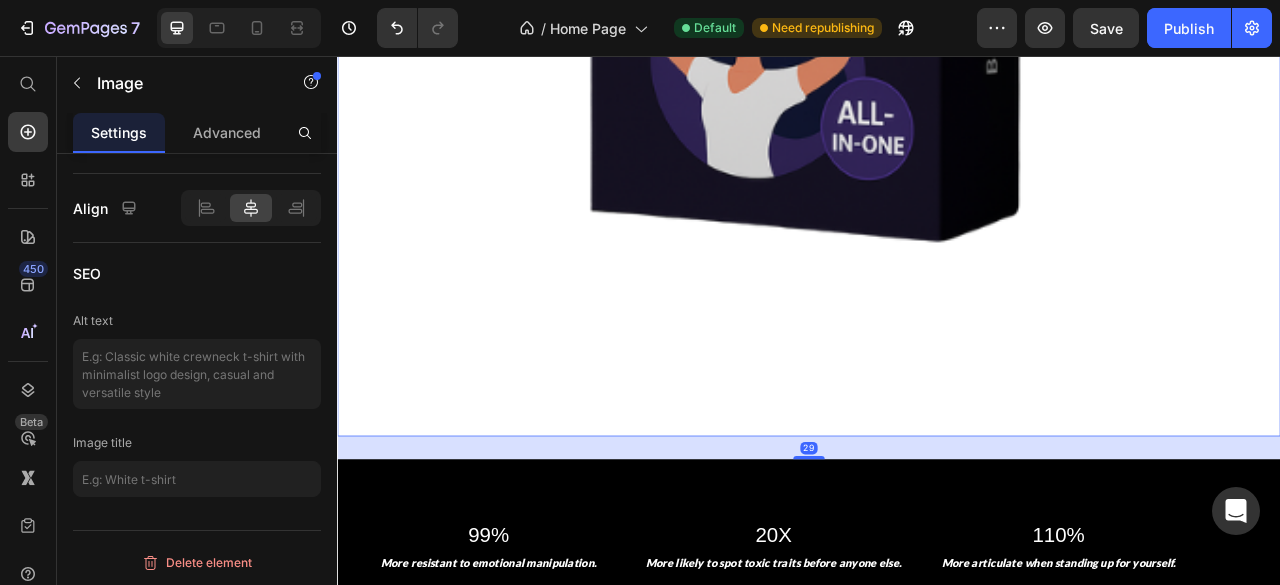 click on "29" at bounding box center (937, 554) 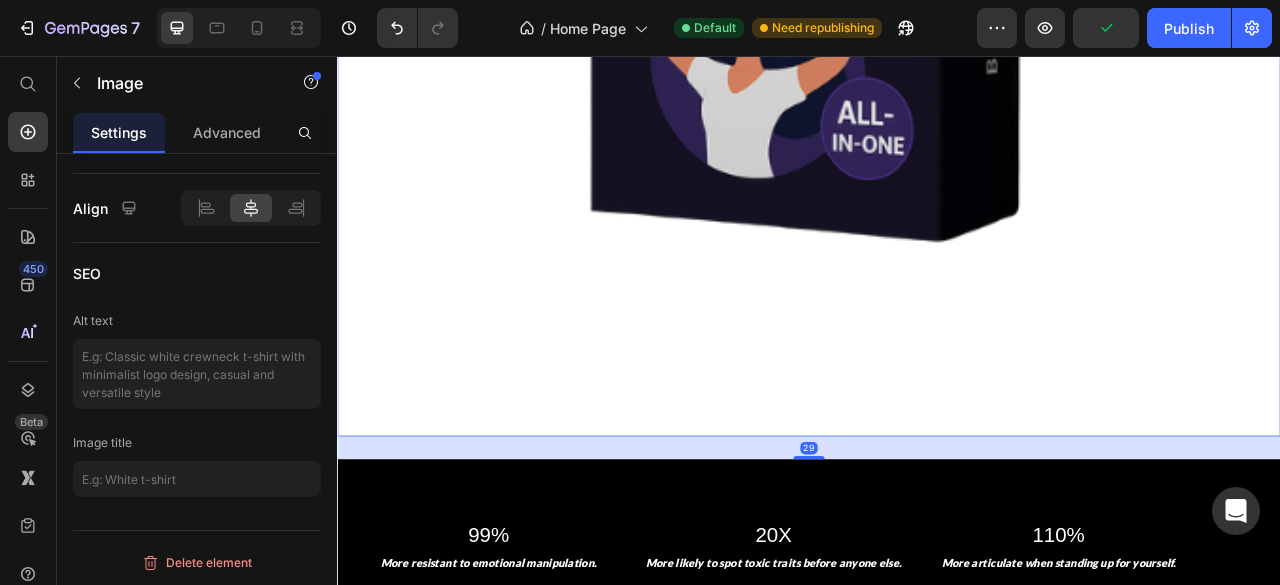 click at bounding box center (937, -60) 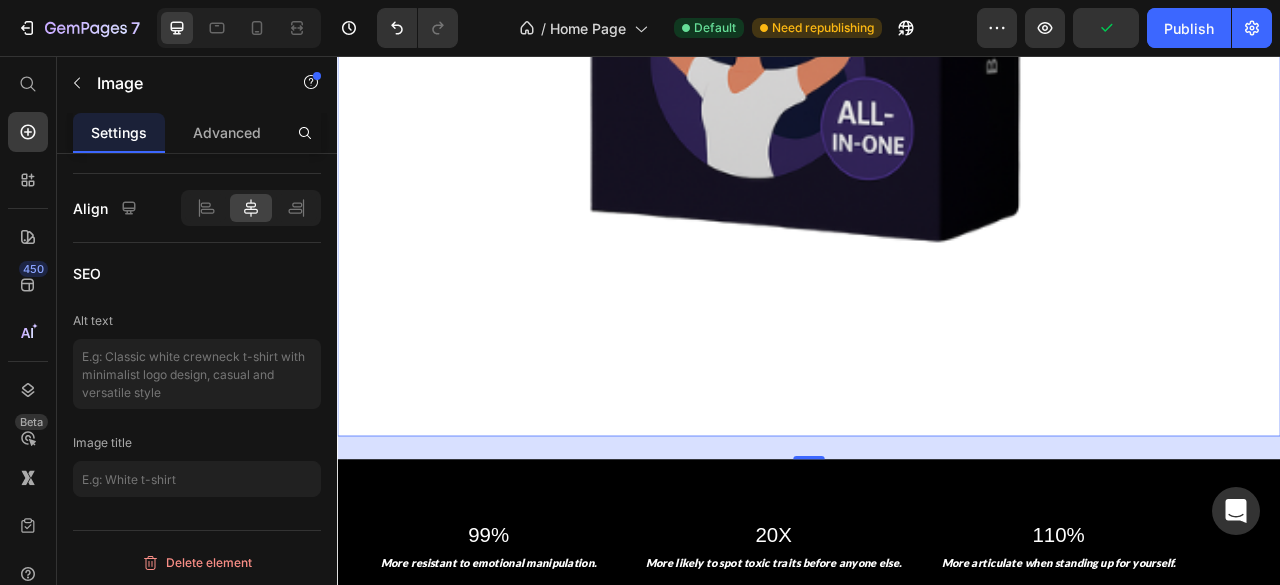 click at bounding box center [937, -60] 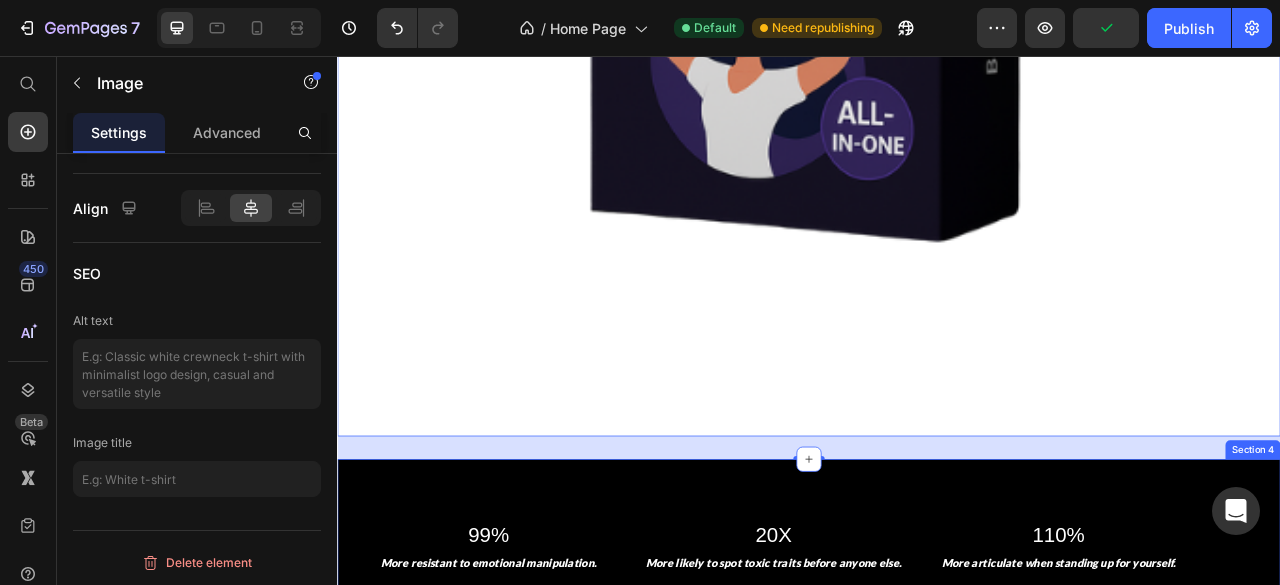 click on "99% Text Block More resistant to emotional manipulation. Text Block 20X  Text Block More likely to spot toxic traits before anyone else. Text Block 110% Text Block More articulate when standing up for yourself. Text Block Row Row Section 4" at bounding box center (937, 666) 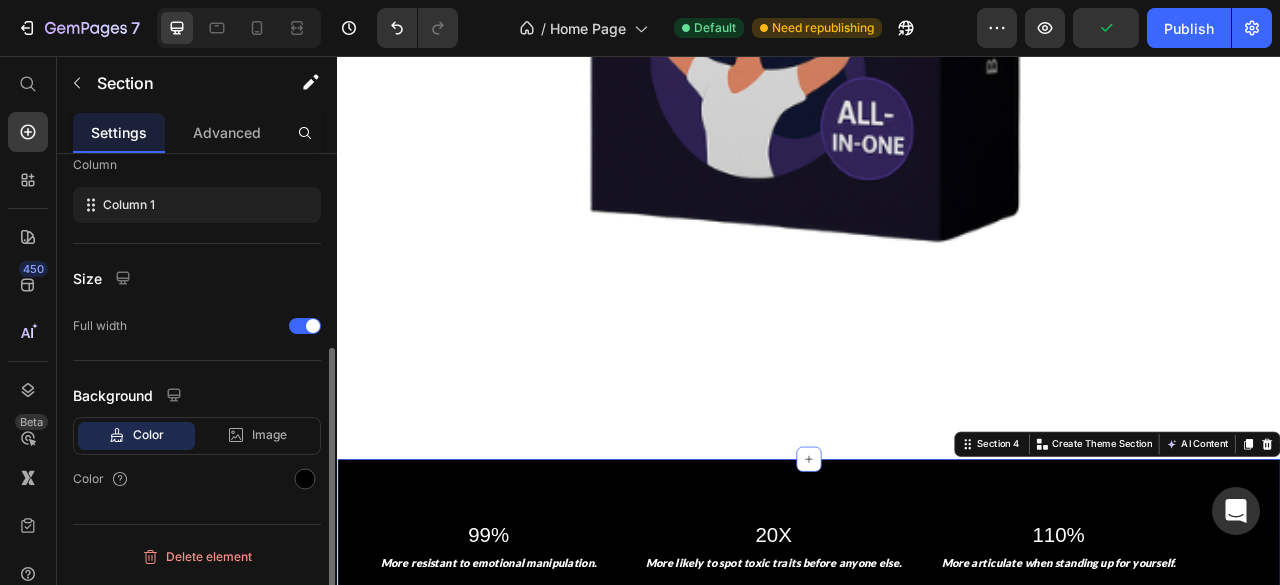 scroll, scrollTop: 0, scrollLeft: 0, axis: both 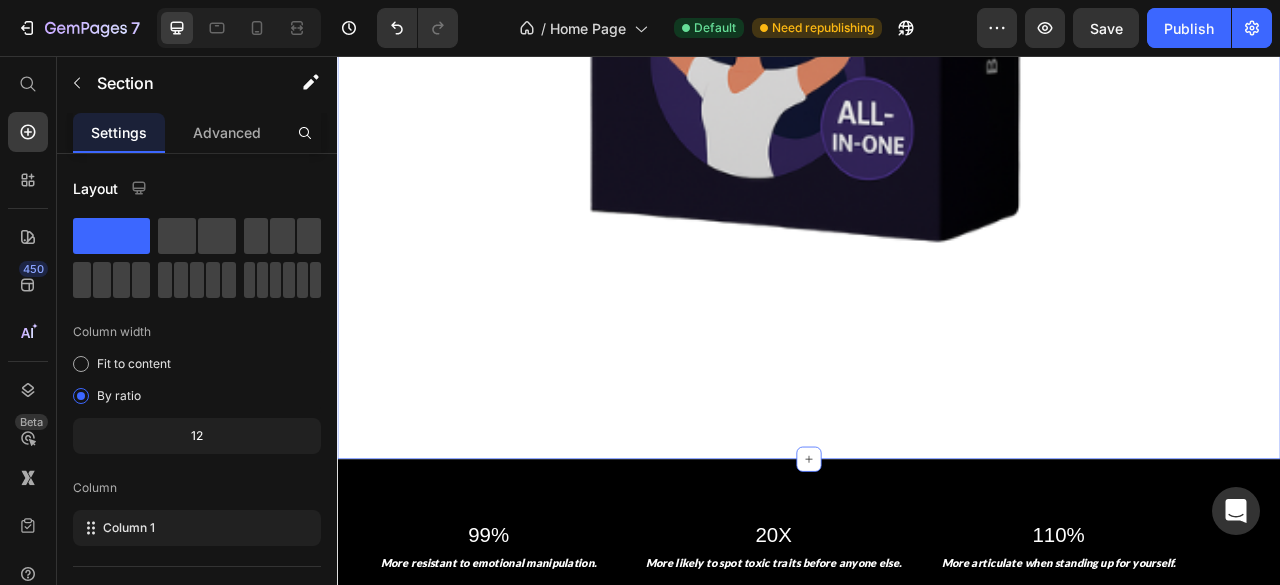 click on "Image" at bounding box center (937, -46) 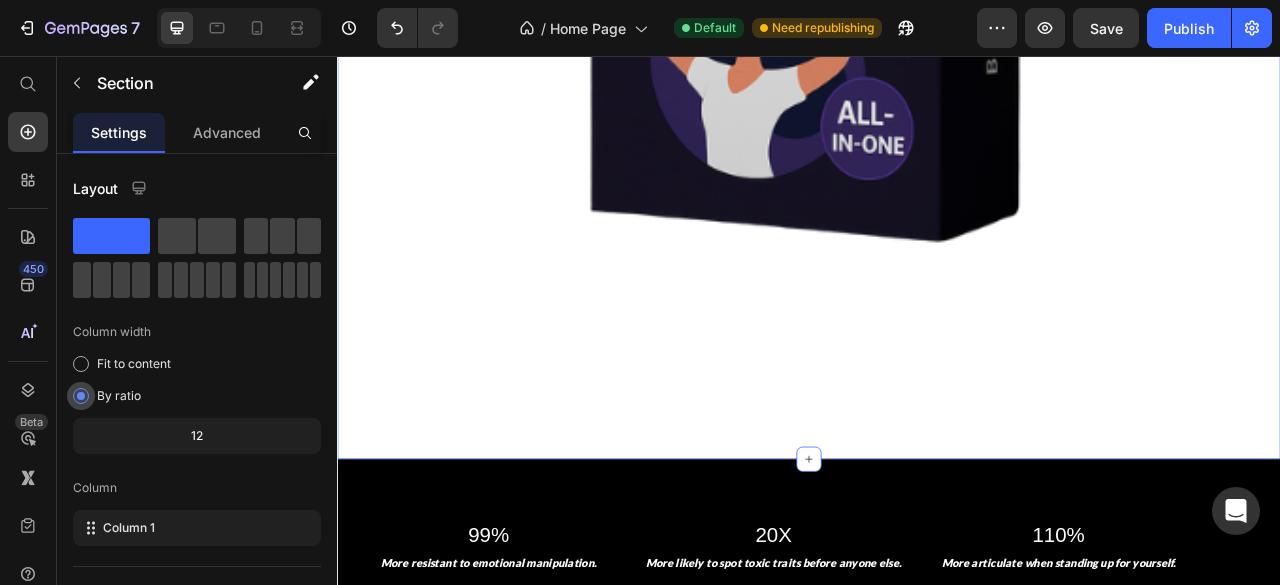scroll, scrollTop: 318, scrollLeft: 0, axis: vertical 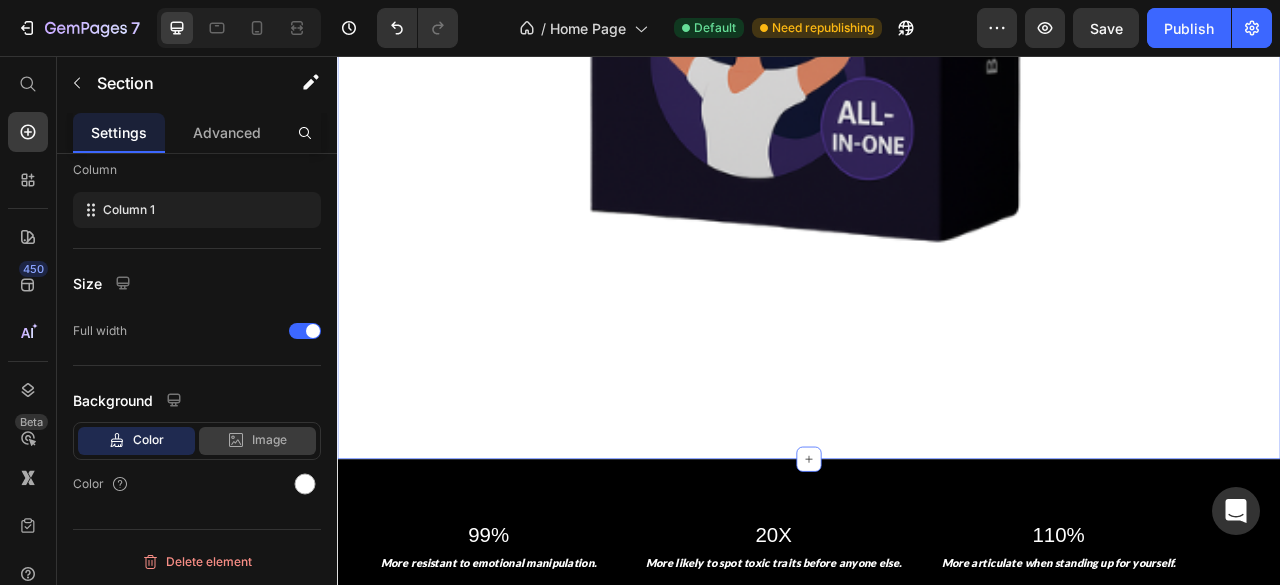 click on "Image" at bounding box center (269, 440) 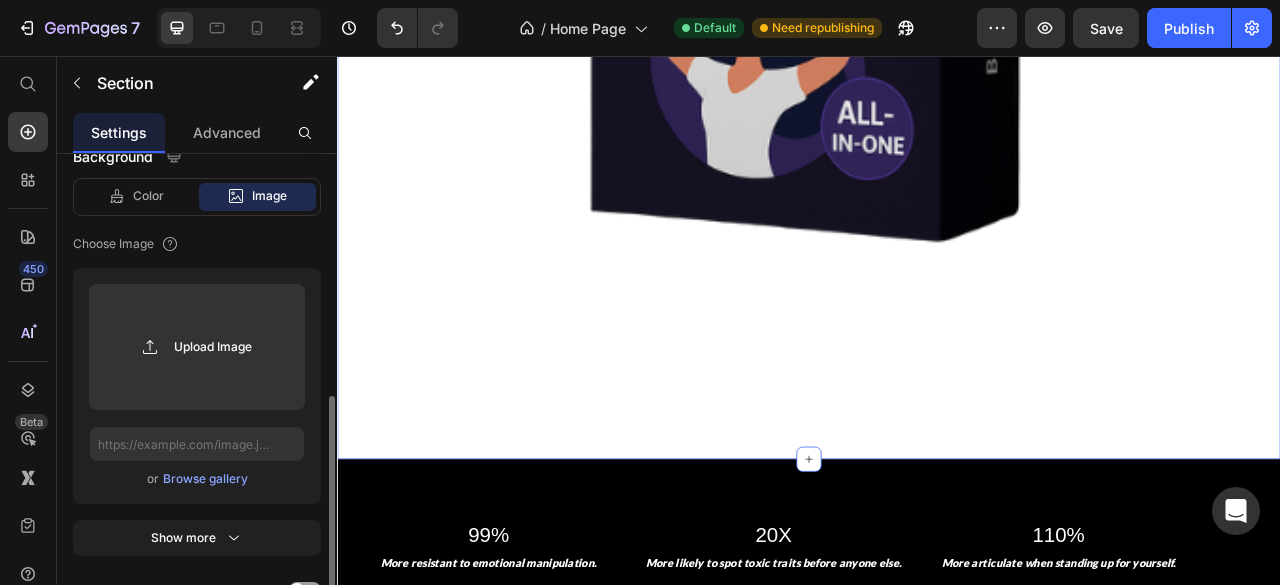scroll, scrollTop: 570, scrollLeft: 0, axis: vertical 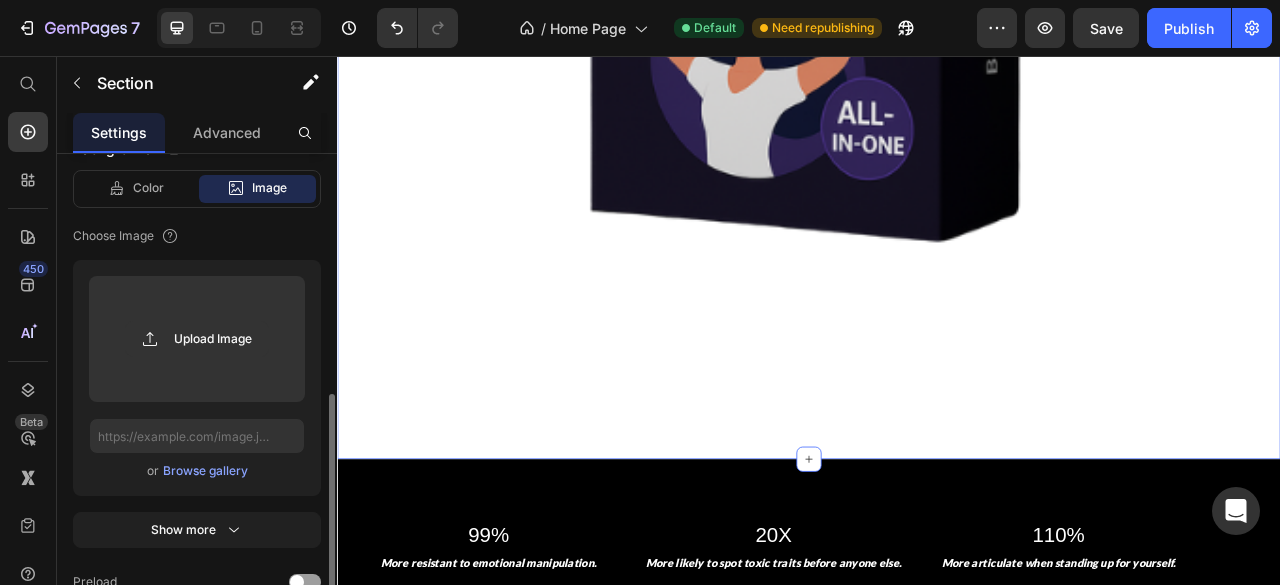 click on "Browse gallery" at bounding box center [205, 471] 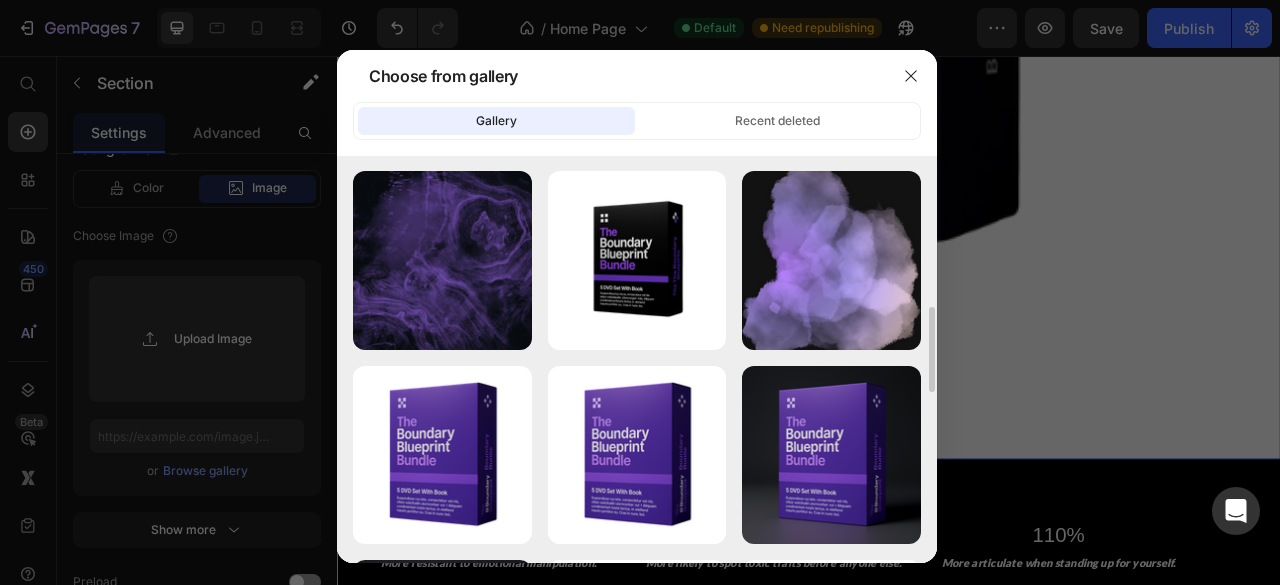 scroll, scrollTop: 1175, scrollLeft: 0, axis: vertical 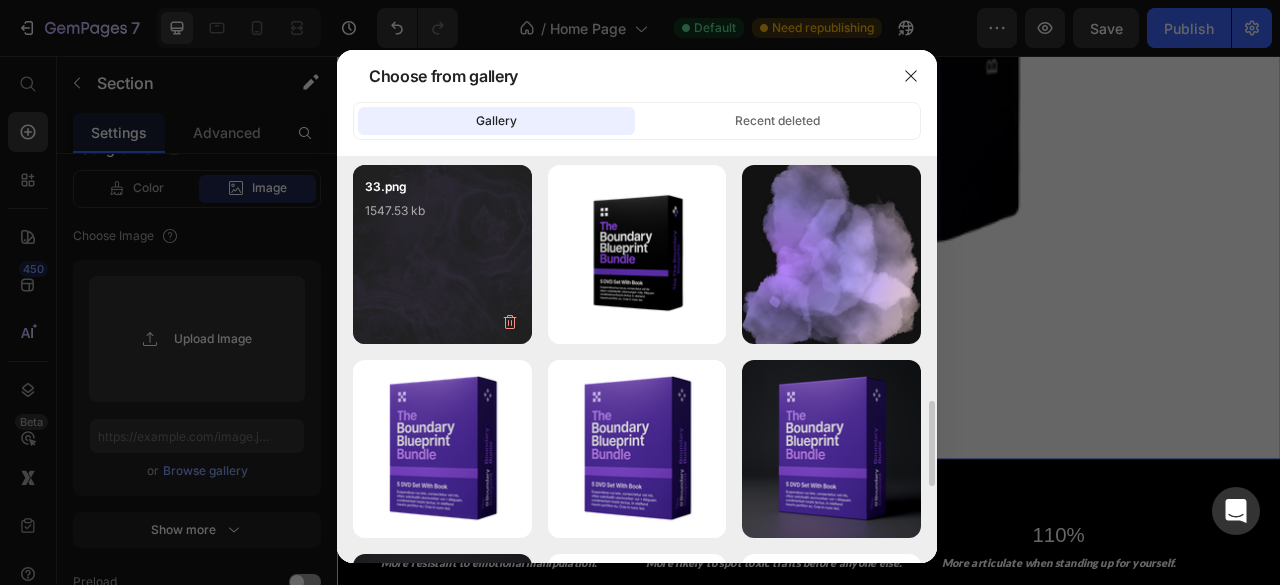click on "33.png 1547.53 kb" at bounding box center (442, 254) 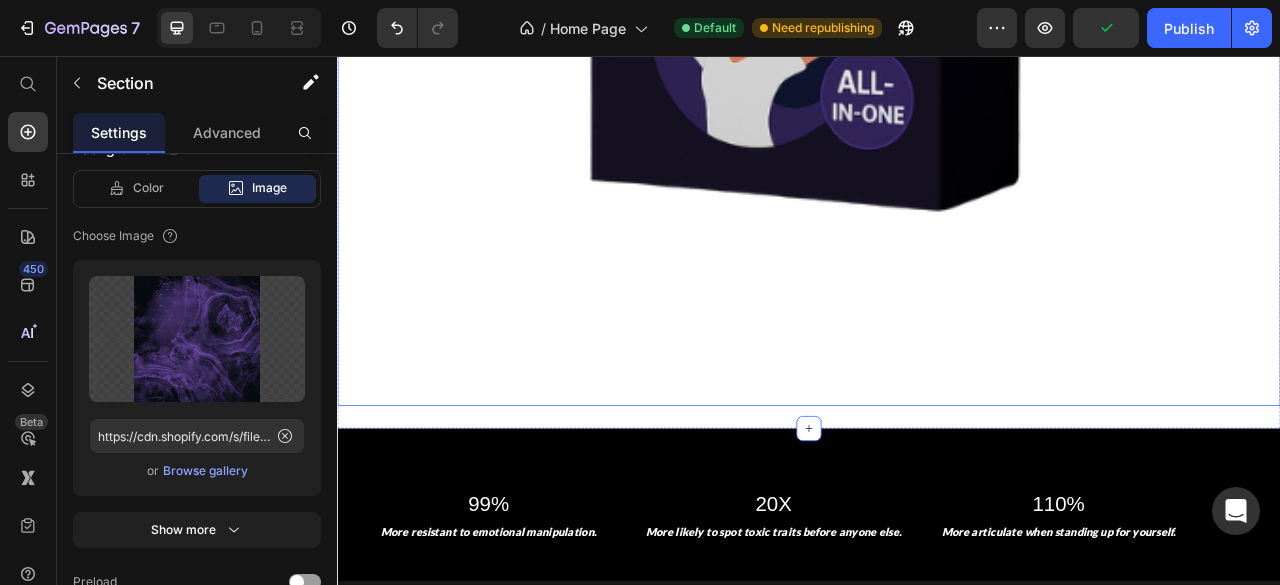 scroll, scrollTop: 1024, scrollLeft: 0, axis: vertical 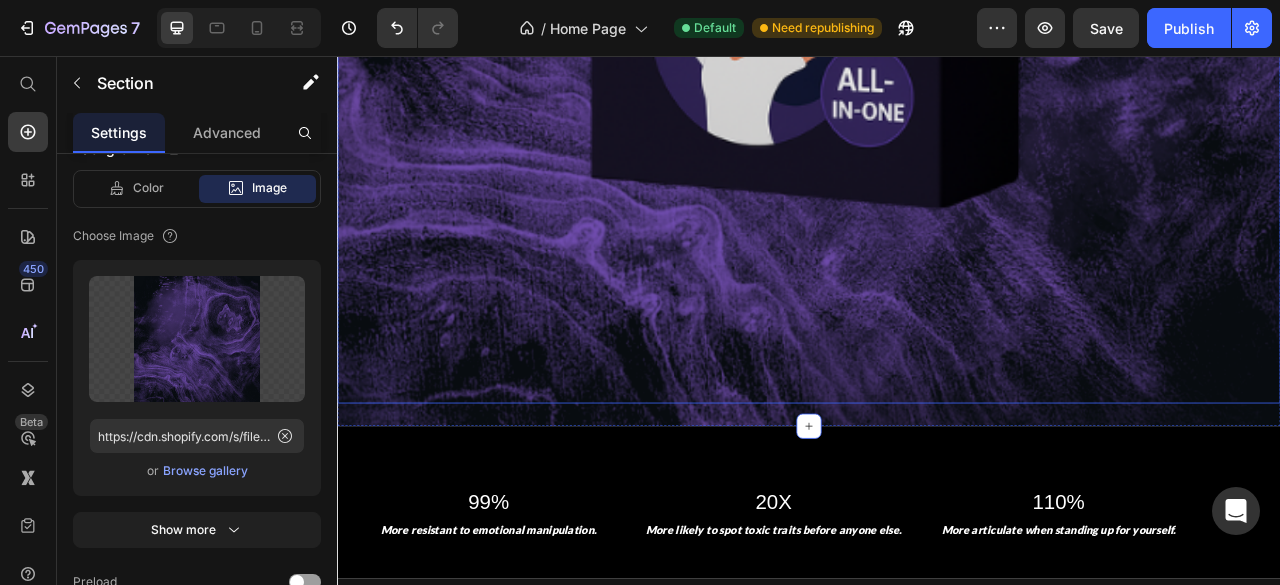 click at bounding box center [937, -102] 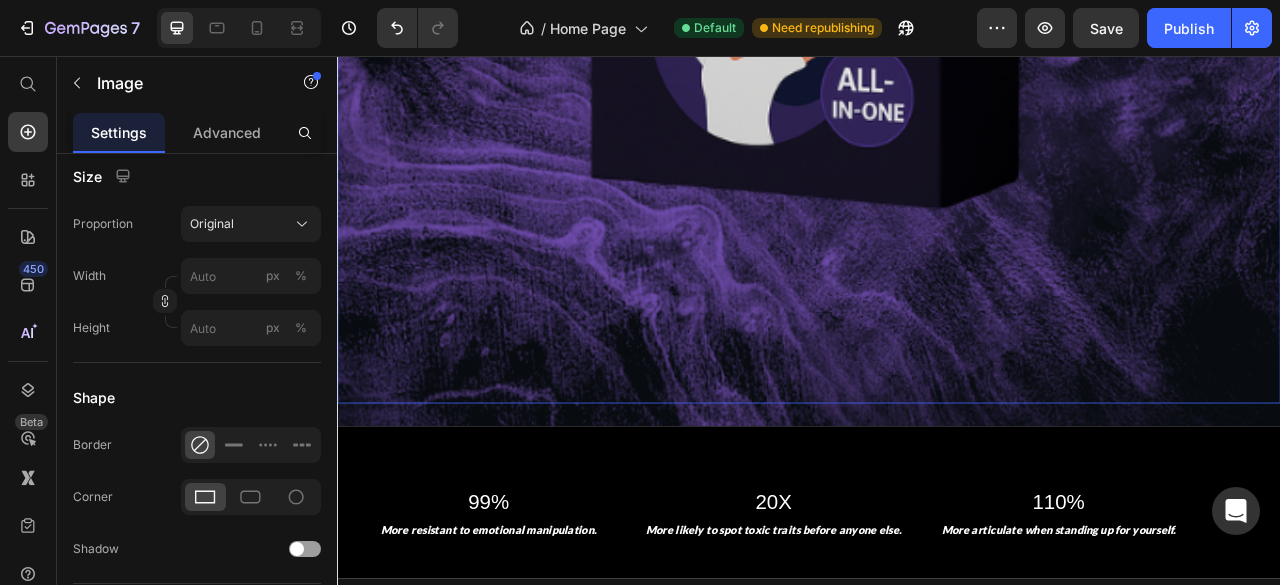 scroll, scrollTop: 0, scrollLeft: 0, axis: both 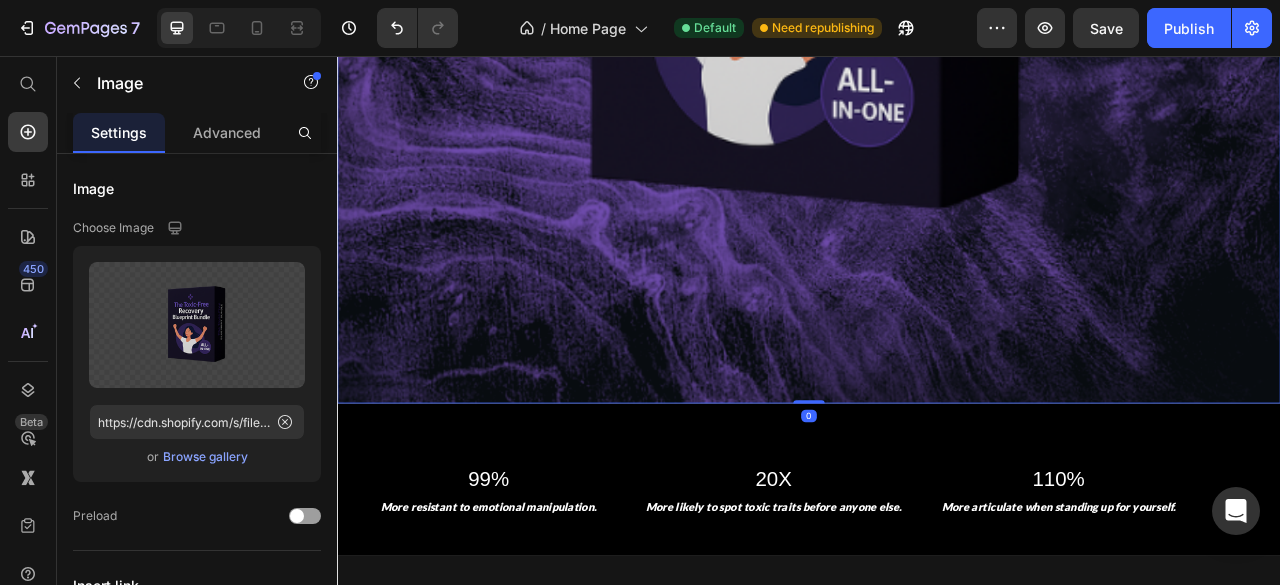 drag, startPoint x: 945, startPoint y: 510, endPoint x: 944, endPoint y: 394, distance: 116.00431 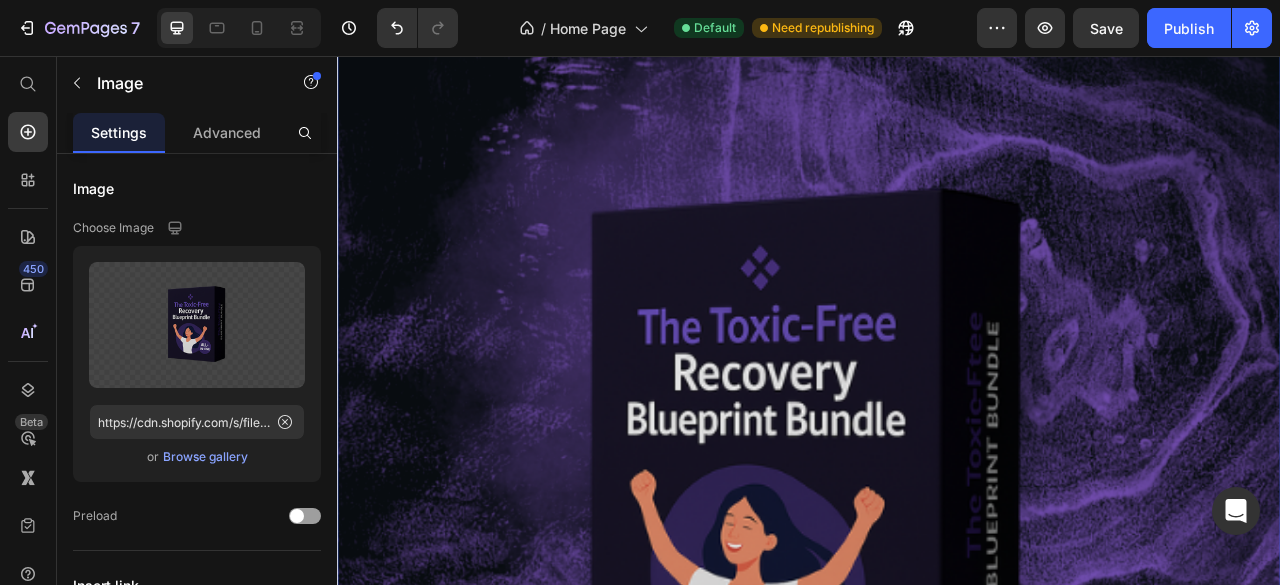 scroll, scrollTop: 329, scrollLeft: 0, axis: vertical 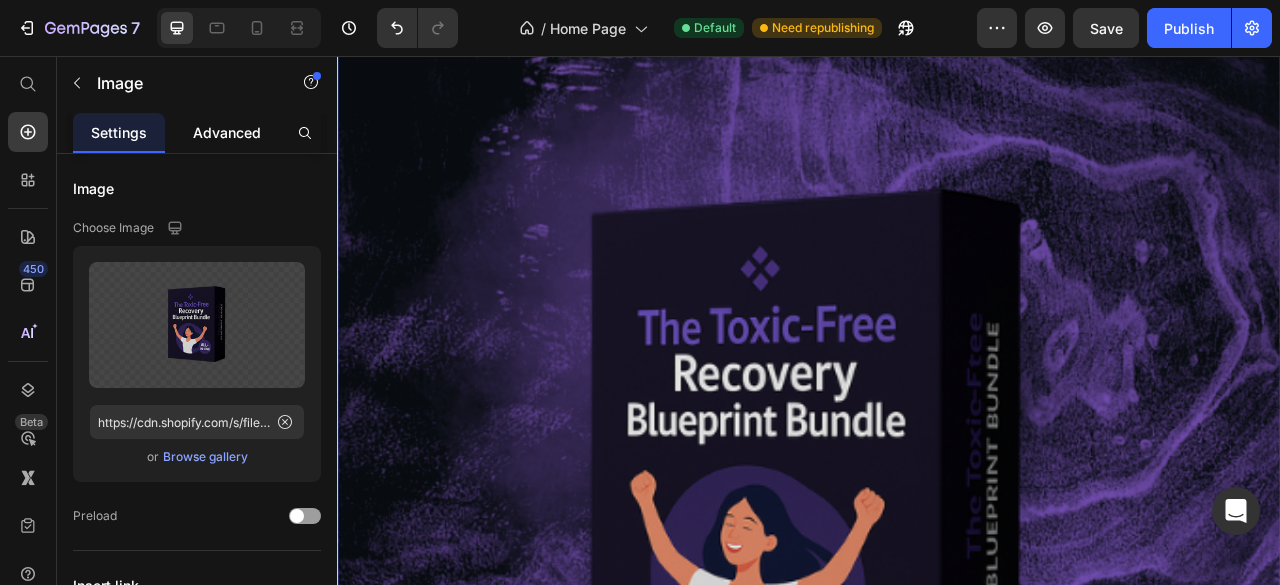 click on "Advanced" 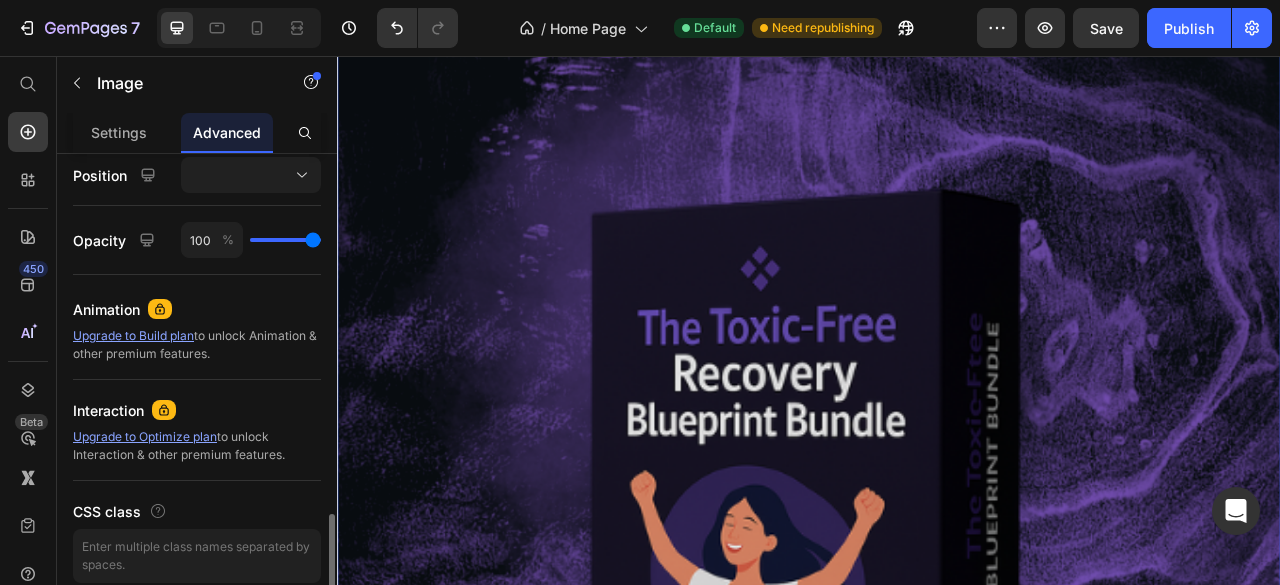 scroll, scrollTop: 813, scrollLeft: 0, axis: vertical 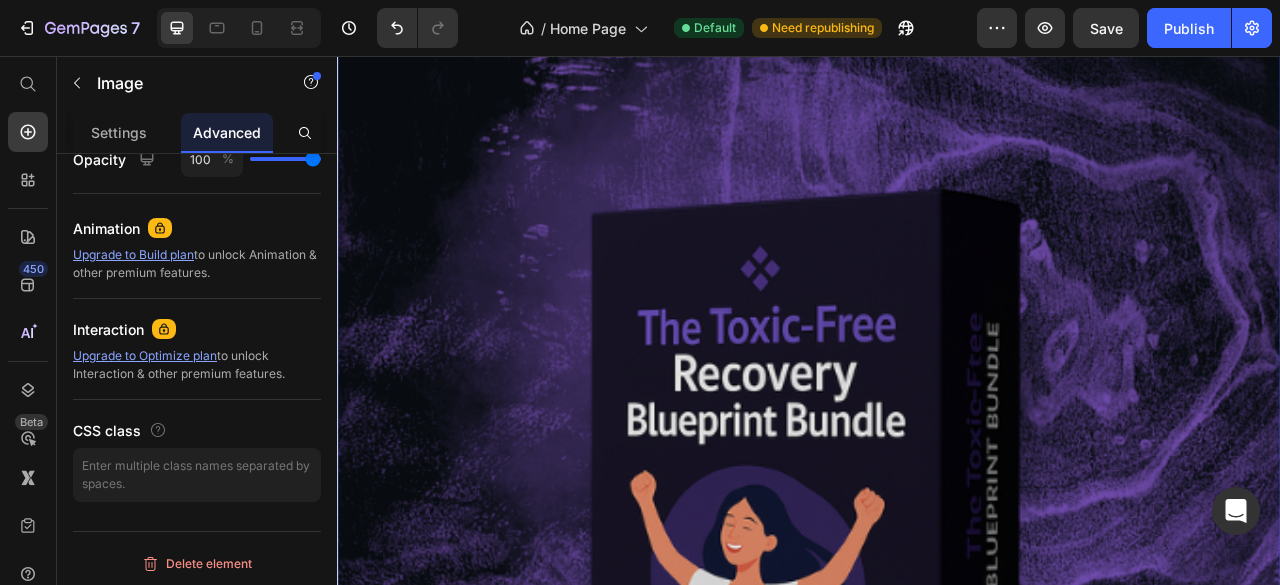 click at bounding box center [937, 595] 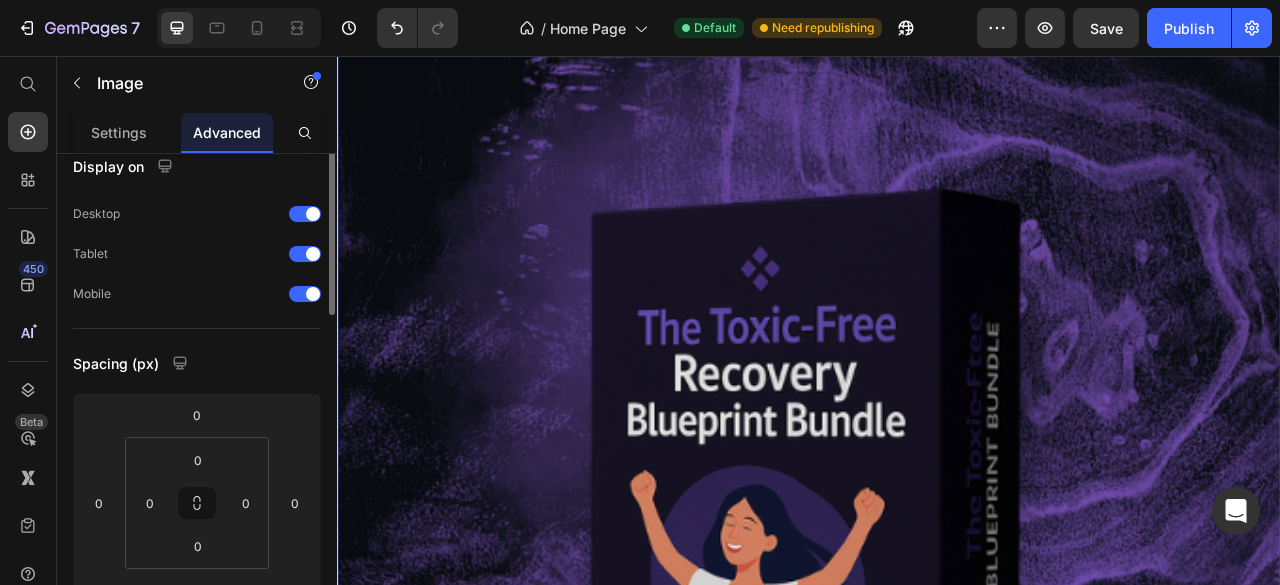 scroll, scrollTop: 0, scrollLeft: 0, axis: both 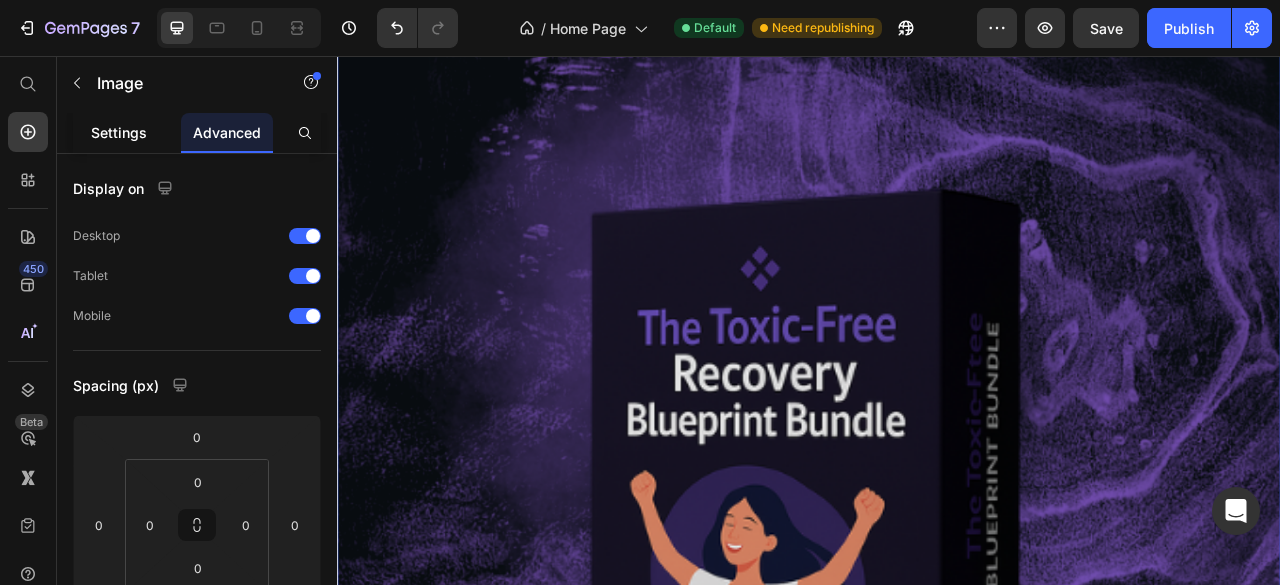click on "Settings" at bounding box center (119, 132) 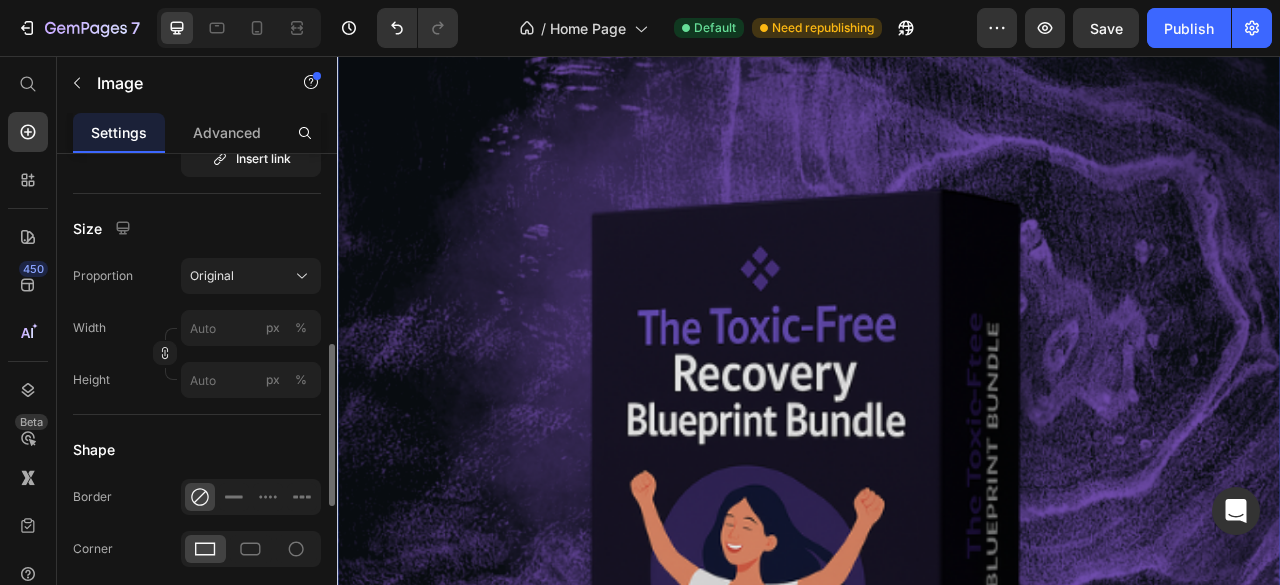 scroll, scrollTop: 534, scrollLeft: 0, axis: vertical 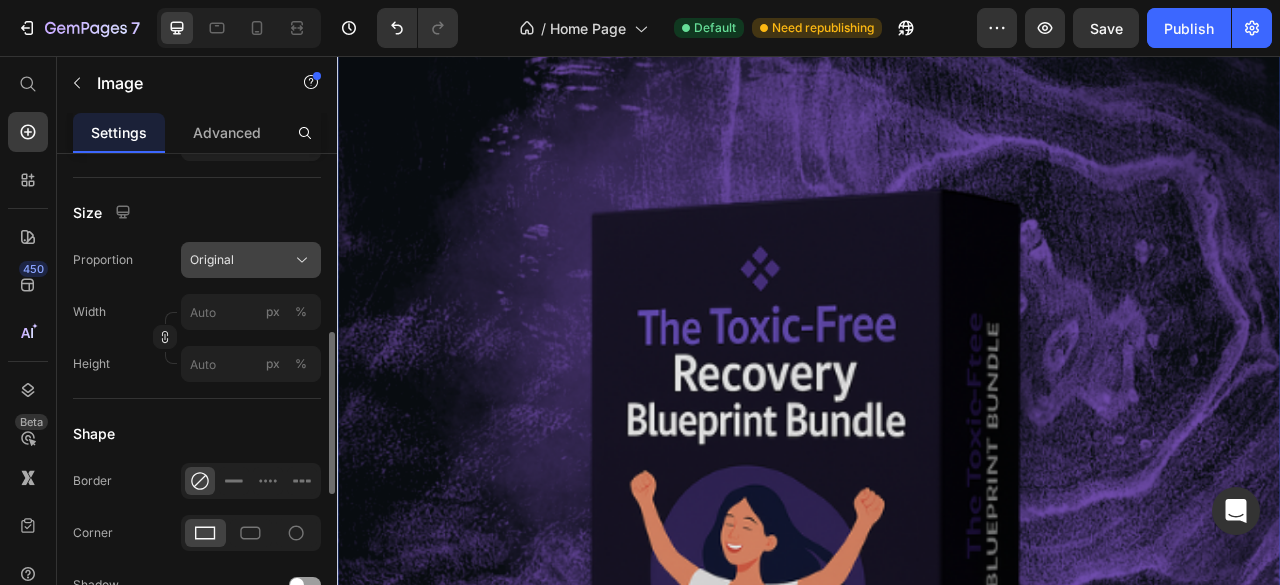 click on "Original" 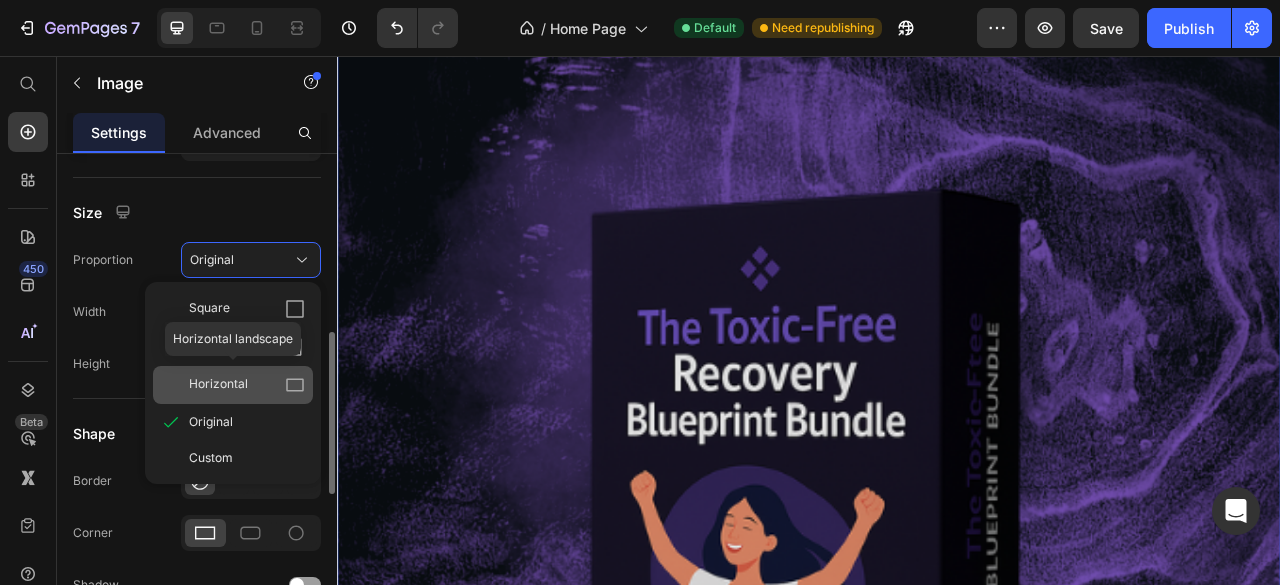 click on "Horizontal" at bounding box center (247, 385) 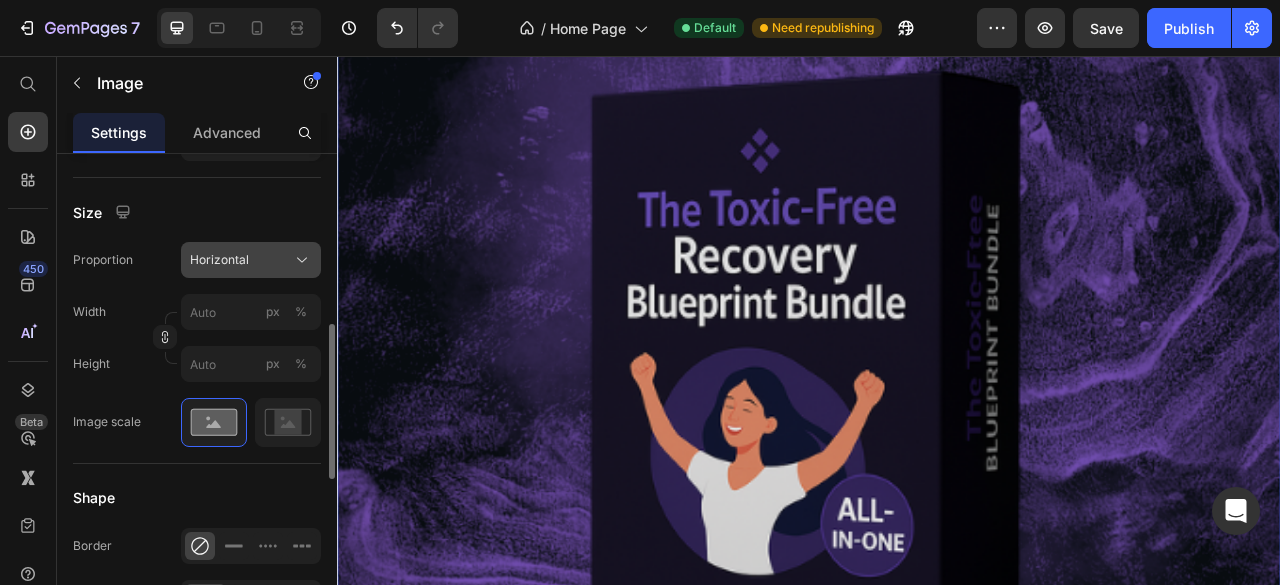 click on "Horizontal" 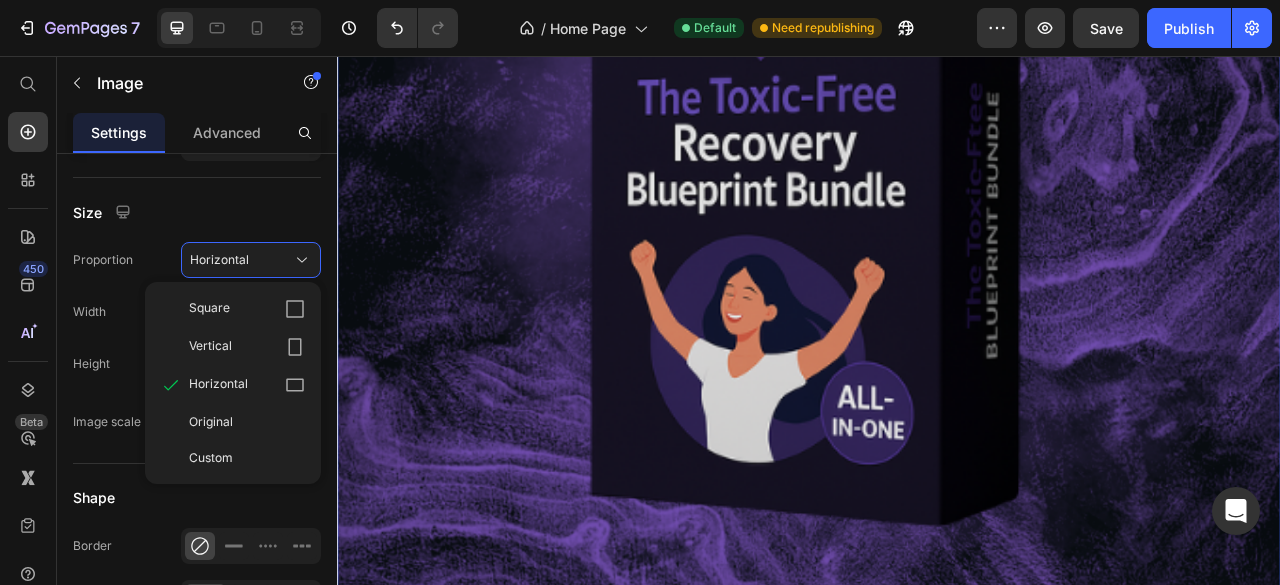 scroll, scrollTop: 481, scrollLeft: 0, axis: vertical 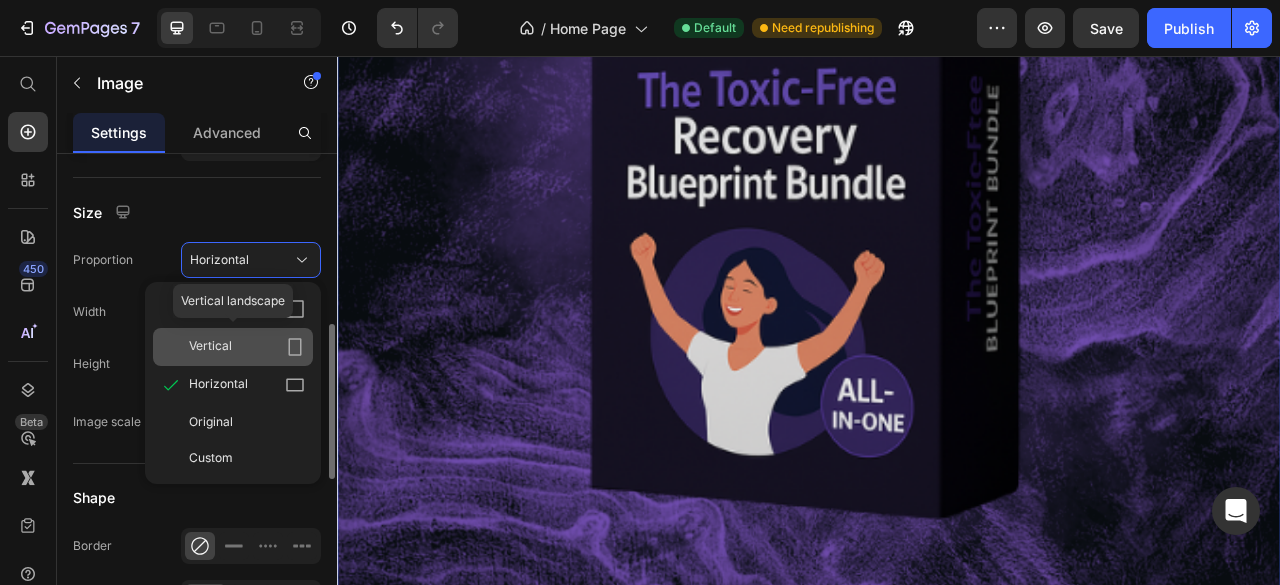 click on "Vertical" at bounding box center (247, 347) 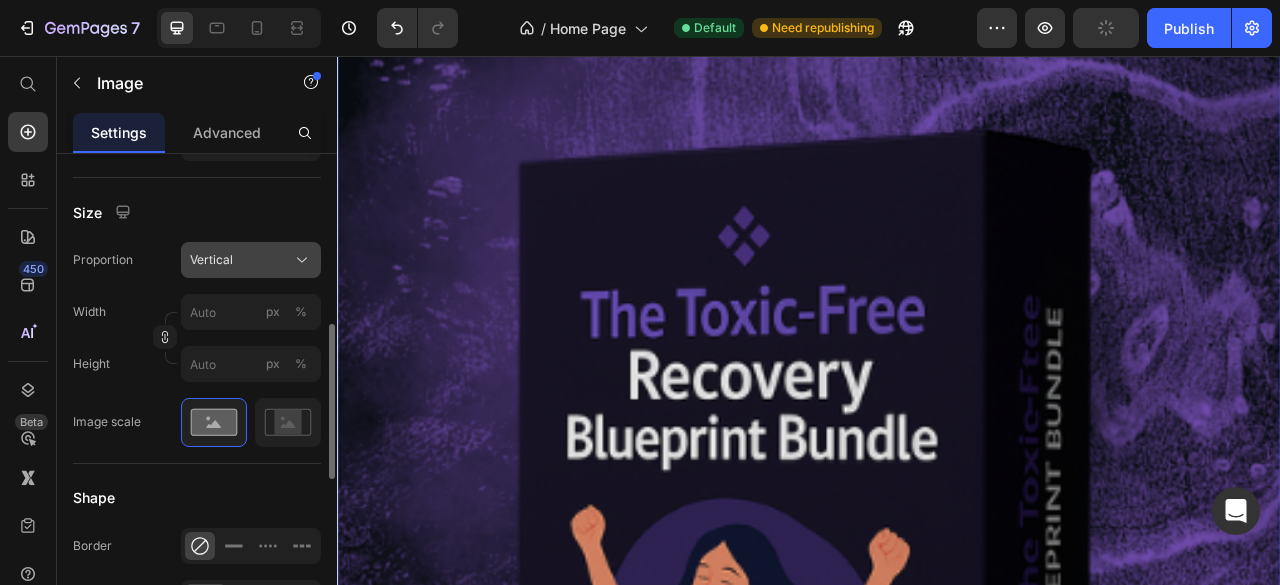 click on "Vertical" at bounding box center (251, 260) 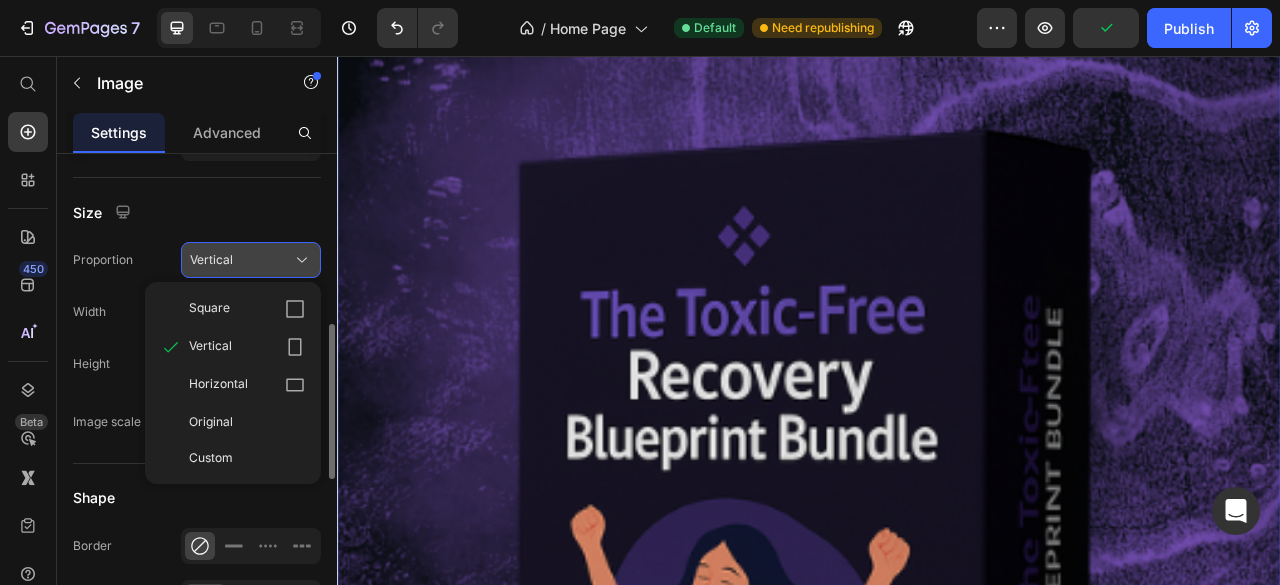 click on "Vertical" at bounding box center (251, 260) 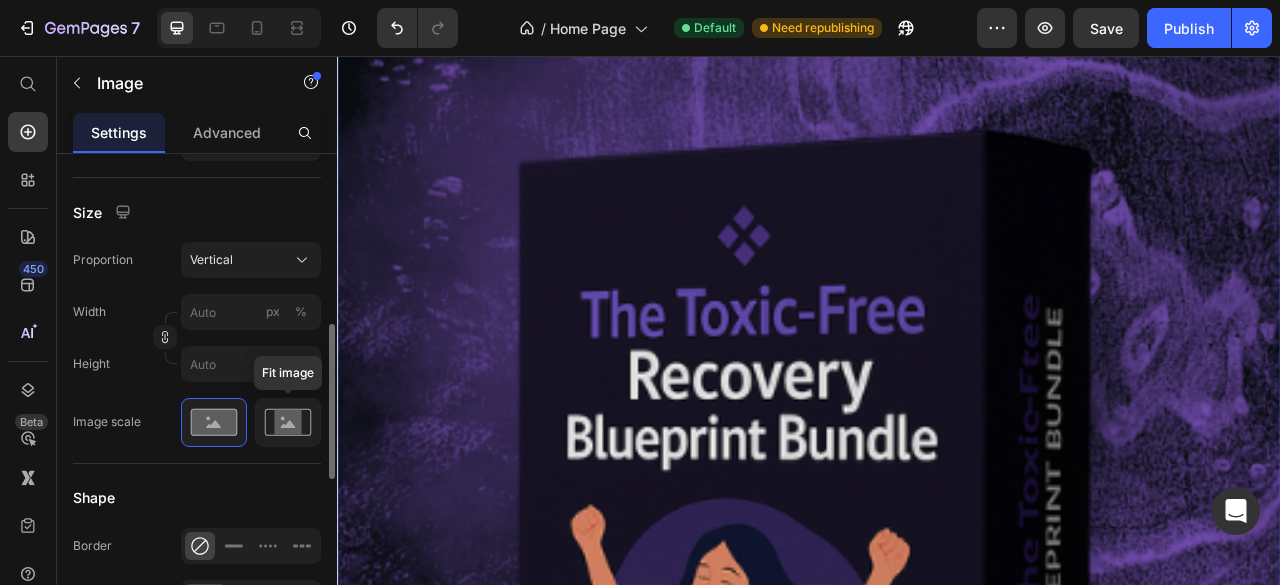 click 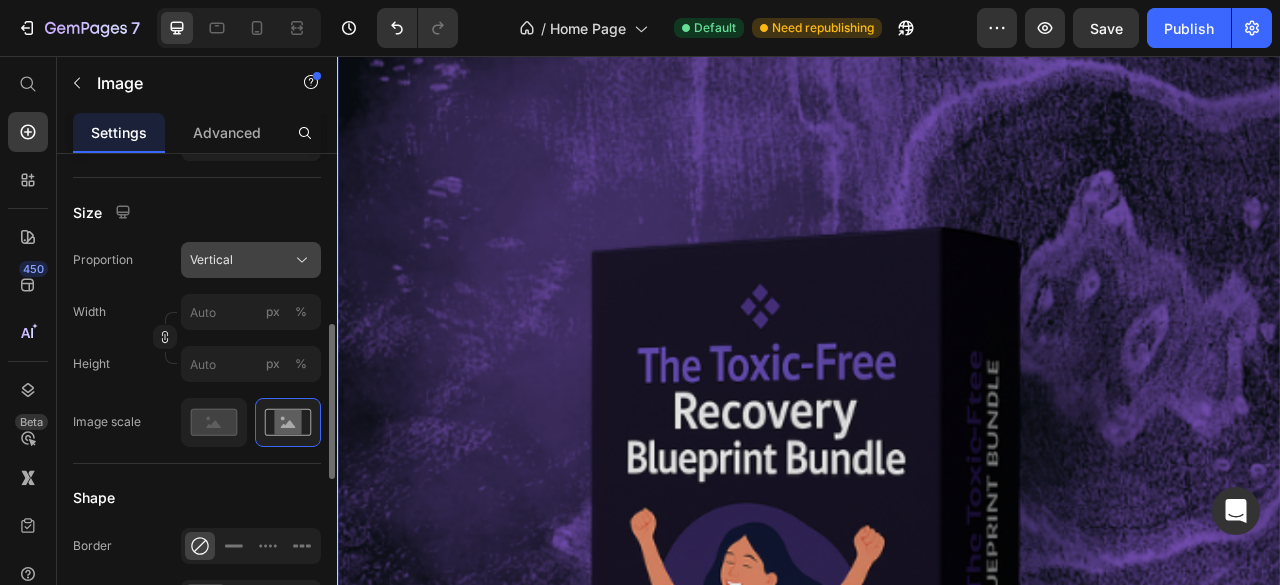 click on "Vertical" at bounding box center (251, 260) 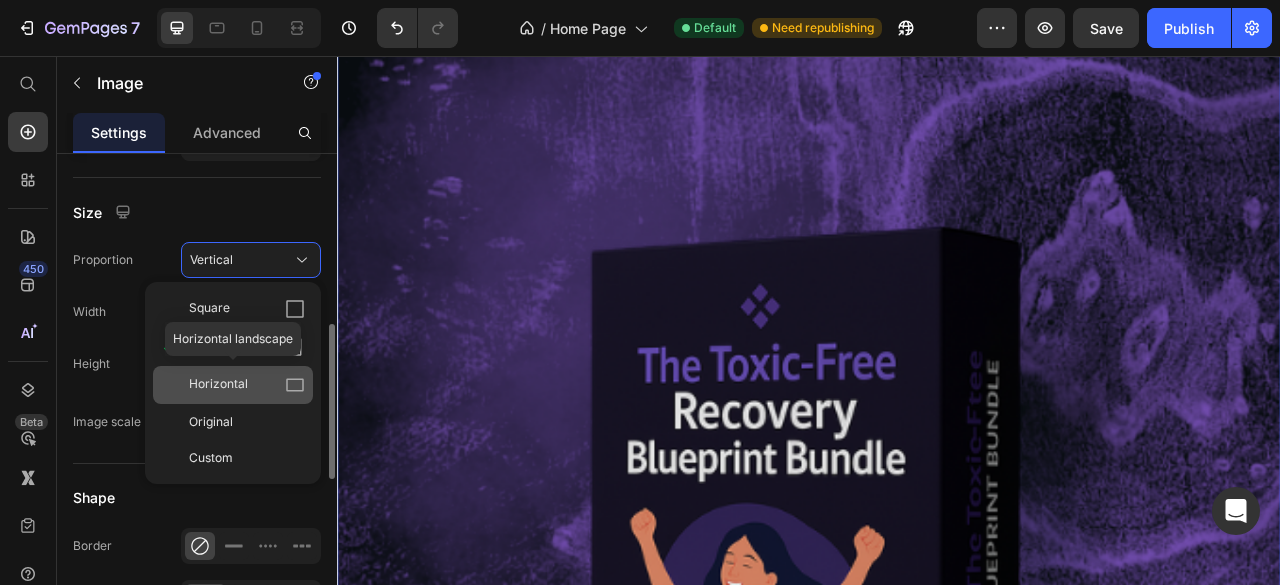 click on "Horizontal" at bounding box center (247, 385) 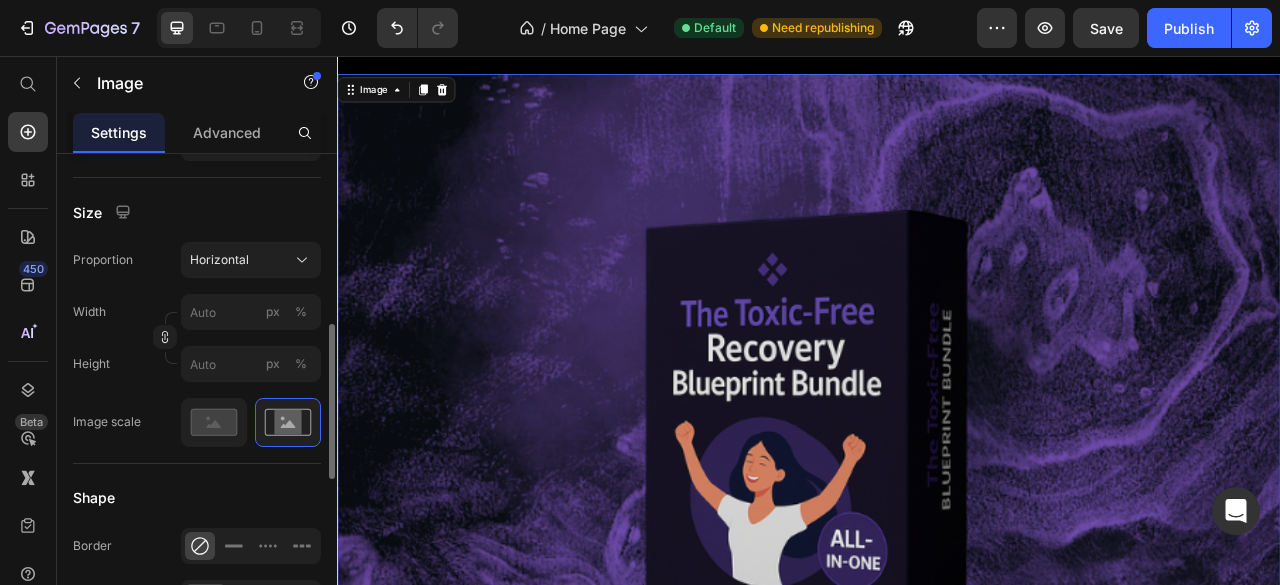 scroll, scrollTop: 0, scrollLeft: 0, axis: both 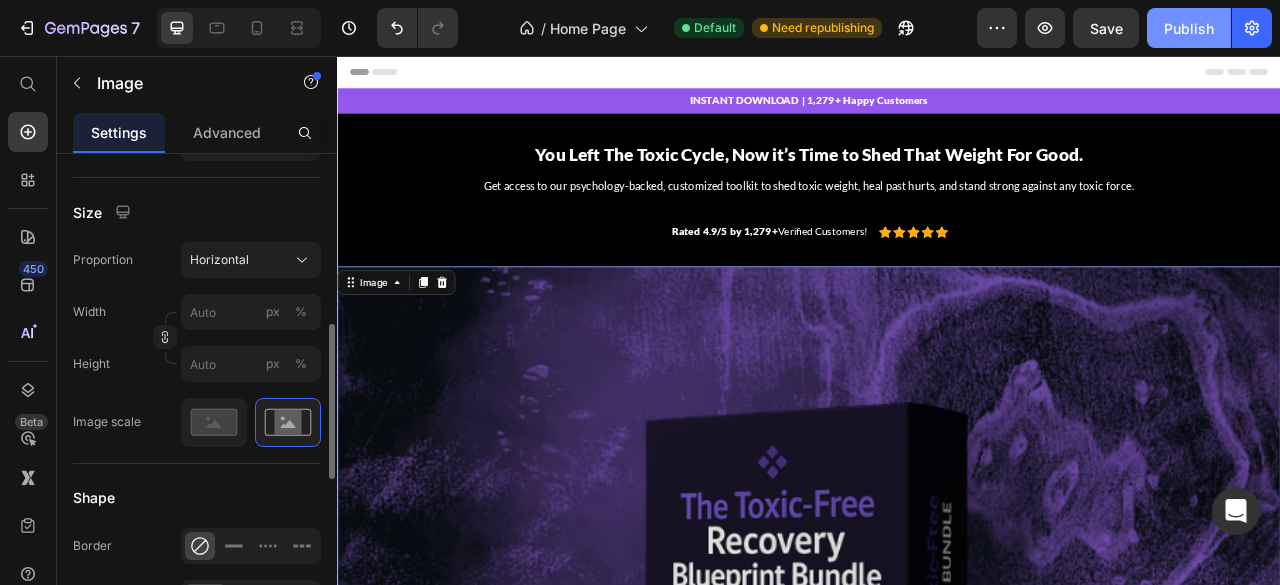 click on "Publish" at bounding box center (1189, 28) 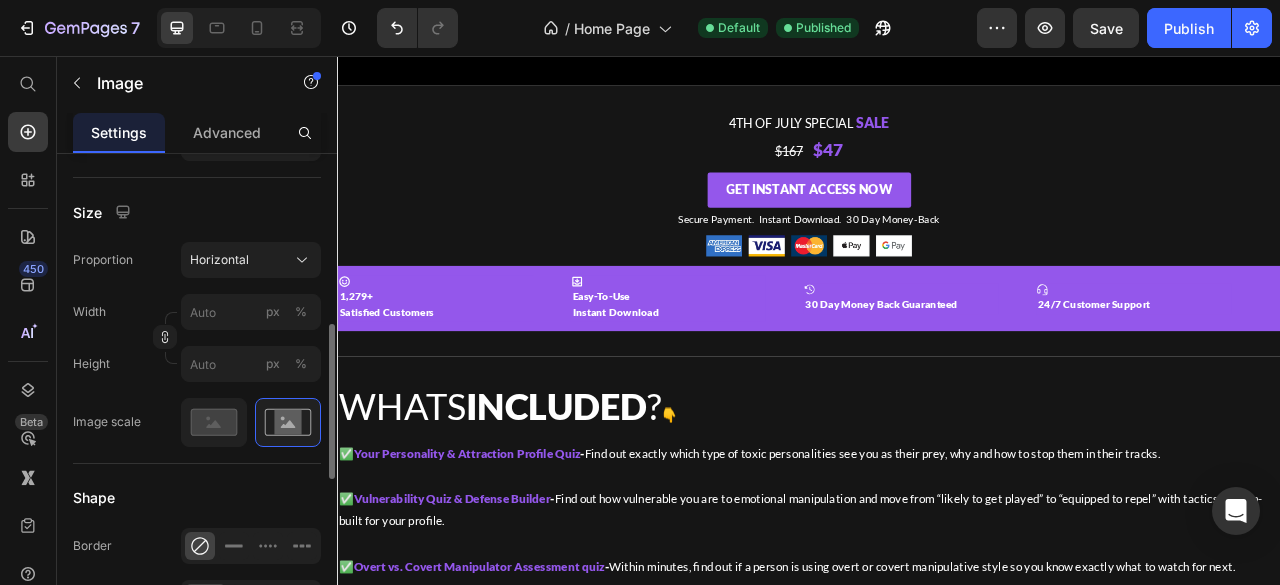 scroll, scrollTop: 1324, scrollLeft: 0, axis: vertical 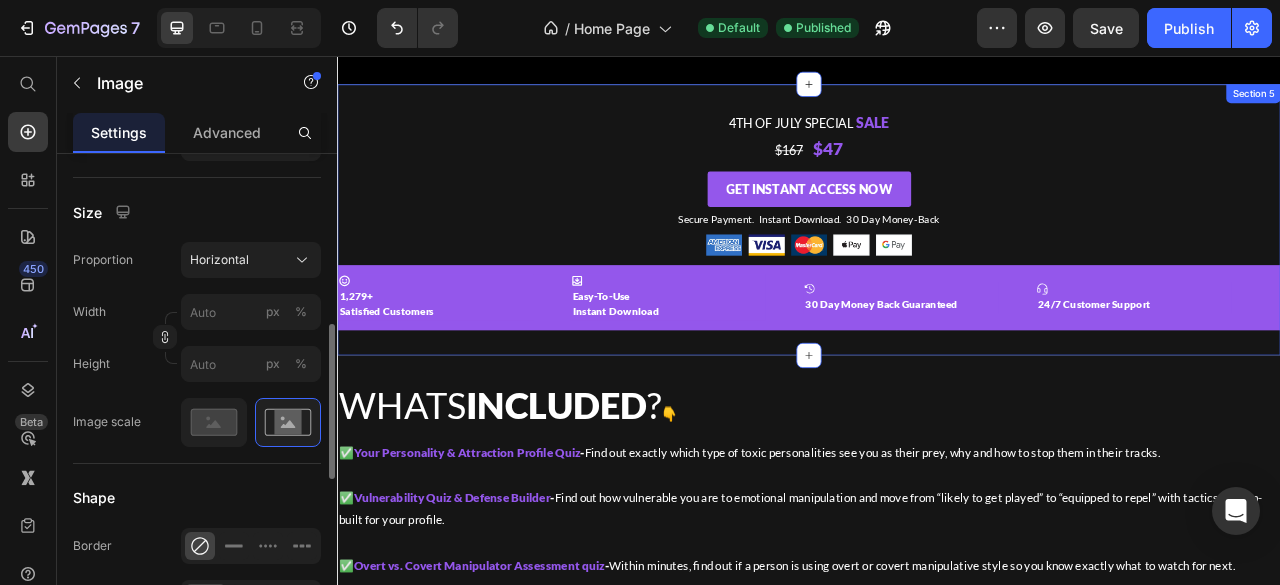 click on "4th of July Special   Sale Text Block $167       $47  Text Block Get Instant Access Now Button Secure Payment.  Instant Download.  30 Day Money-Back Text Block Image Row
Icon 1,279+ Satisfied Customers Text Block
Icon Easy-To-Use Instant Download Text Block
Icon 30 Day Money Back Guaranteed Text Block
Icon 24/7 Customer Support Text Block
Icon 1,279+ Satisfied Customers Text Block
Icon Easy-To-Use Instant Download Text Block
Icon 30 Day Money Back Guaranteed Text Block
Icon 24/7 Customer Support Text Block Marquee Section 5" at bounding box center [937, 264] 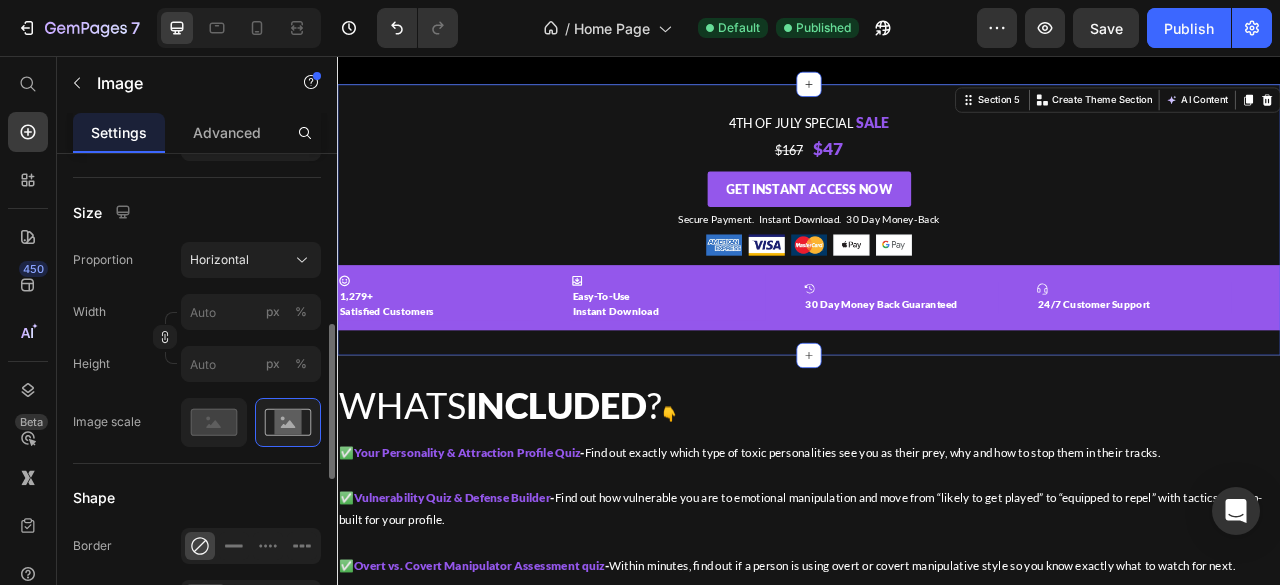 scroll, scrollTop: 0, scrollLeft: 0, axis: both 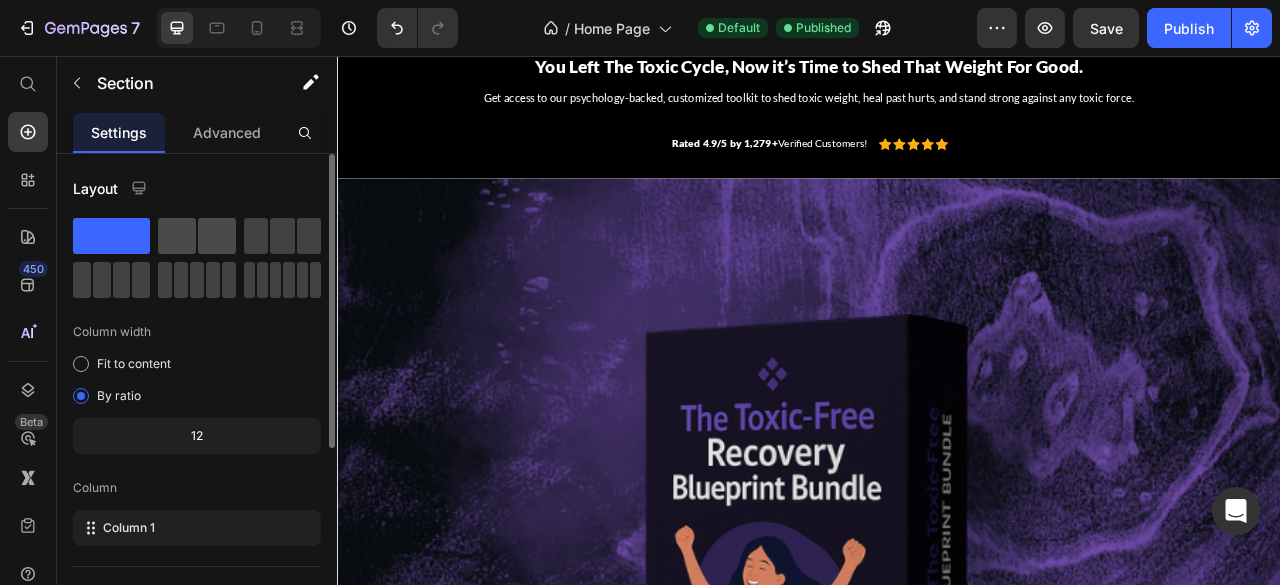 click 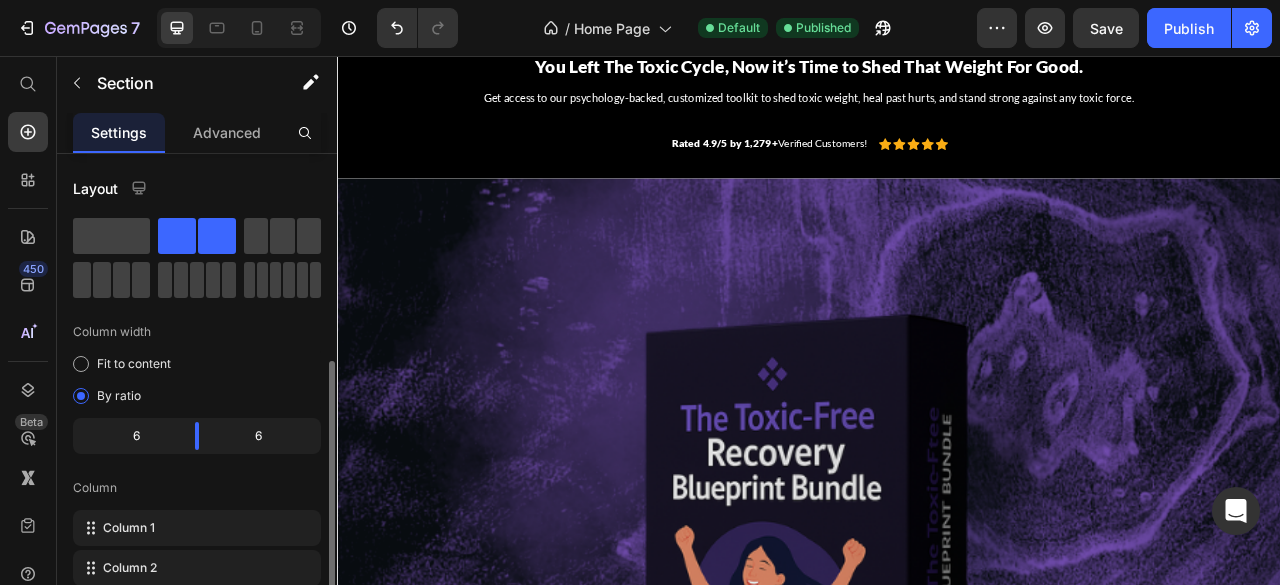 scroll, scrollTop: 226, scrollLeft: 0, axis: vertical 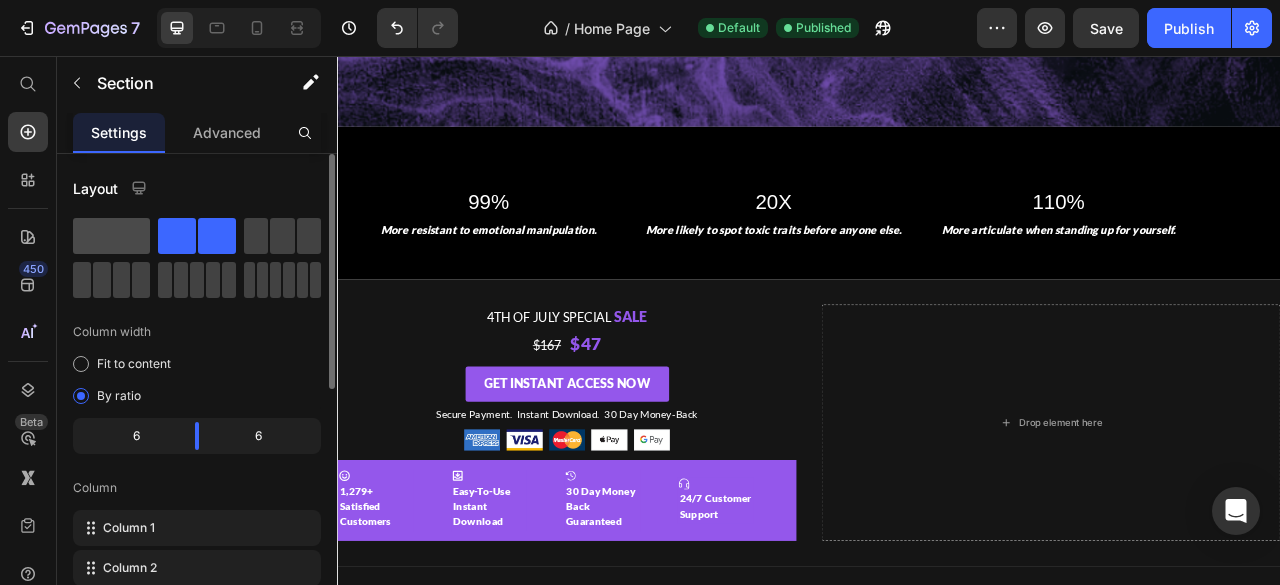 click 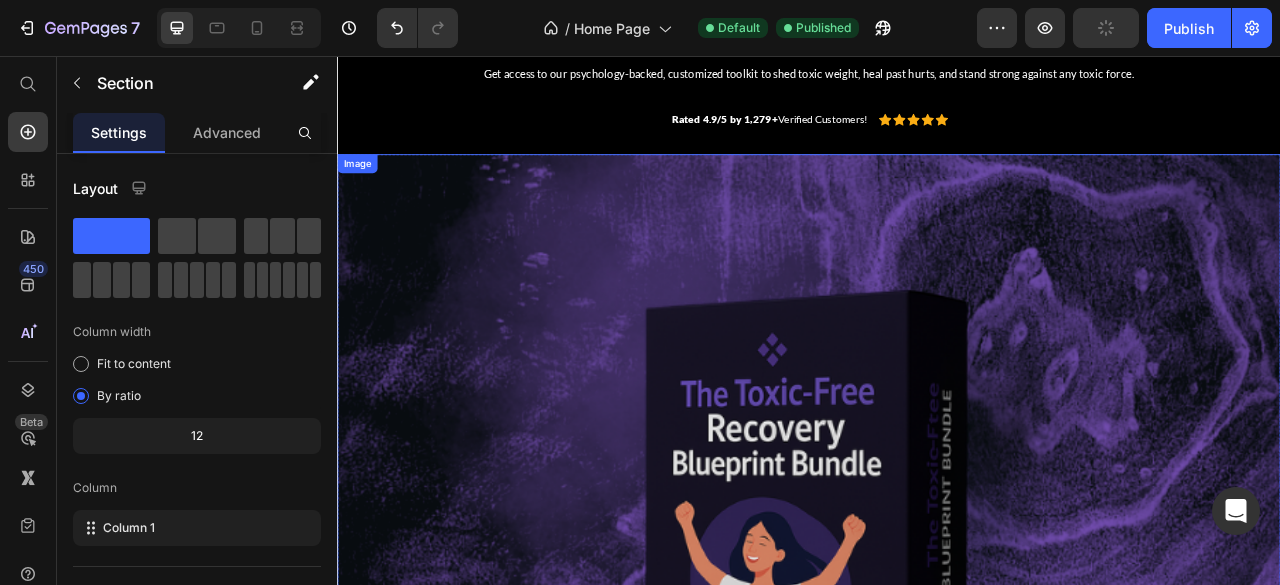 scroll, scrollTop: 0, scrollLeft: 0, axis: both 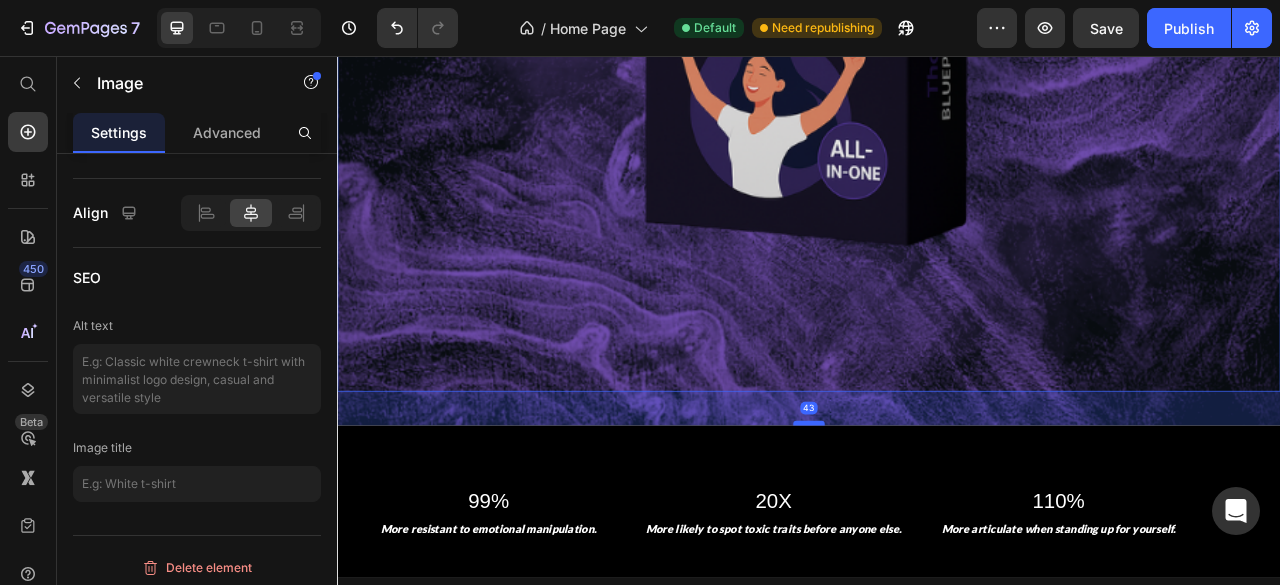 drag, startPoint x: 948, startPoint y: 466, endPoint x: 948, endPoint y: 509, distance: 43 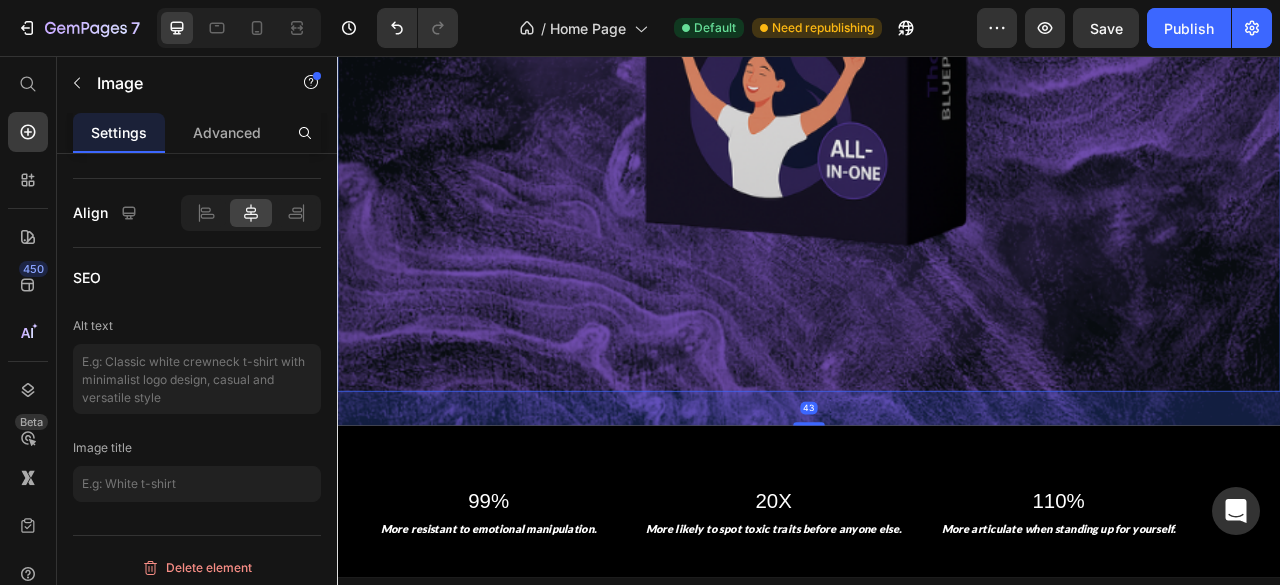 click on "43" at bounding box center (937, 504) 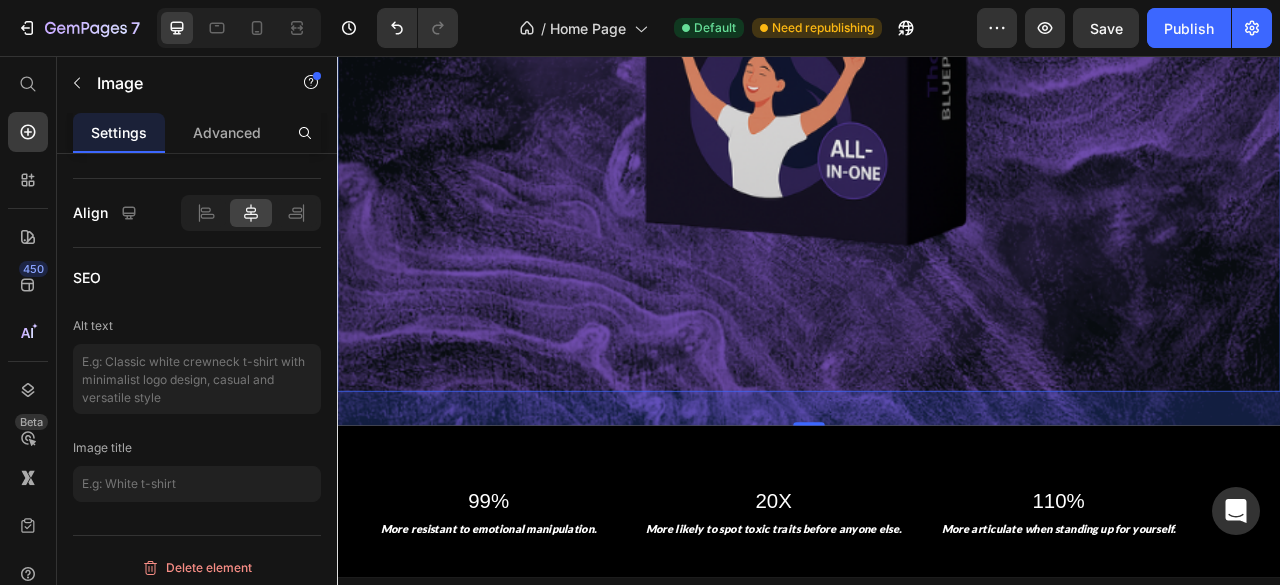 click at bounding box center [937, 33] 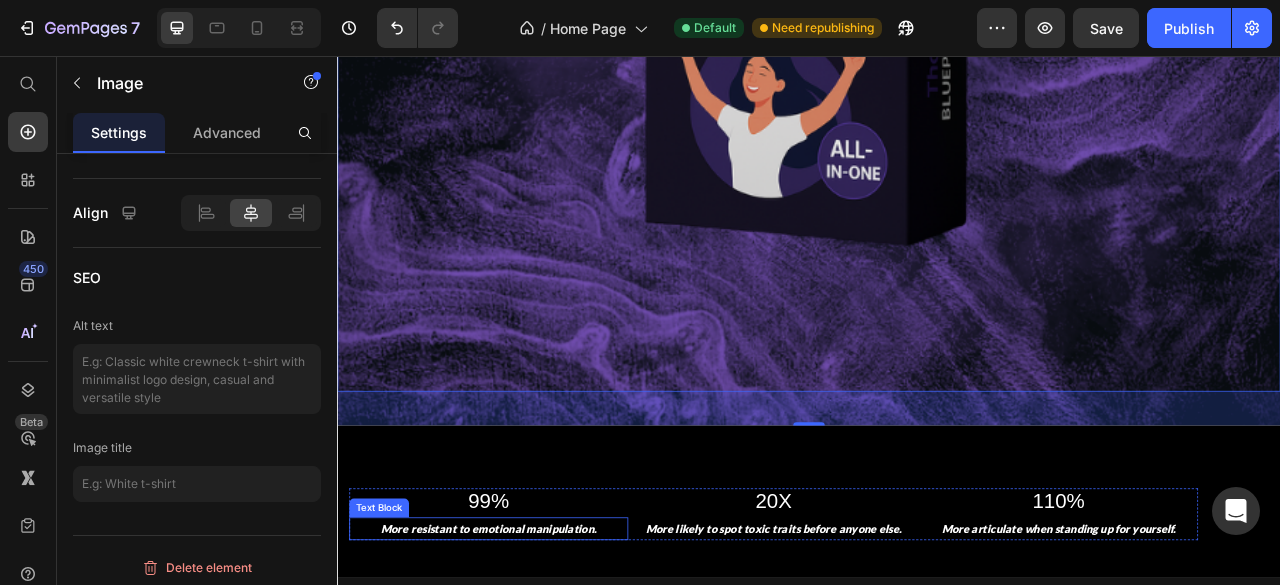 click on "More resistant to emotional manipulation." at bounding box center [529, 657] 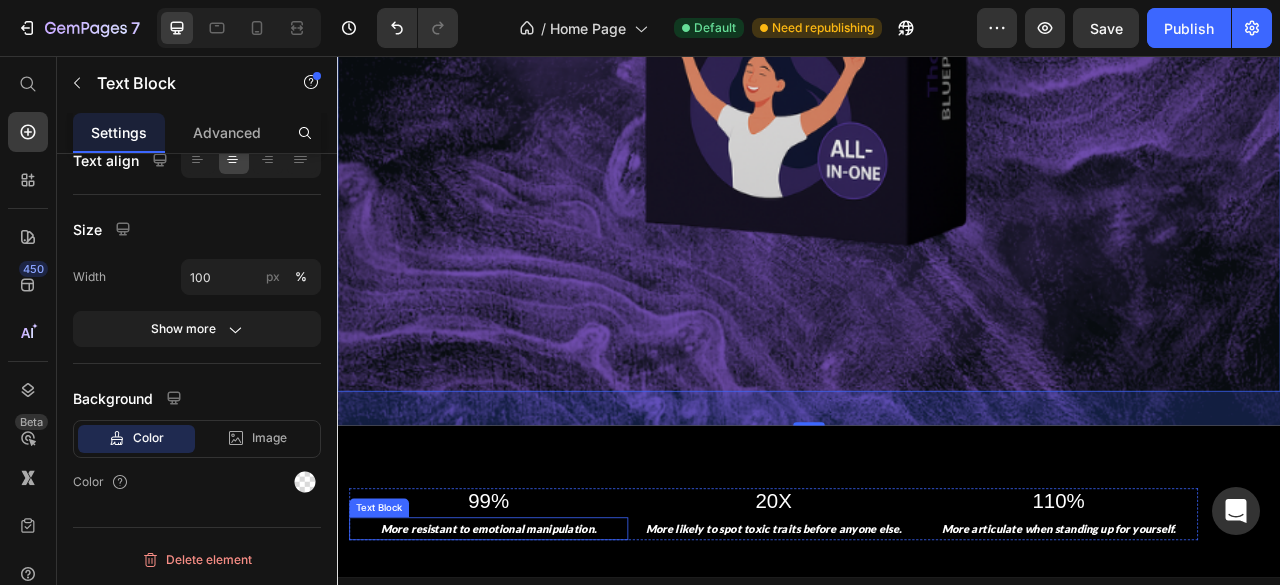scroll, scrollTop: 0, scrollLeft: 0, axis: both 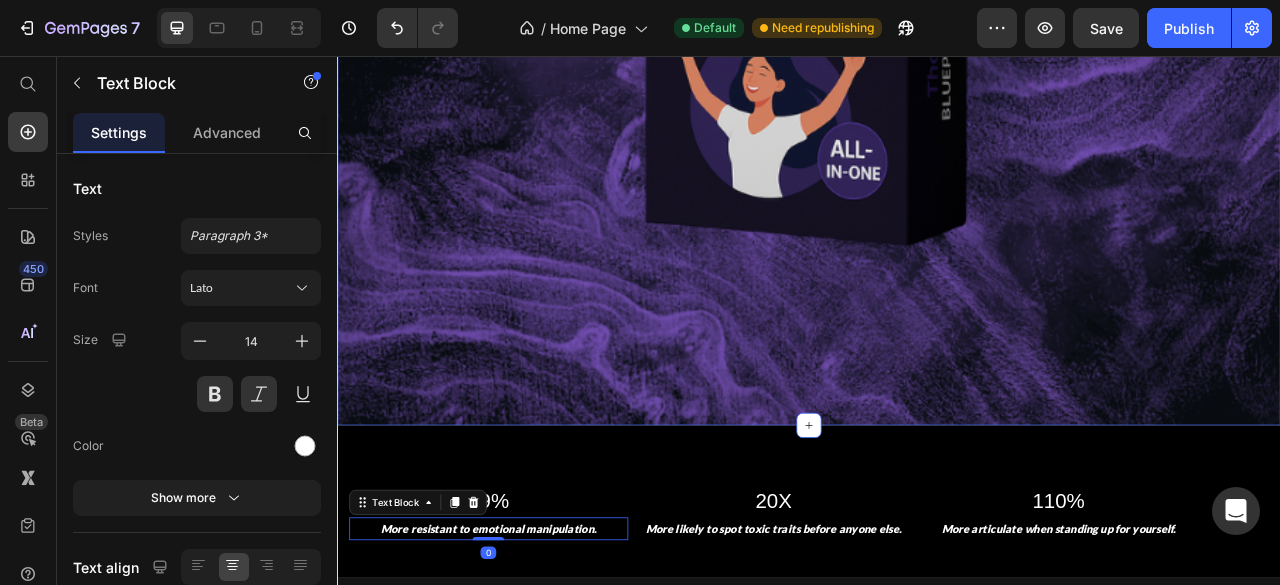 click on "Image" at bounding box center [937, 54] 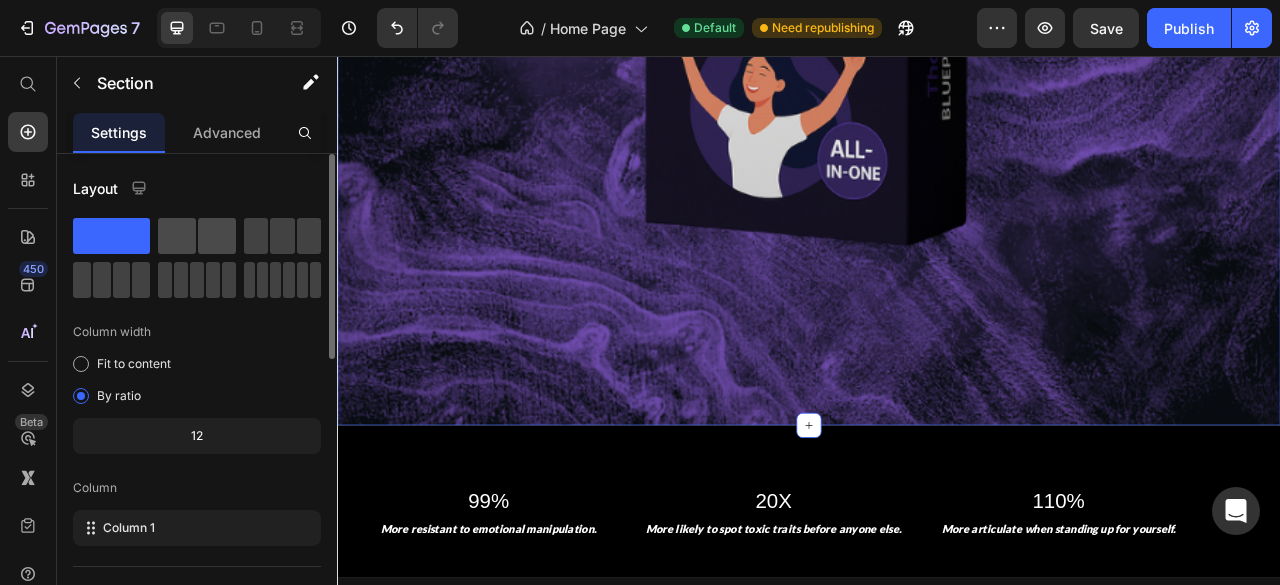click 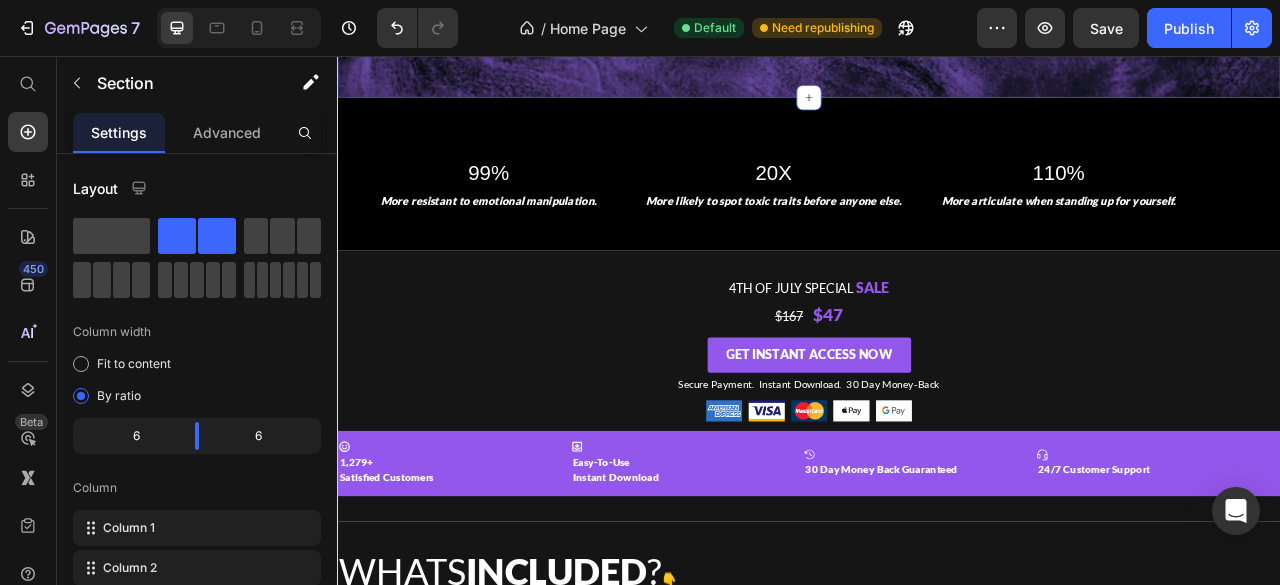 scroll, scrollTop: 803, scrollLeft: 0, axis: vertical 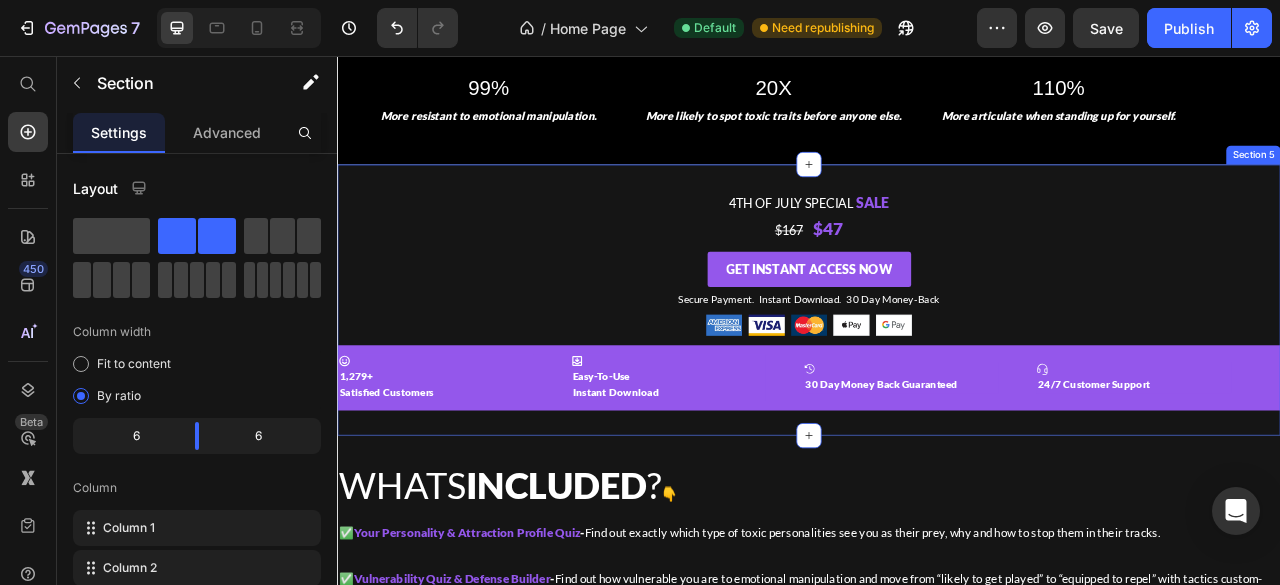 click on "4th of July Special   Sale Text Block $167       $47  Text Block Get Instant Access Now Button Secure Payment.  Instant Download.  30 Day Money-Back Text Block Image Row
Icon 1,279+ Satisfied Customers Text Block
Icon Easy-To-Use Instant Download Text Block
Icon 30 Day Money Back Guaranteed Text Block
Icon 24/7 Customer Support Text Block
Icon 1,279+ Satisfied Customers Text Block
Icon Easy-To-Use Instant Download Text Block
Icon 30 Day Money Back Guaranteed Text Block
Icon 24/7 Customer Support Text Block Marquee Section 5" at bounding box center (937, 366) 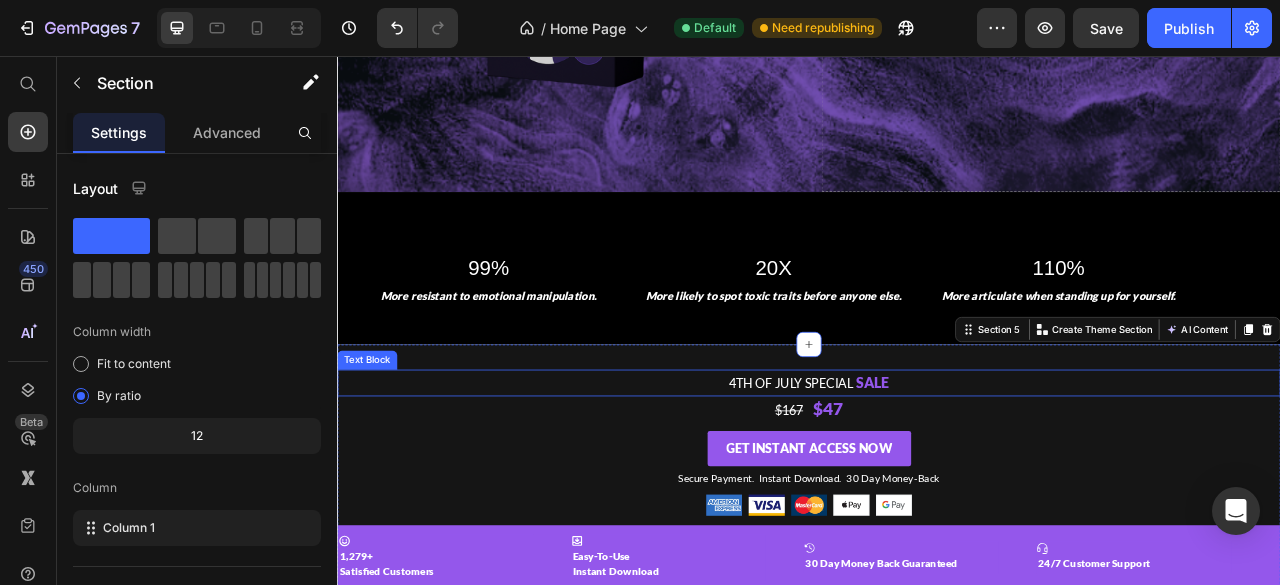 scroll, scrollTop: 575, scrollLeft: 0, axis: vertical 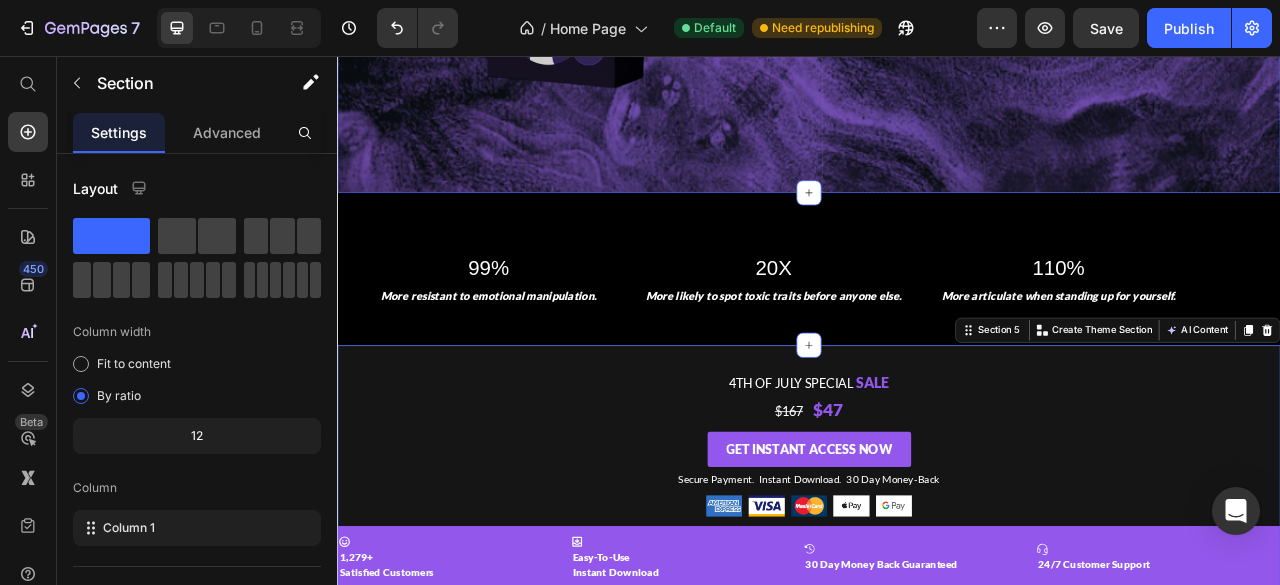 drag, startPoint x: 1158, startPoint y: 387, endPoint x: 1112, endPoint y: 137, distance: 254.19678 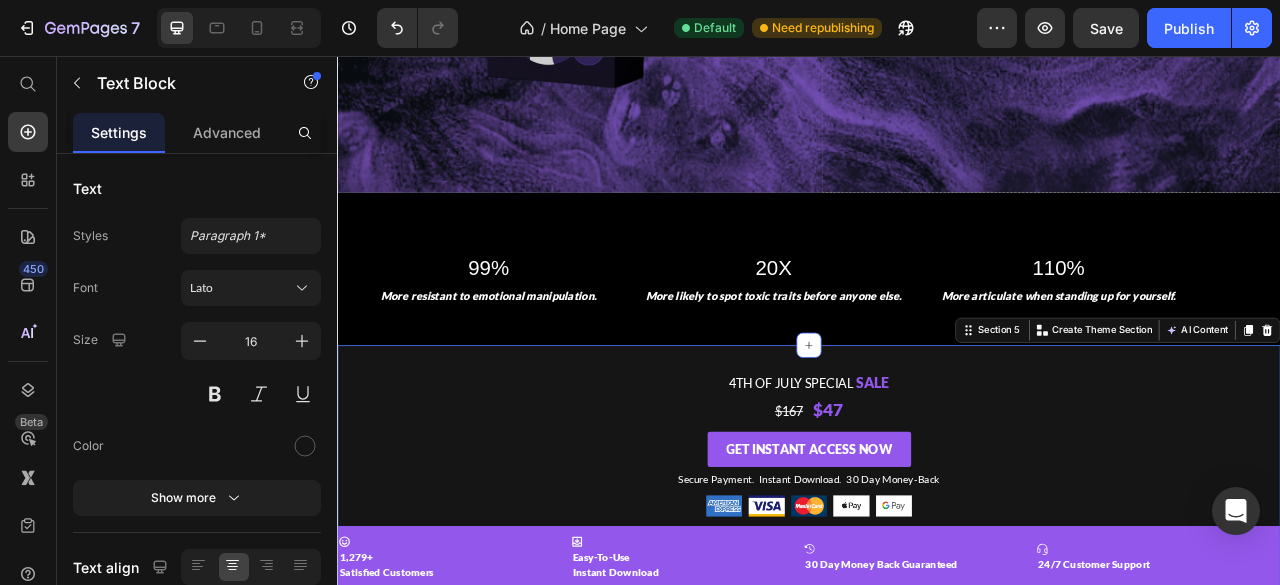 click on "4th of July Special   Sale Text Block $167       $47  Text Block Get Instant Access Now Button Secure Payment.  Instant Download.  30 Day Money-Back Text Block Image Row
Icon 1,279+ Satisfied Customers Text Block
Icon Easy-To-Use Instant Download Text Block
Icon 30 Day Money Back Guaranteed Text Block
Icon 24/7 Customer Support Text Block
Icon 1,279+ Satisfied Customers Text Block
Icon Easy-To-Use Instant Download Text Block
Icon 30 Day Money Back Guaranteed Text Block
Icon 24/7 Customer Support Text Block Marquee Section 5   You can create reusable sections Create Theme Section AI Content Write with GemAI What would you like to describe here? Tone and Voice Persuasive Product Show more Generate" at bounding box center (937, 596) 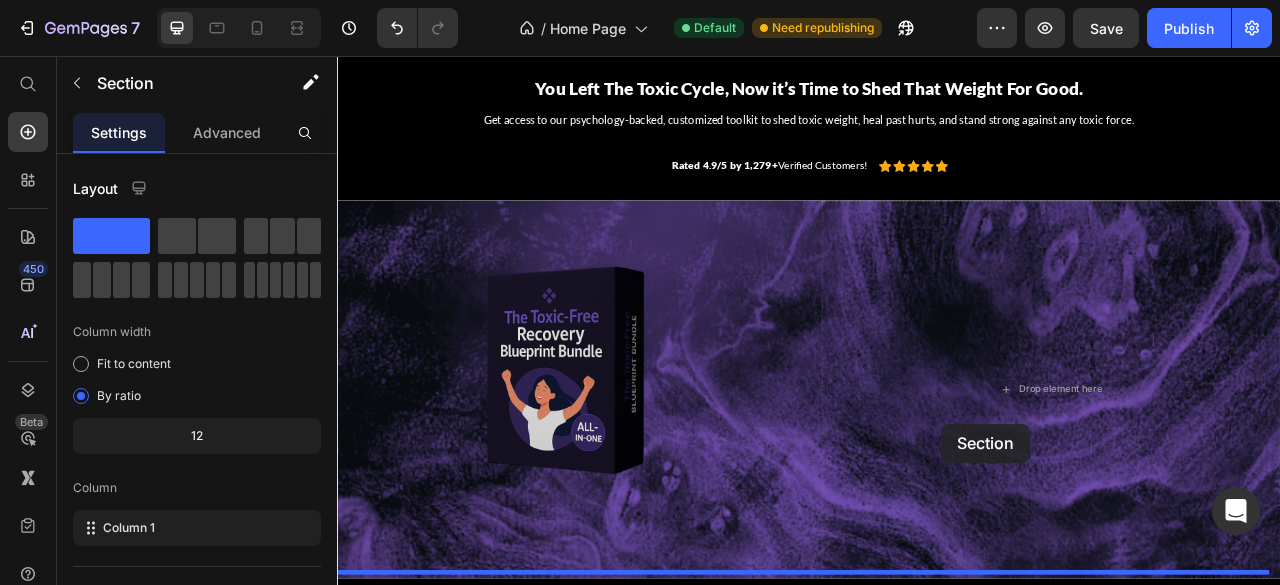scroll, scrollTop: 108, scrollLeft: 0, axis: vertical 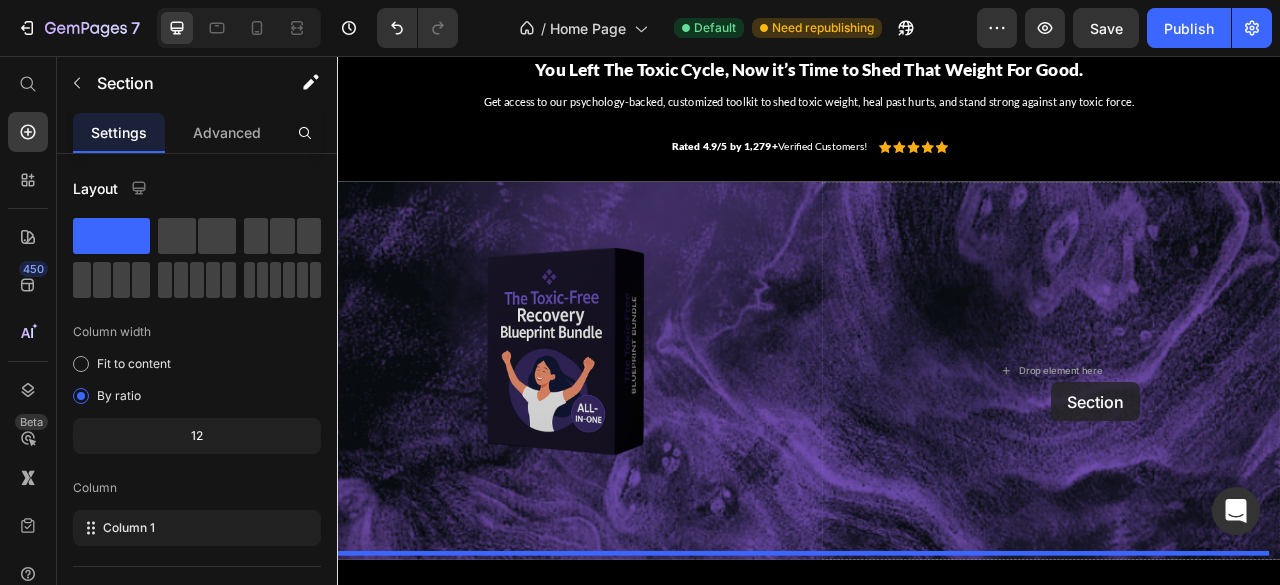 drag, startPoint x: 1168, startPoint y: 401, endPoint x: 1246, endPoint y: 471, distance: 104.80458 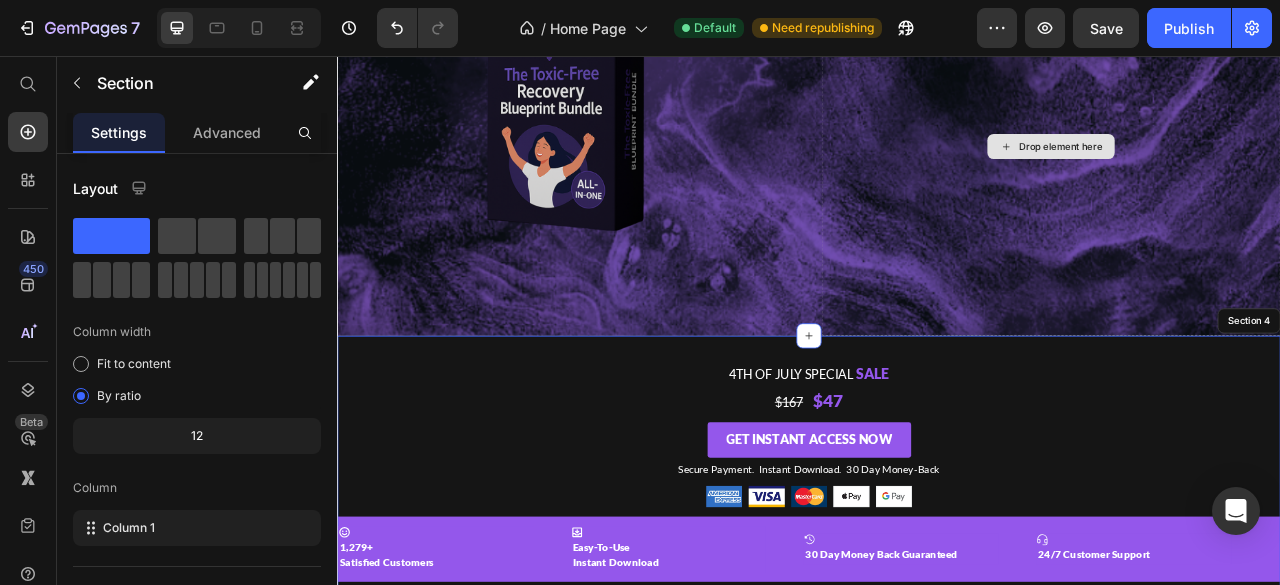 scroll, scrollTop: 402, scrollLeft: 0, axis: vertical 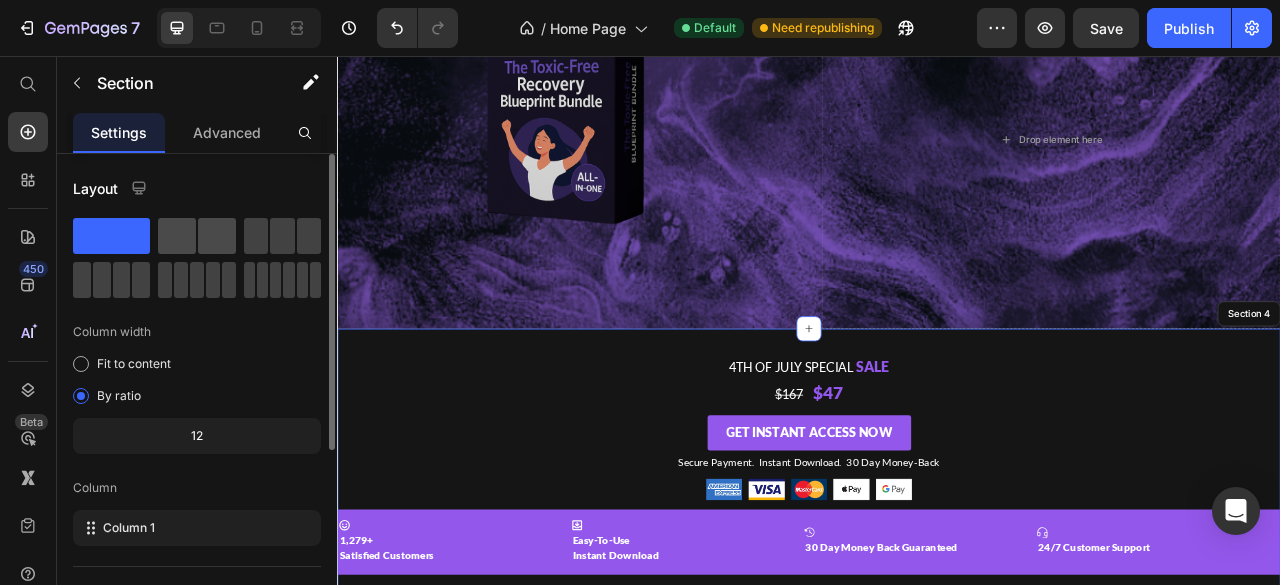 click 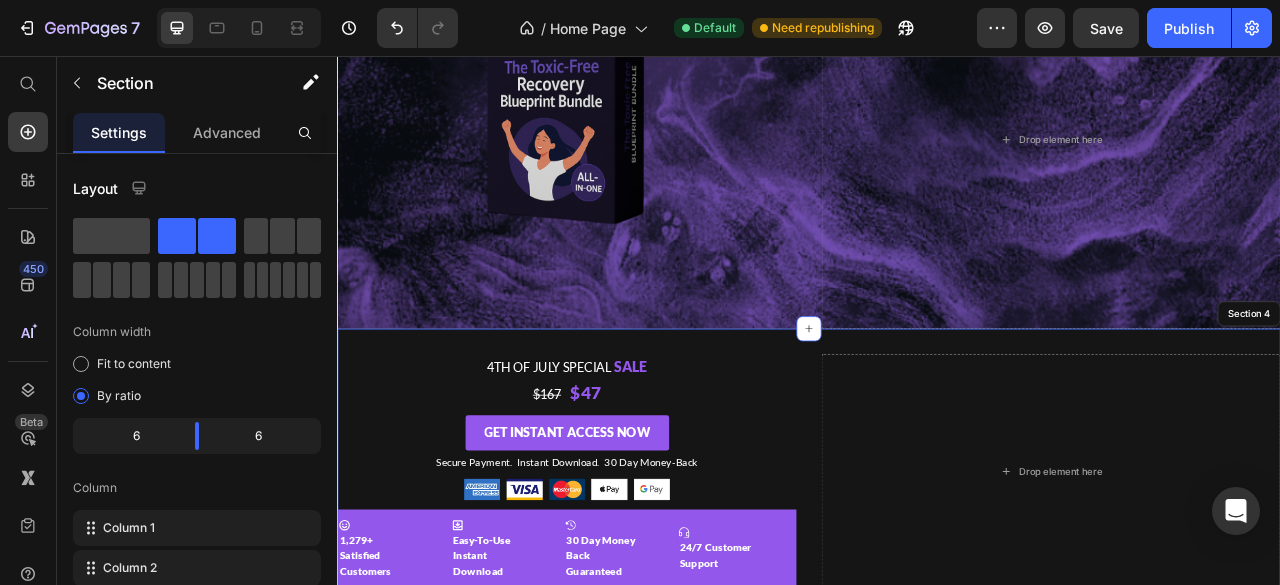 click on "4th of July Special   Sale Text Block $167       $47  Text Block Get Instant Access Now Button Secure Payment.  Instant Download.  30 Day Money-Back Text Block Image Row
Icon 1,279+ Satisfied Customers Text Block
Icon Easy-To-Use Instant Download Text Block
Icon 30 Day Money Back Guaranteed Text Block
Icon 24/7 Customer Support Text Block
Icon 1,279+ Satisfied Customers Text Block
Icon Easy-To-Use Instant Download Text Block
Icon 30 Day Money Back Guaranteed Text Block
Icon 24/7 Customer Support Text Block Marquee
Drop element here Section 4" at bounding box center (937, 585) 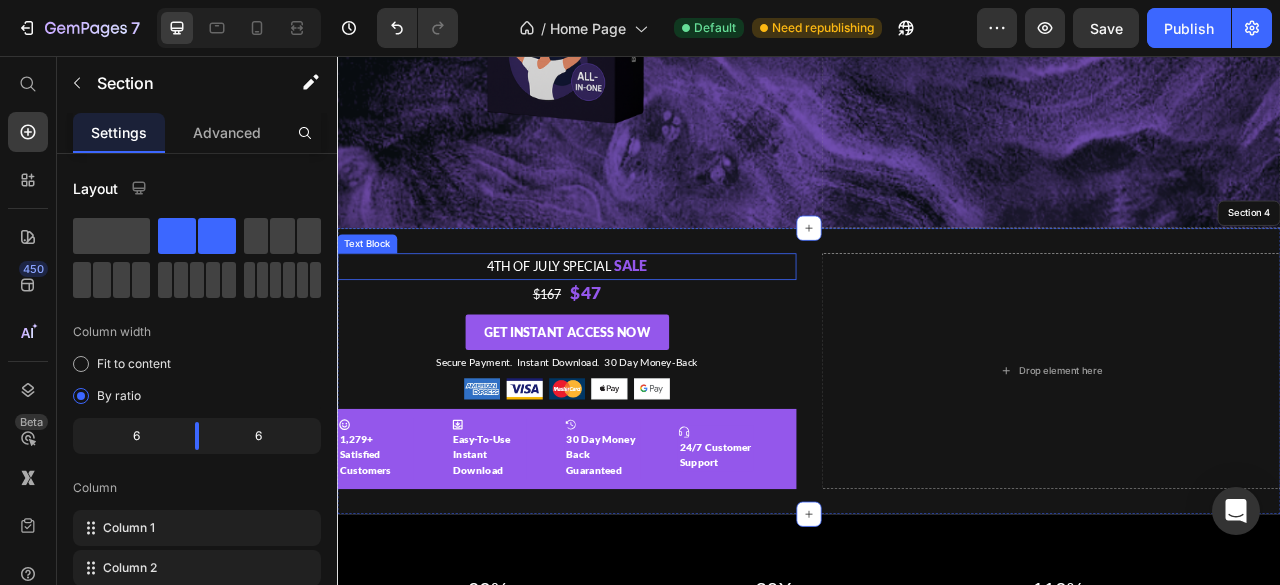 scroll, scrollTop: 552, scrollLeft: 0, axis: vertical 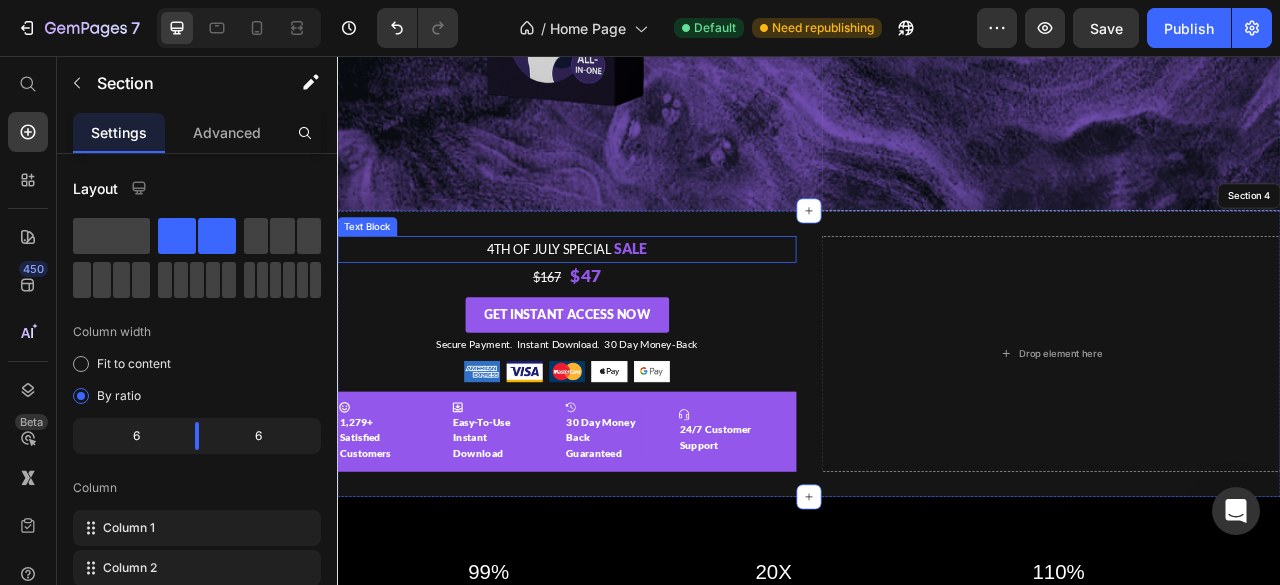 click on "4th of July Special   Sale" at bounding box center (629, 302) 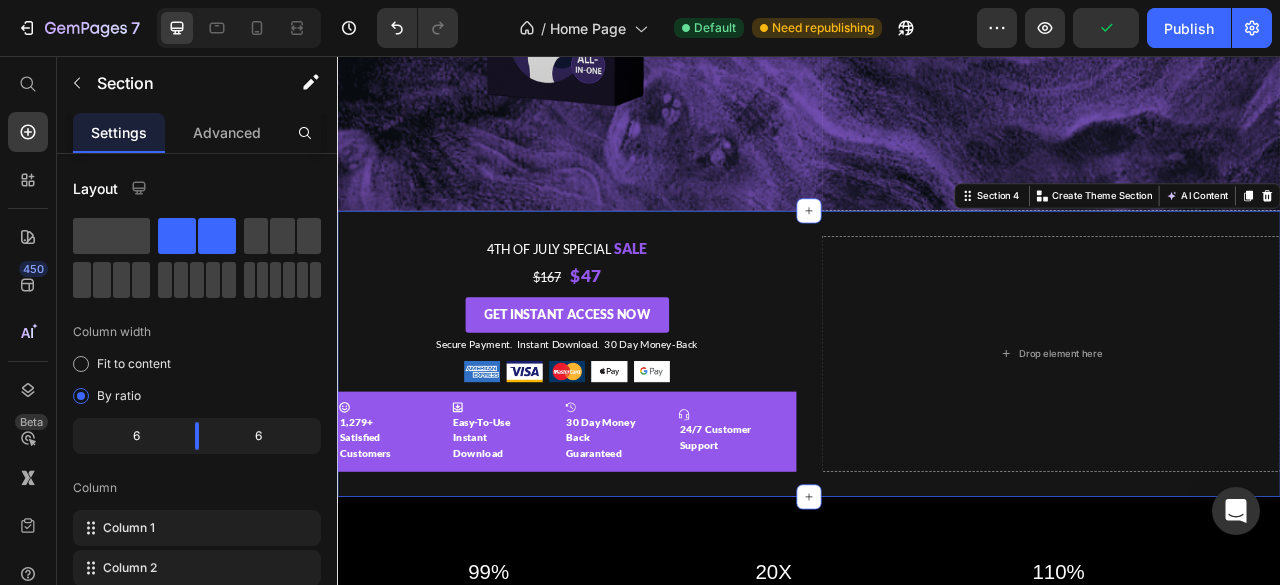 click on "4th of July Special   Sale Text Block $167       $47  Text Block Get Instant Access Now Button Secure Payment.  Instant Download.  30 Day Money-Back Text Block Image Row
Icon 1,279+ Satisfied Customers Text Block
Icon Easy-To-Use Instant Download Text Block
Icon 30 Day Money Back Guaranteed Text Block
Icon 24/7 Customer Support Text Block
Icon 1,279+ Satisfied Customers Text Block
Icon Easy-To-Use Instant Download Text Block
Icon 30 Day Money Back Guaranteed Text Block
Icon 24/7 Customer Support Text Block Marquee
Drop element here Section 4   You can create reusable sections Create Theme Section AI Content Write with GemAI What would you like to describe here? Tone and Voice Persuasive Product The Toxic-Free Recovery Blueprint Bundle Show more Generate" at bounding box center (937, 435) 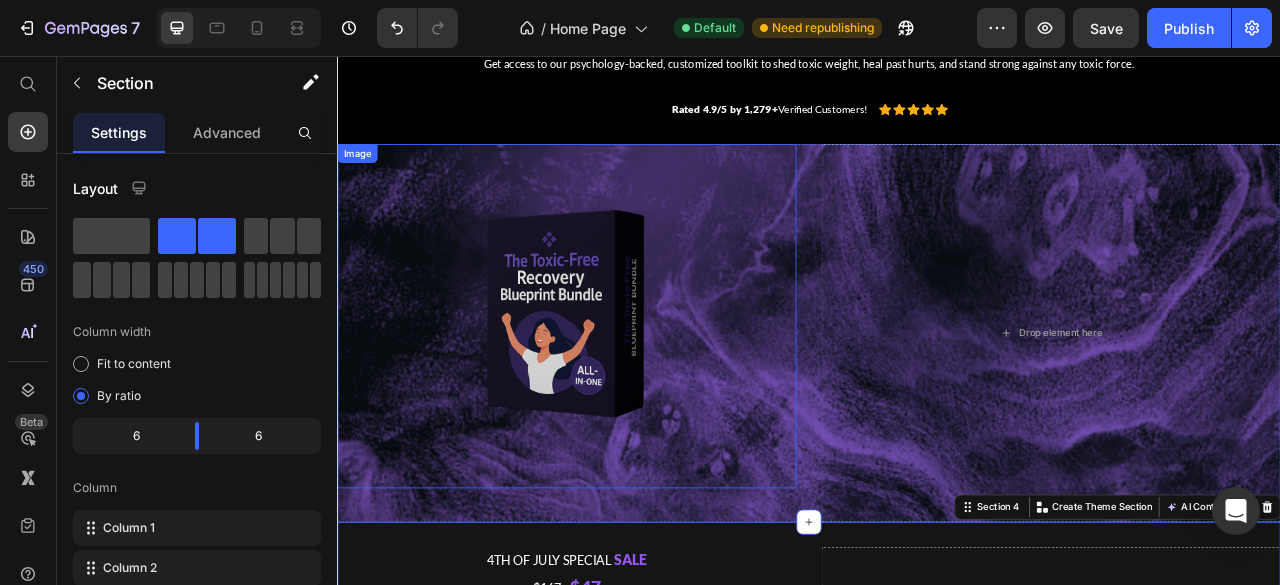 scroll, scrollTop: 166, scrollLeft: 0, axis: vertical 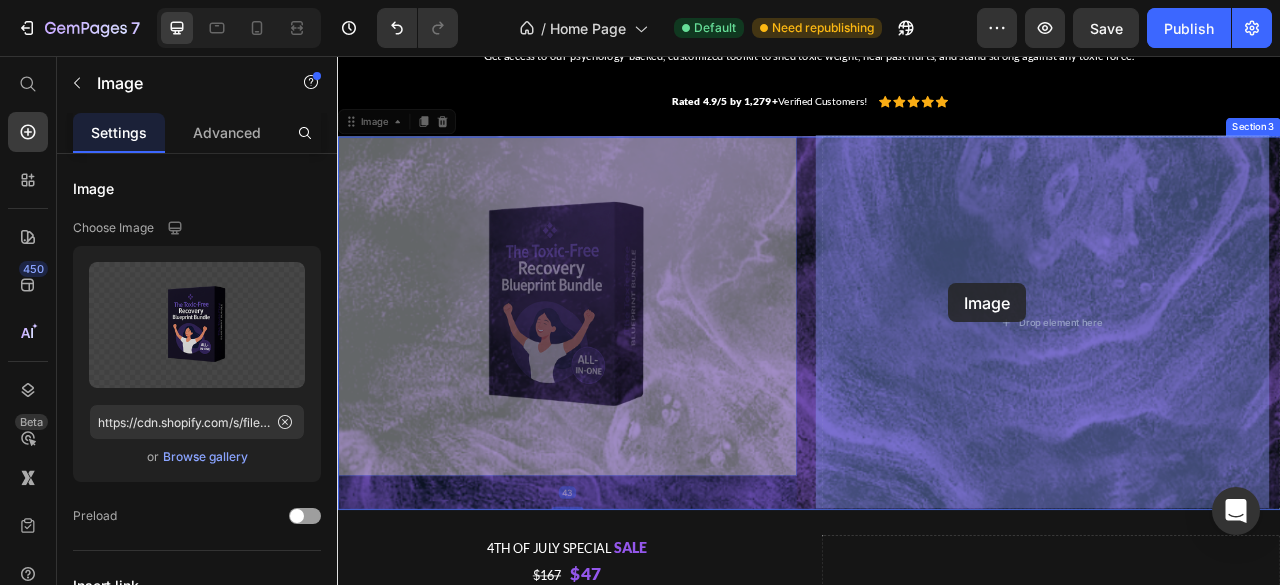 drag, startPoint x: 607, startPoint y: 316, endPoint x: 1163, endPoint y: 332, distance: 556.23016 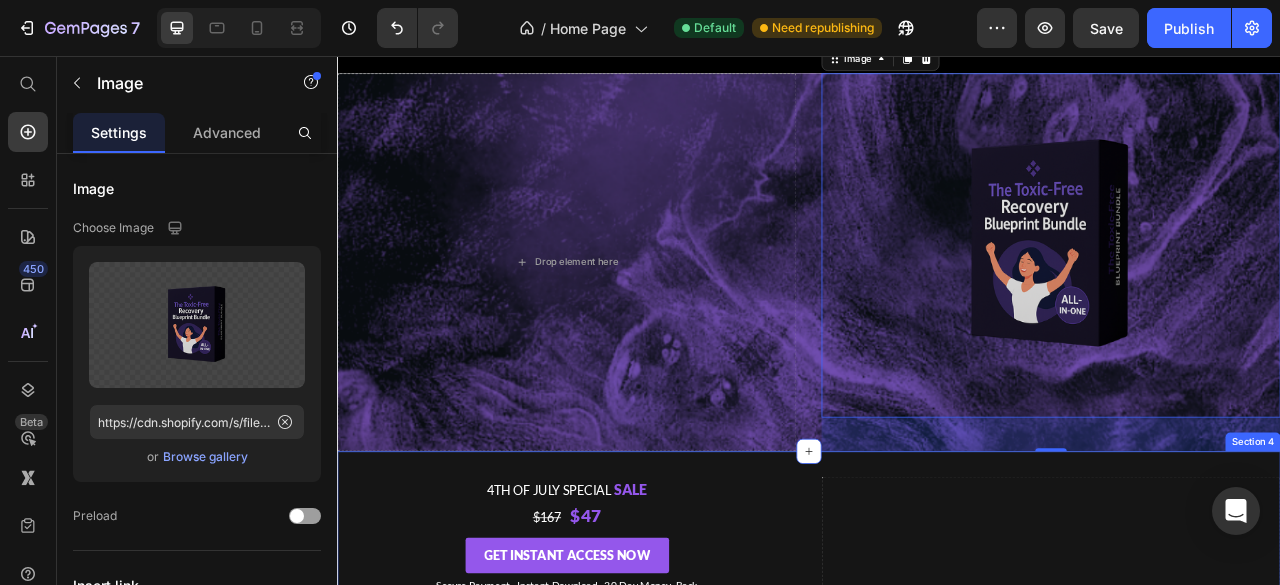 scroll, scrollTop: 226, scrollLeft: 0, axis: vertical 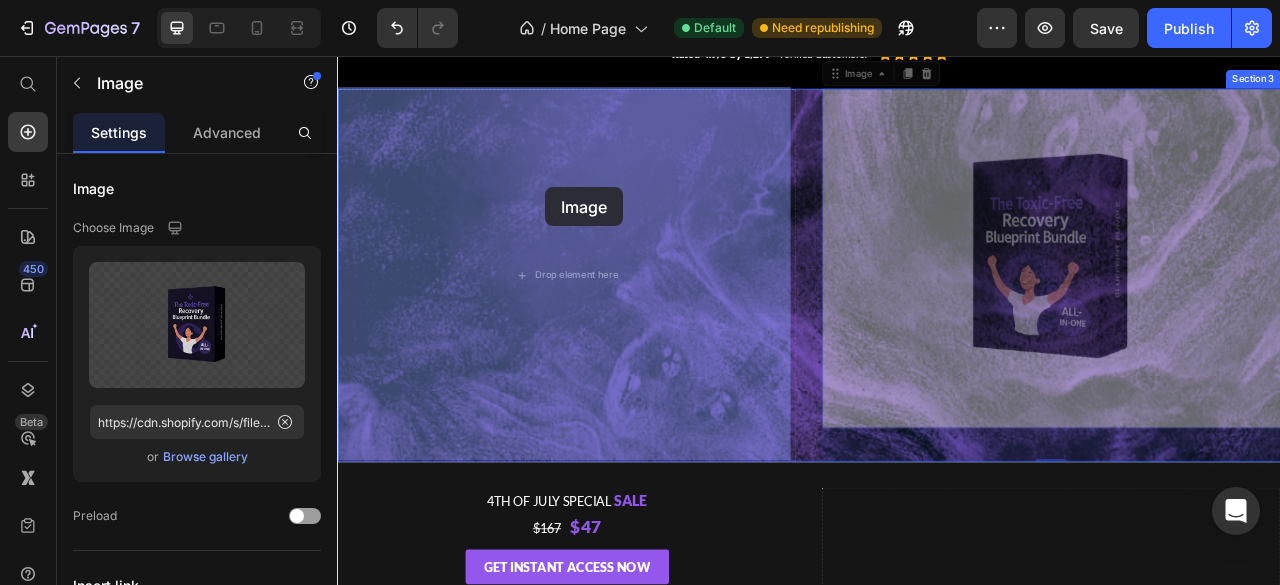 drag, startPoint x: 1255, startPoint y: 213, endPoint x: 533, endPoint y: 245, distance: 722.7088 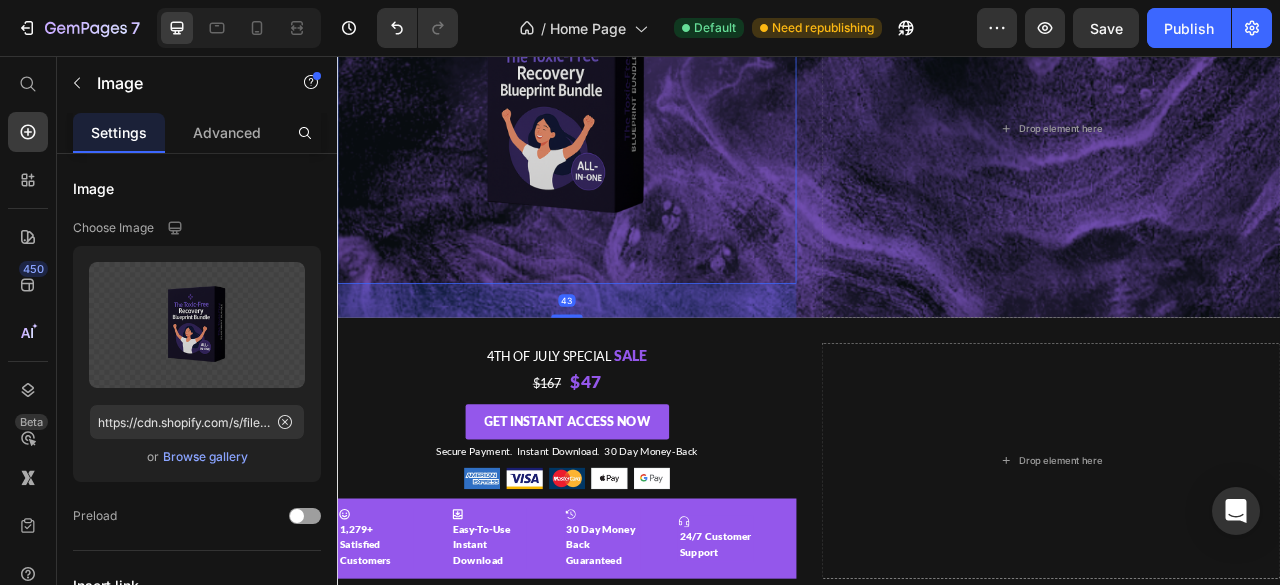 scroll, scrollTop: 417, scrollLeft: 0, axis: vertical 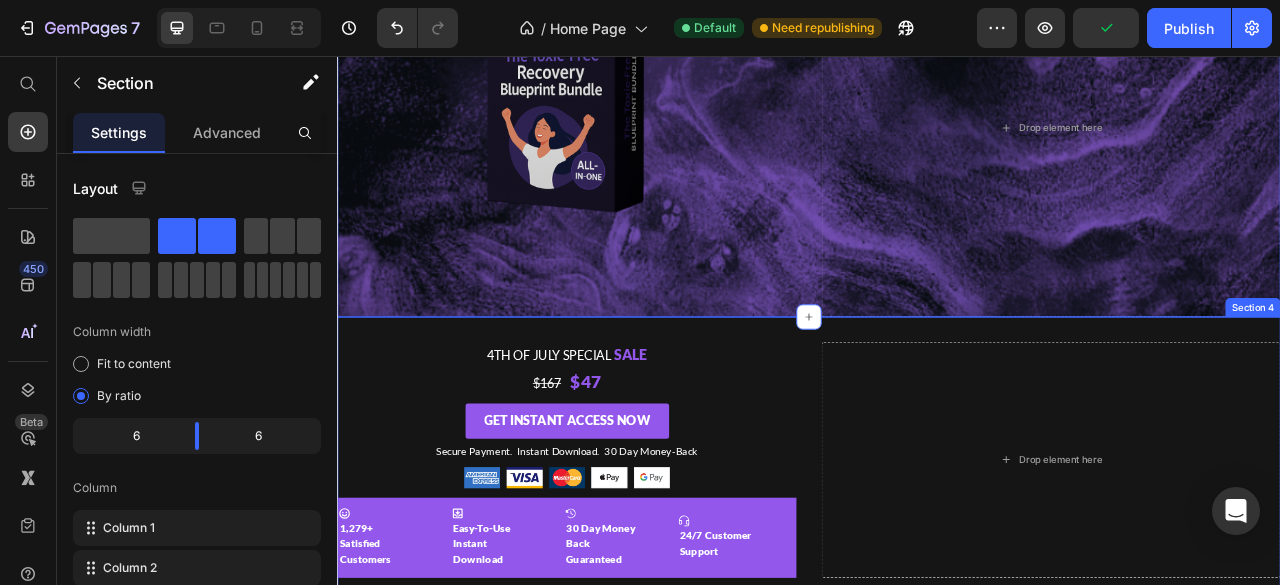 click on "4th of July Special   Sale Text Block $167       $47  Text Block Get Instant Access Now Button Secure Payment.  Instant Download.  30 Day Money-Back Text Block Image Row
Icon 1,279+ Satisfied Customers Text Block
Icon Easy-To-Use Instant Download Text Block
Icon 30 Day Money Back Guaranteed Text Block
Icon 24/7 Customer Support Text Block
Icon 1,279+ Satisfied Customers Text Block
Icon Easy-To-Use Instant Download Text Block
Icon 30 Day Money Back Guaranteed Text Block
Icon 24/7 Customer Support Text Block Marquee
Drop element here Section 4" at bounding box center [937, 570] 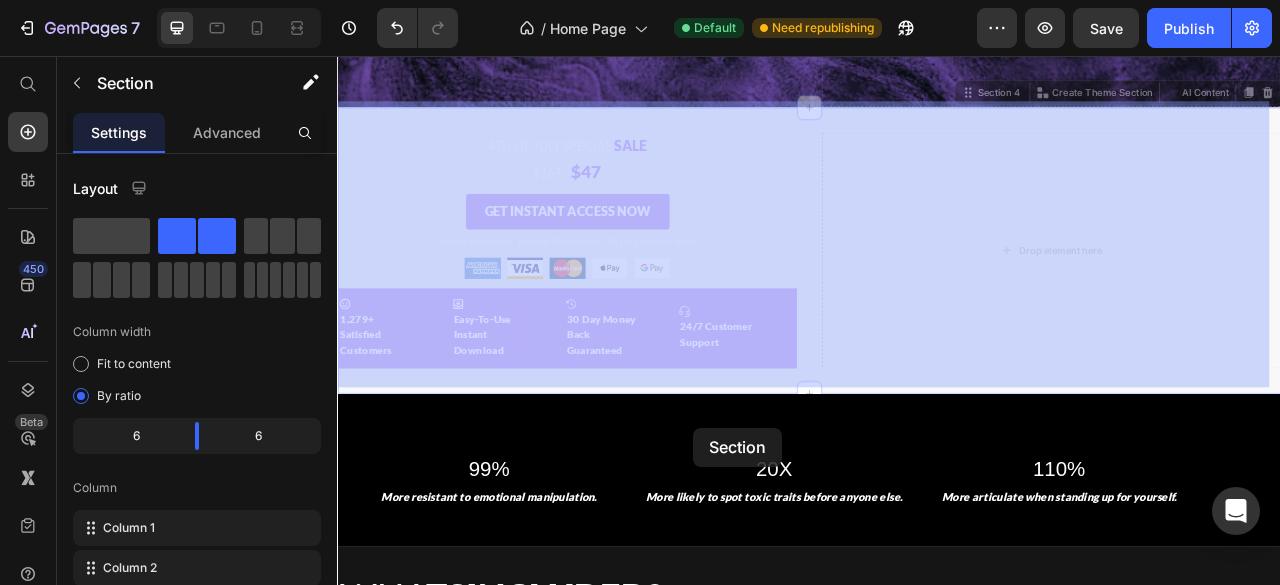 drag, startPoint x: 1134, startPoint y: 362, endPoint x: 813, endPoint y: 278, distance: 331.8087 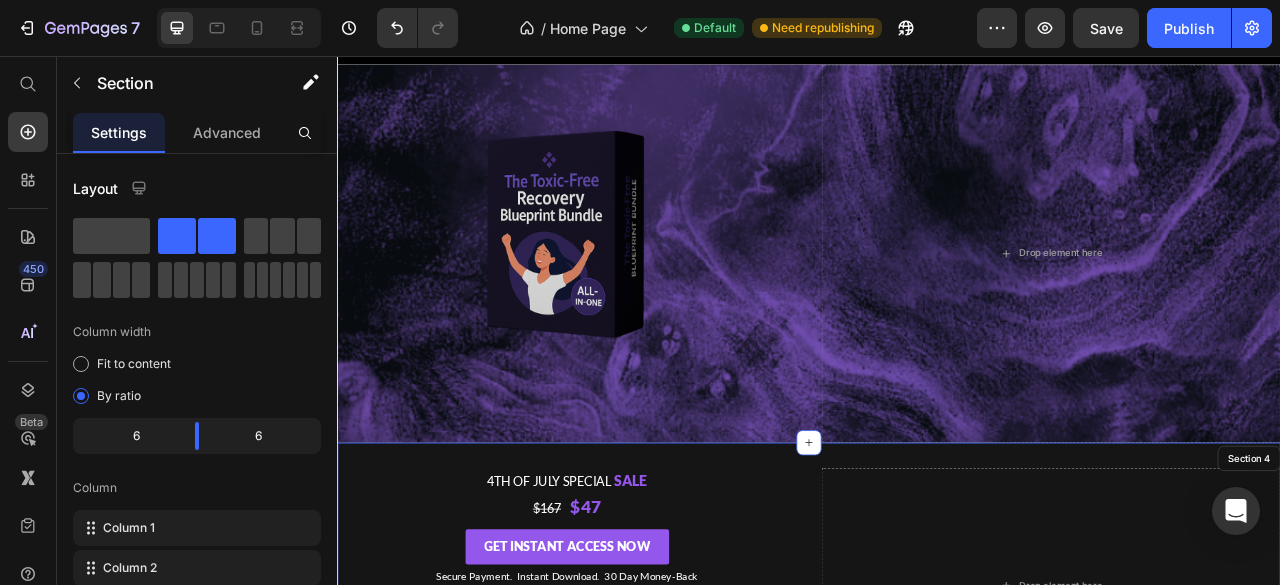 scroll, scrollTop: 256, scrollLeft: 0, axis: vertical 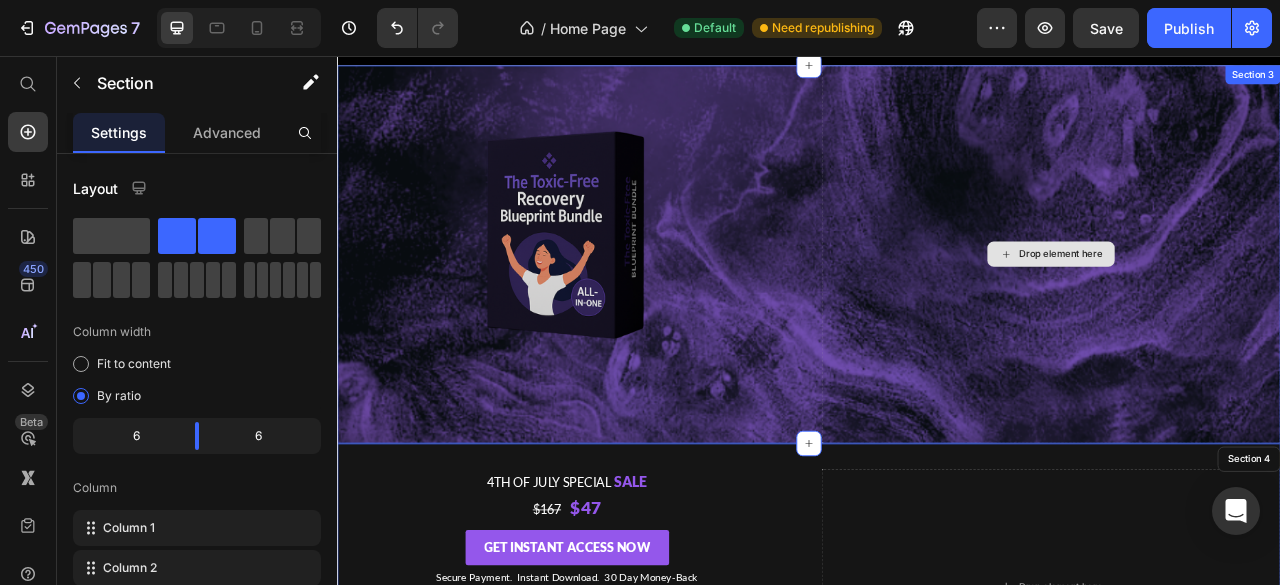 click on "Drop element here" at bounding box center [1245, 308] 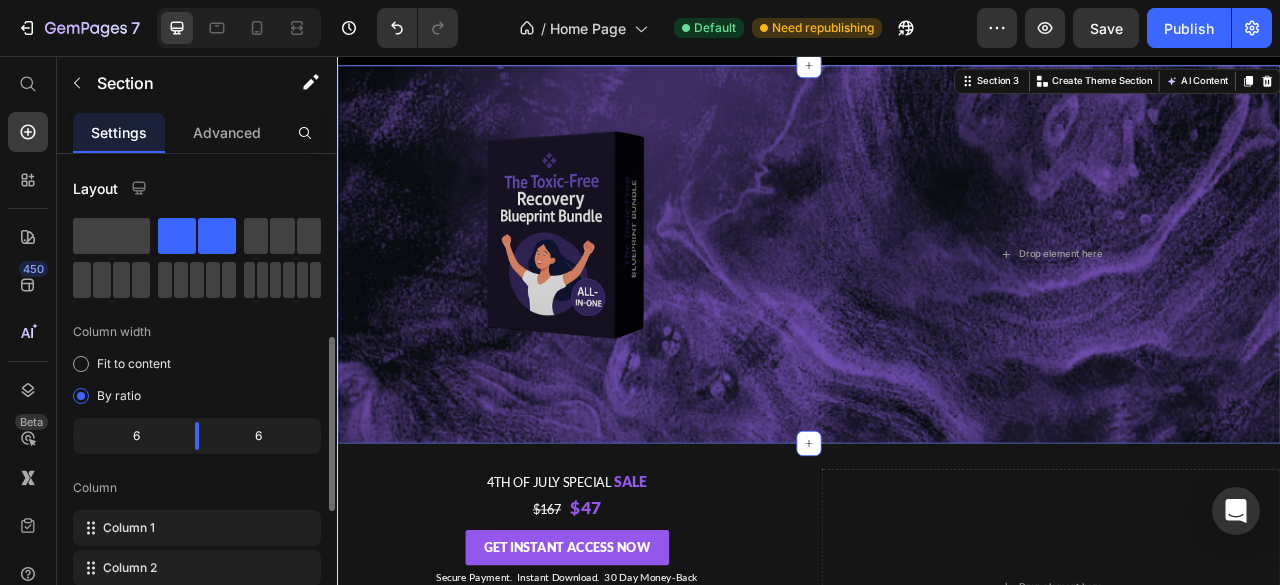 scroll, scrollTop: 228, scrollLeft: 0, axis: vertical 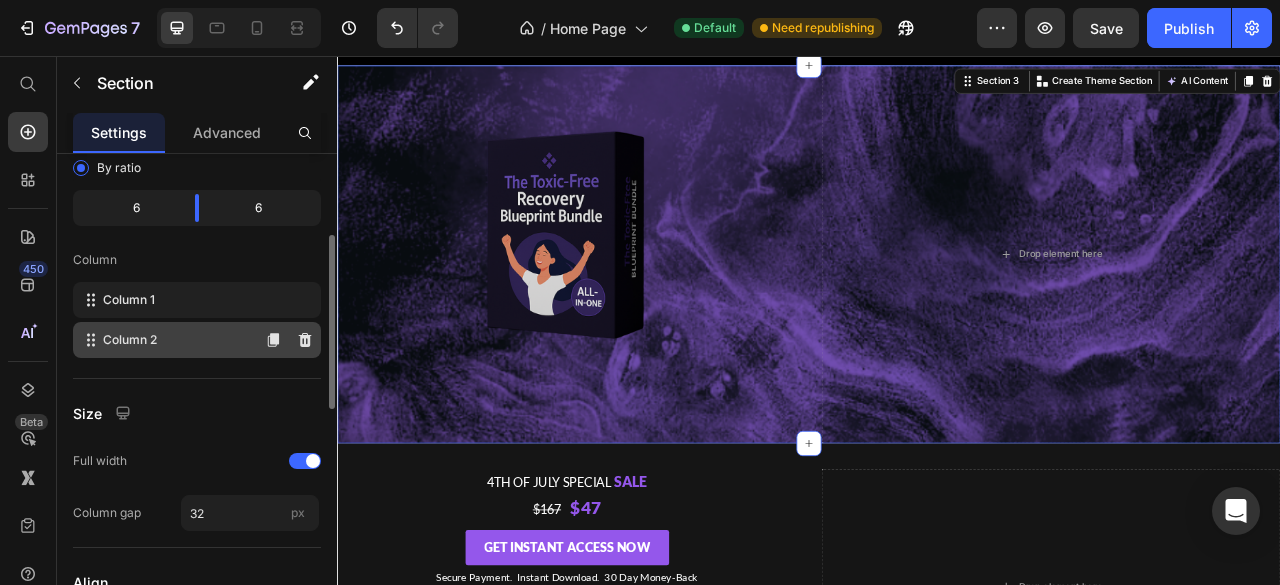 click on "Column 2" 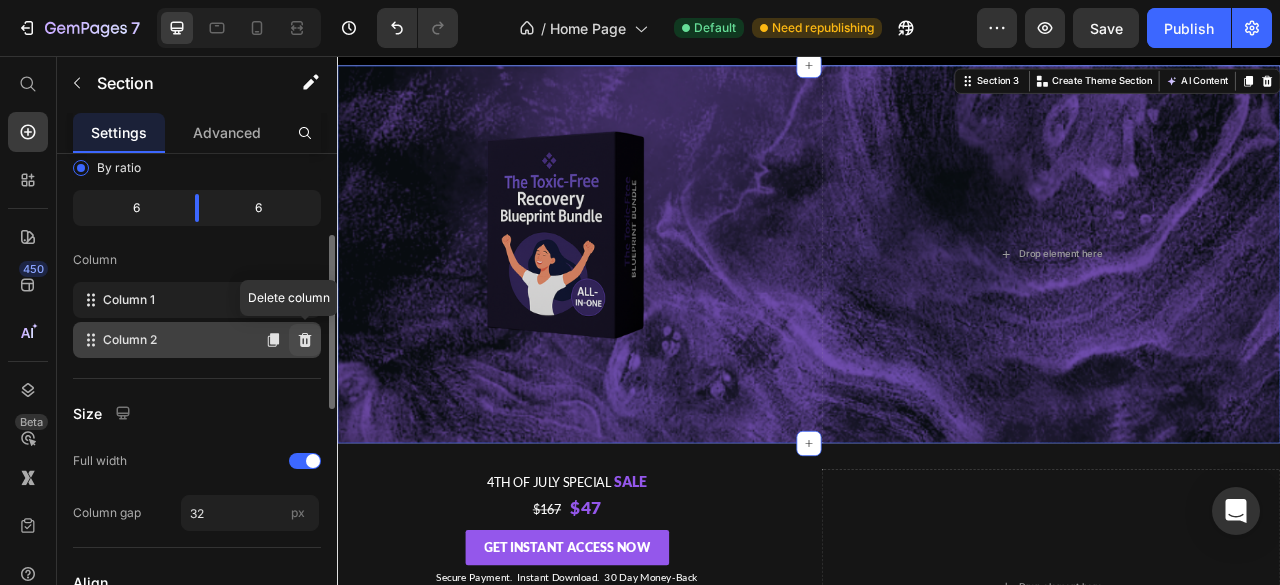click 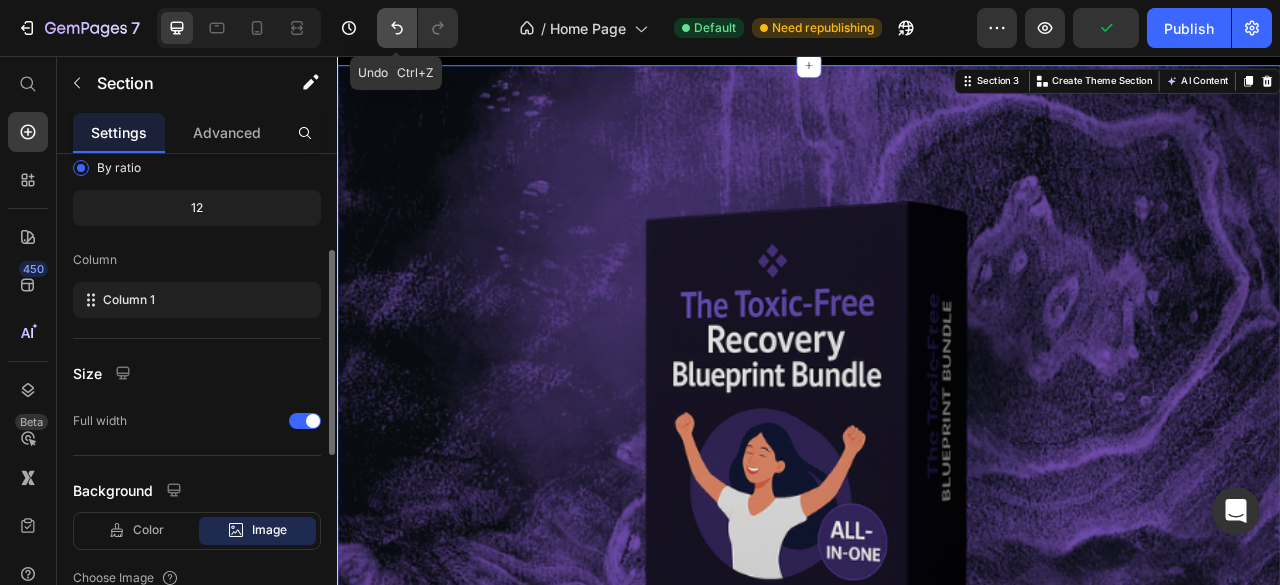 click 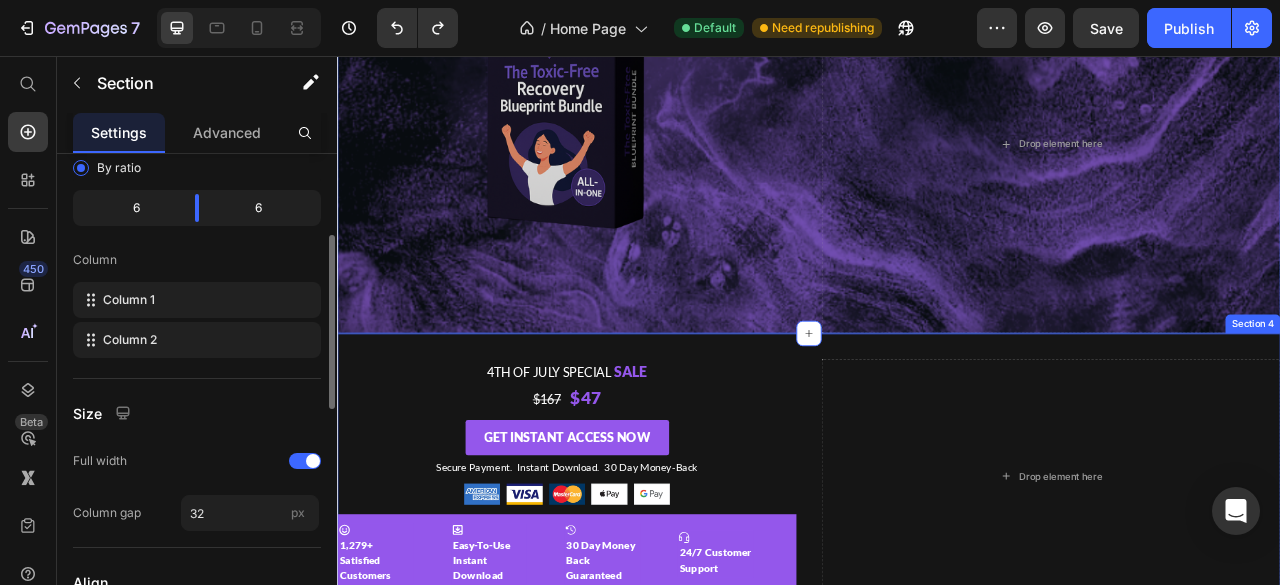 scroll, scrollTop: 397, scrollLeft: 0, axis: vertical 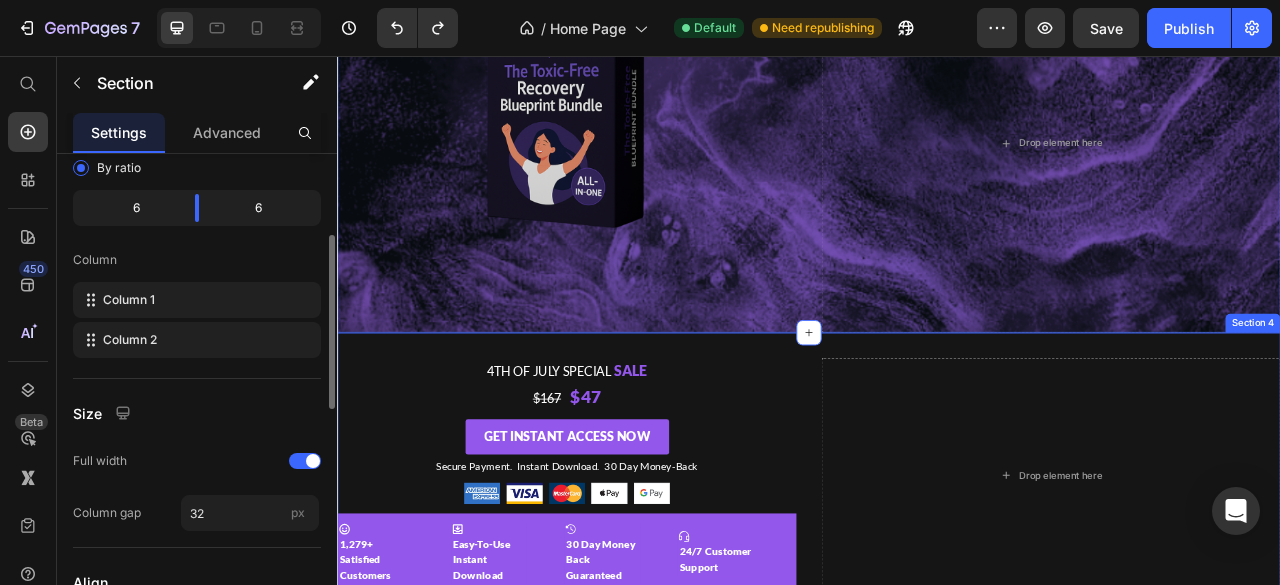 click on "4th of July Special   Sale Text Block $167       $47  Text Block Get Instant Access Now Button Secure Payment.  Instant Download.  30 Day Money-Back Text Block Image Row
Icon 1,279+ Satisfied Customers Text Block
Icon Easy-To-Use Instant Download Text Block
Icon 30 Day Money Back Guaranteed Text Block
Icon 24/7 Customer Support Text Block
Icon 1,279+ Satisfied Customers Text Block
Icon Easy-To-Use Instant Download Text Block
Icon 30 Day Money Back Guaranteed Text Block
Icon 24/7 Customer Support Text Block Marquee
Drop element here Section 4" at bounding box center (937, 590) 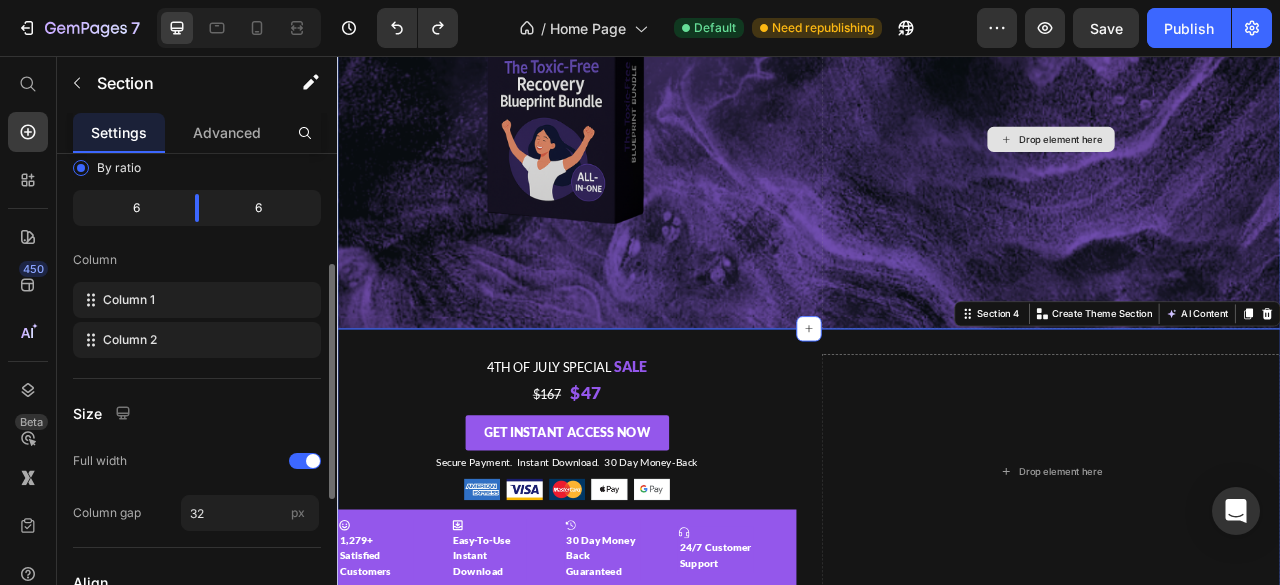 scroll, scrollTop: 376, scrollLeft: 0, axis: vertical 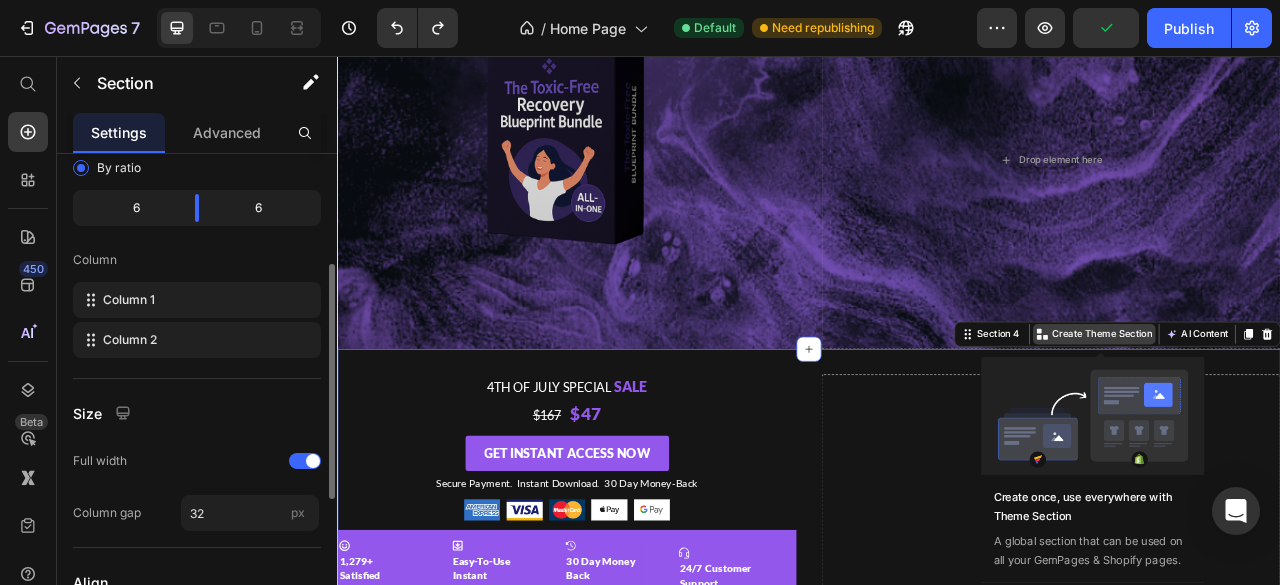 click on "Create Theme Section" at bounding box center [1310, 410] 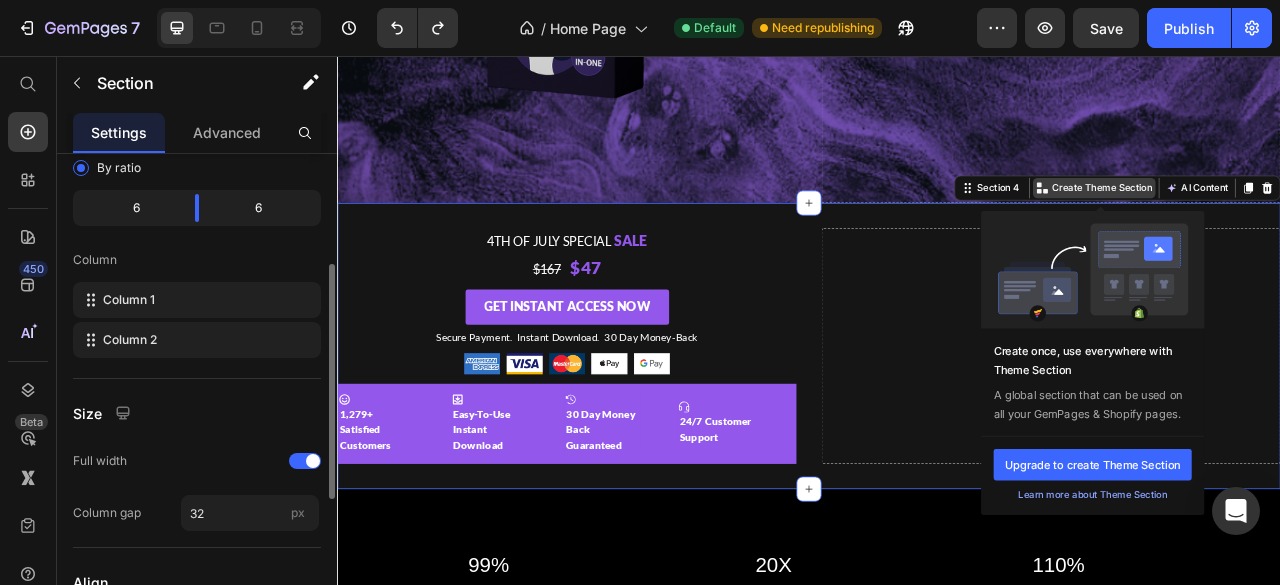 scroll, scrollTop: 561, scrollLeft: 0, axis: vertical 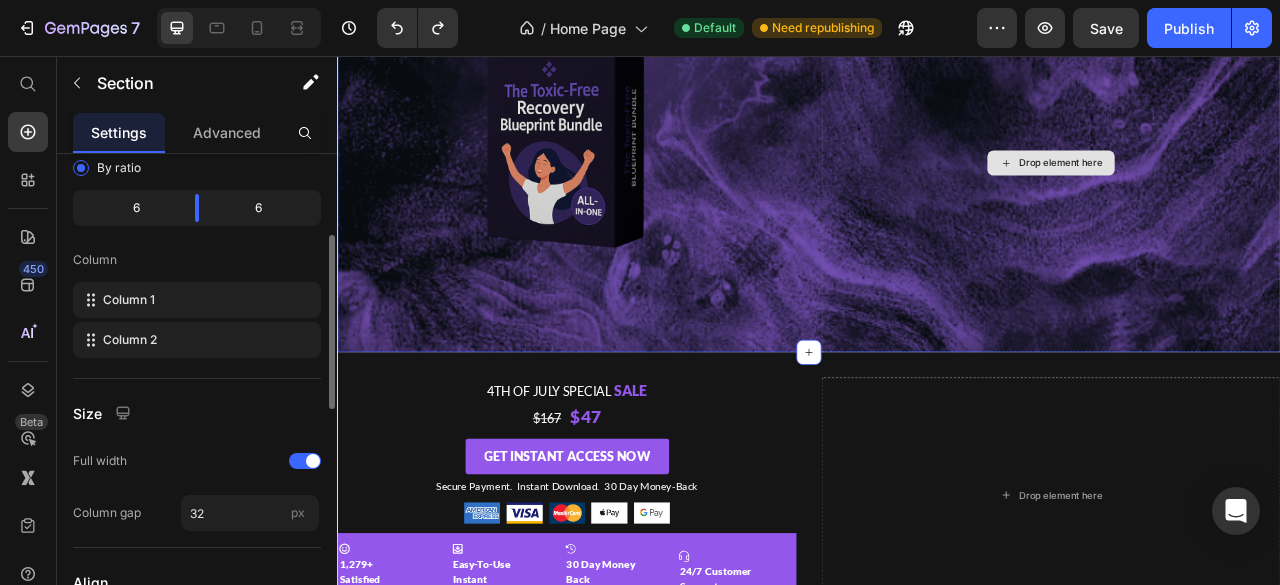 click on "Drop element here" at bounding box center (1245, 192) 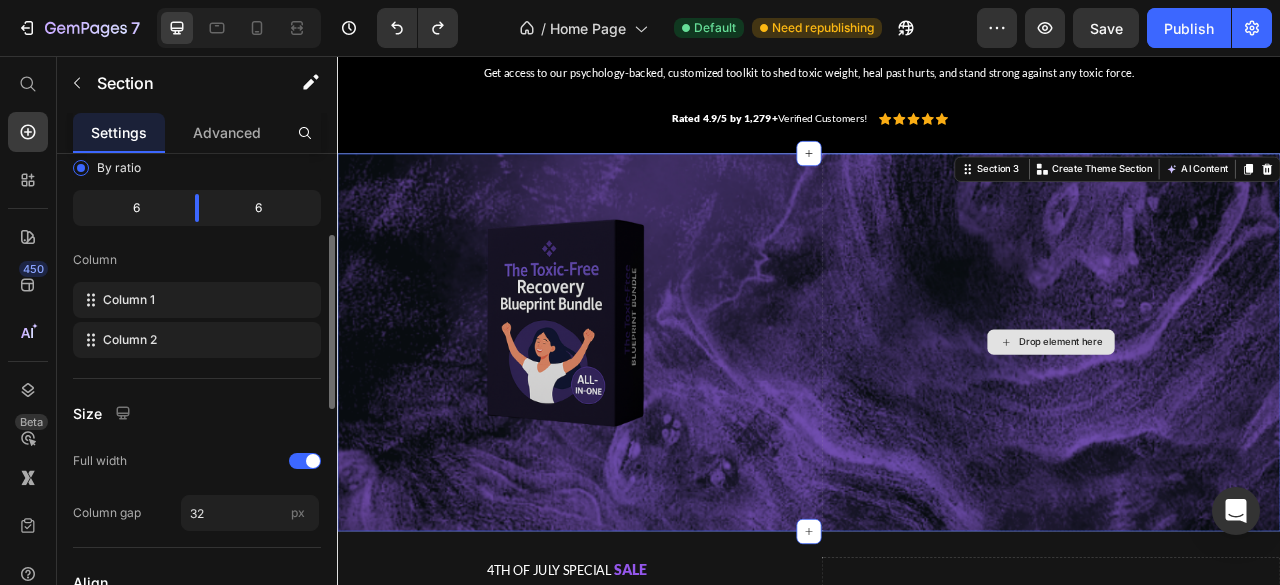 scroll, scrollTop: 145, scrollLeft: 0, axis: vertical 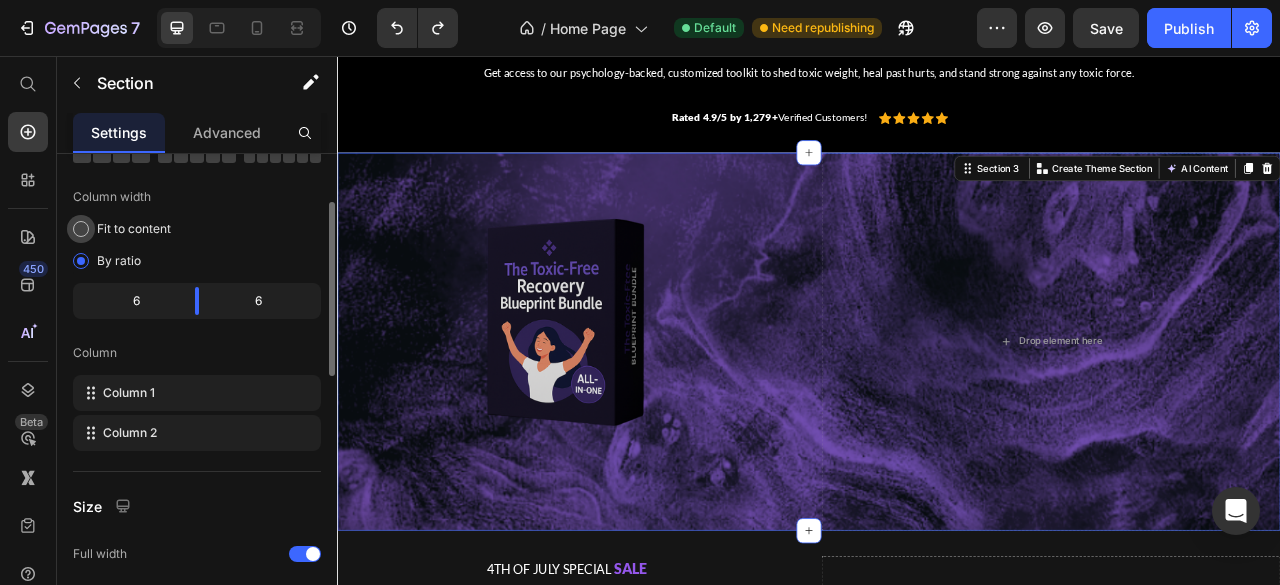 click on "Fit to content" at bounding box center [134, 229] 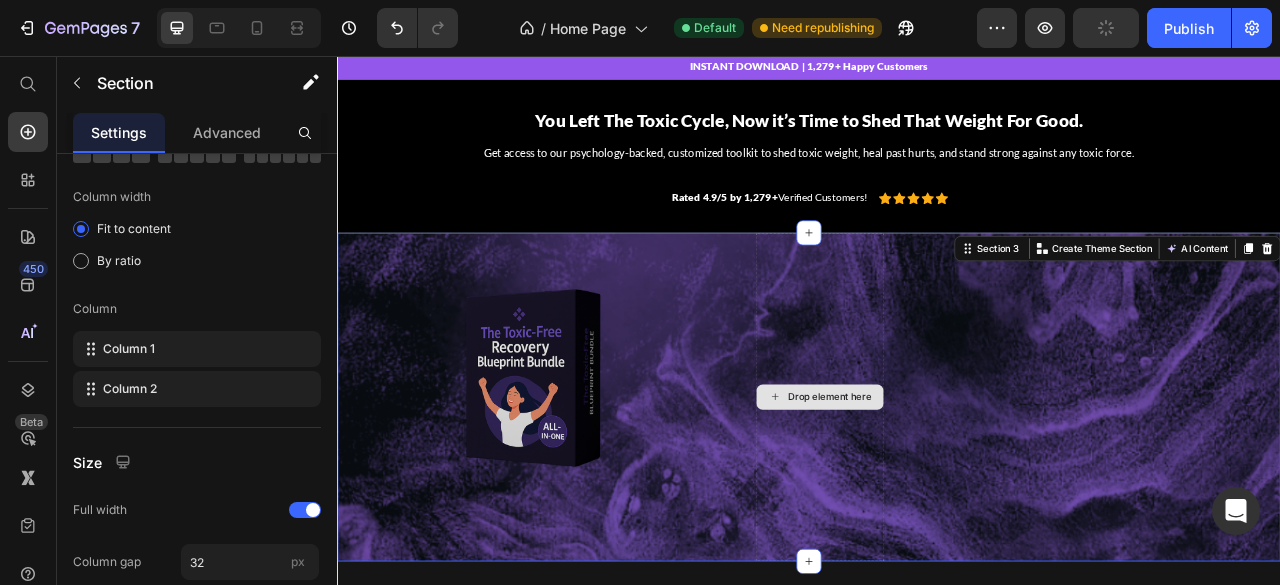 scroll, scrollTop: 44, scrollLeft: 0, axis: vertical 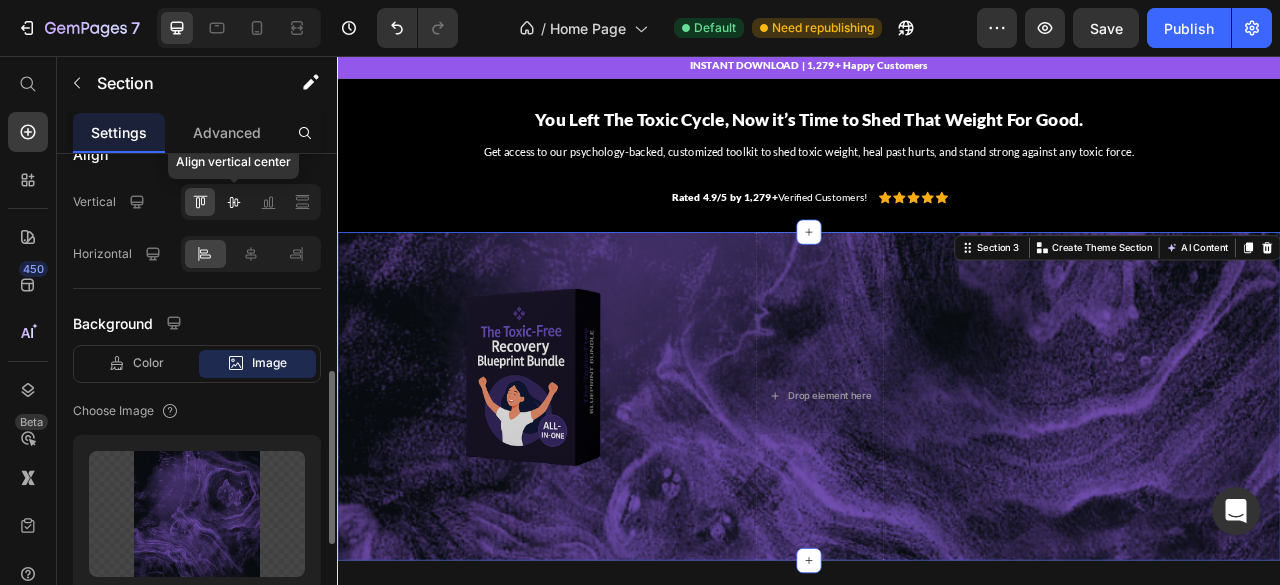 click 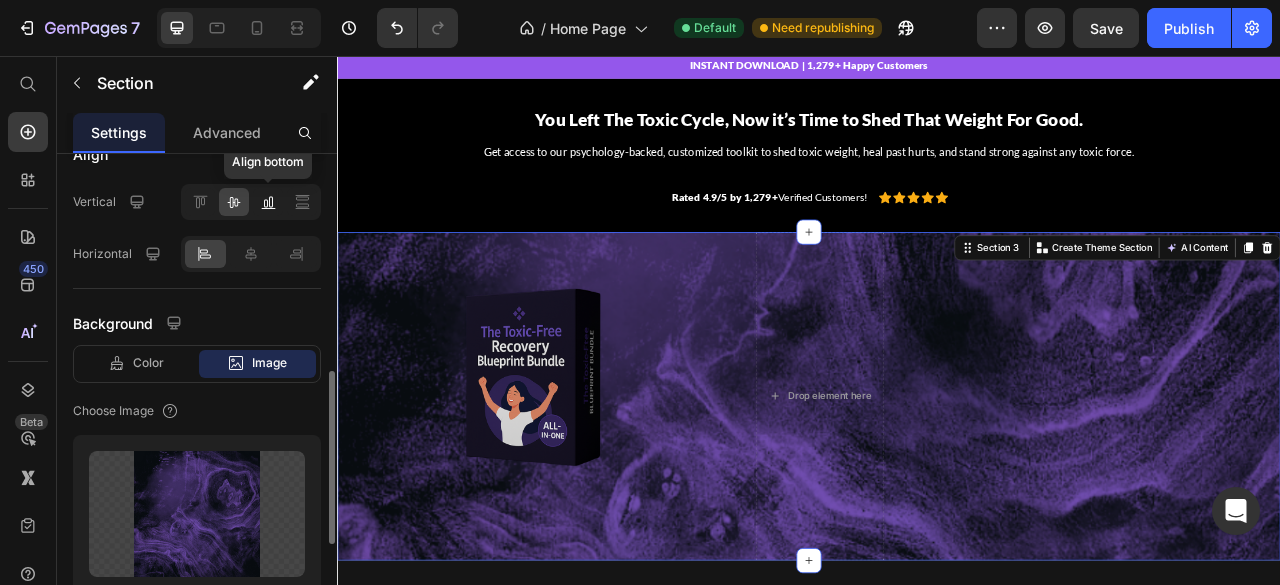 click 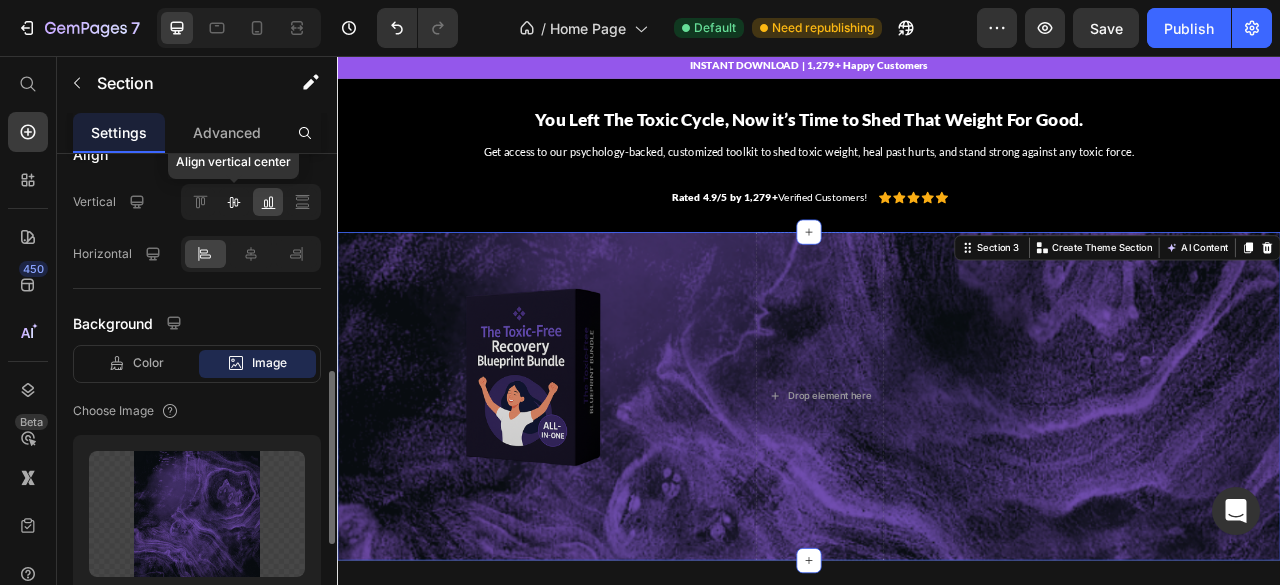 click 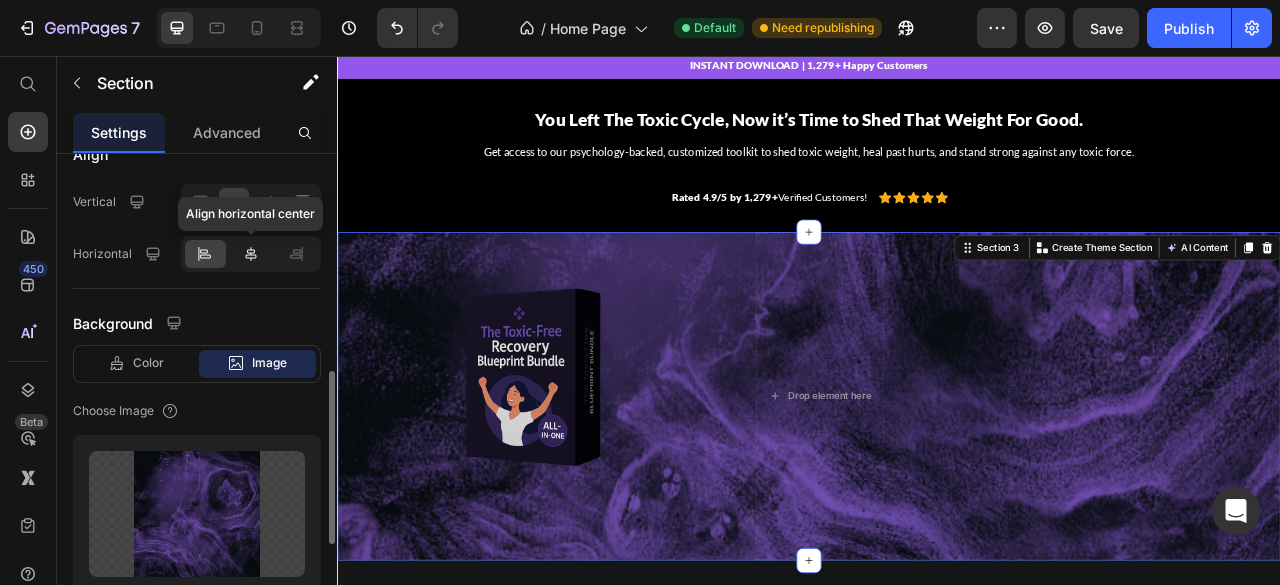 click 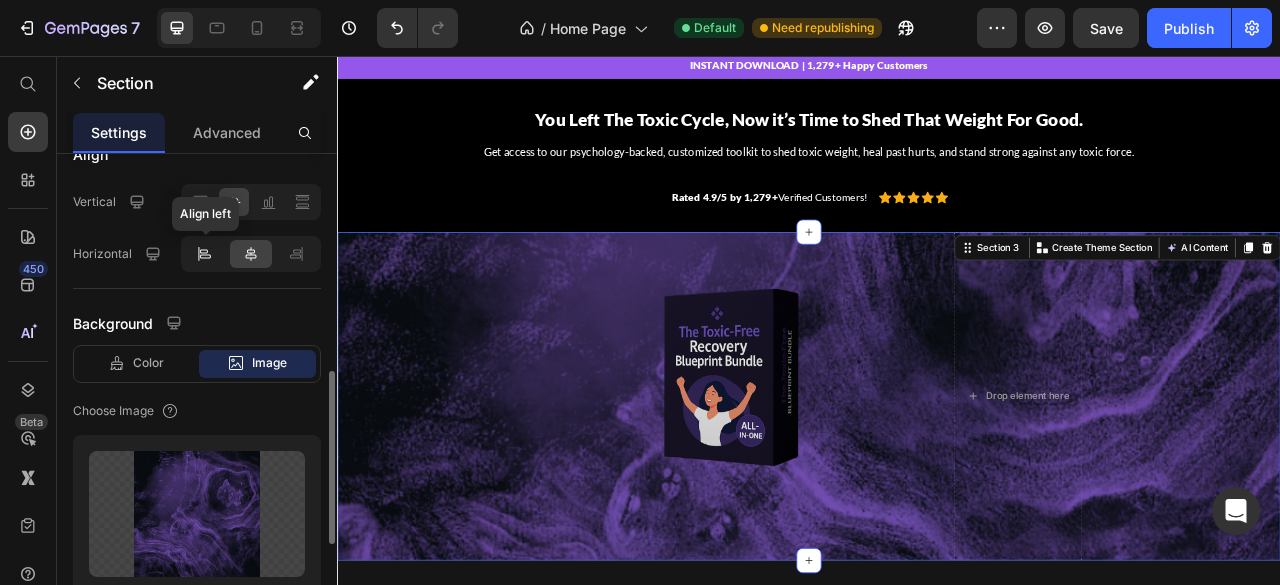 click 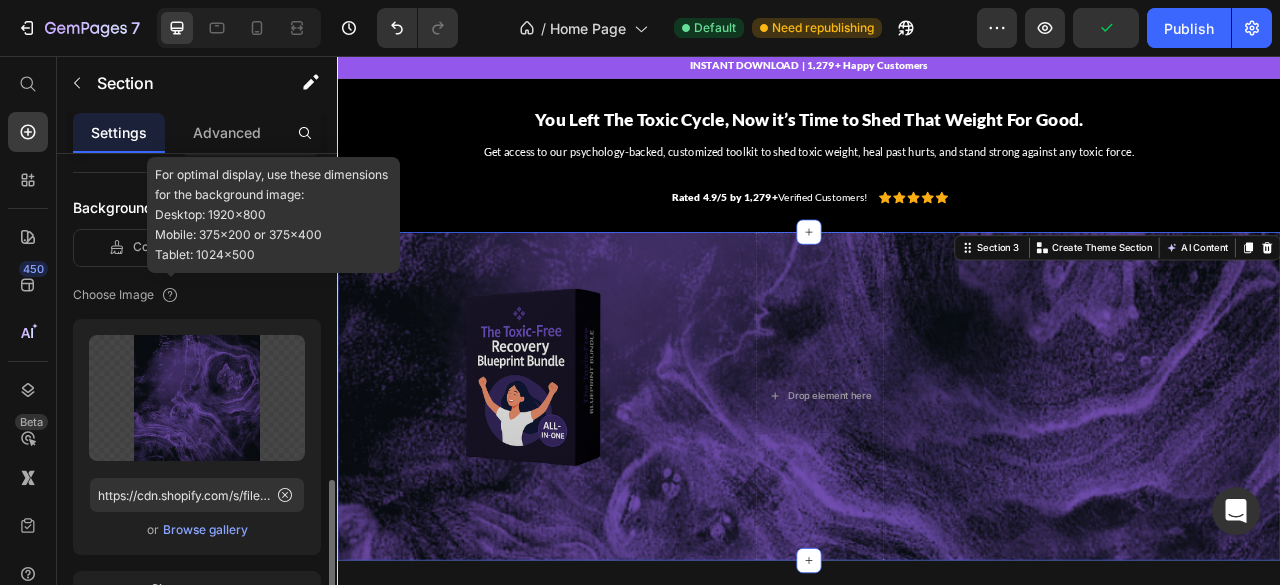 scroll, scrollTop: 890, scrollLeft: 0, axis: vertical 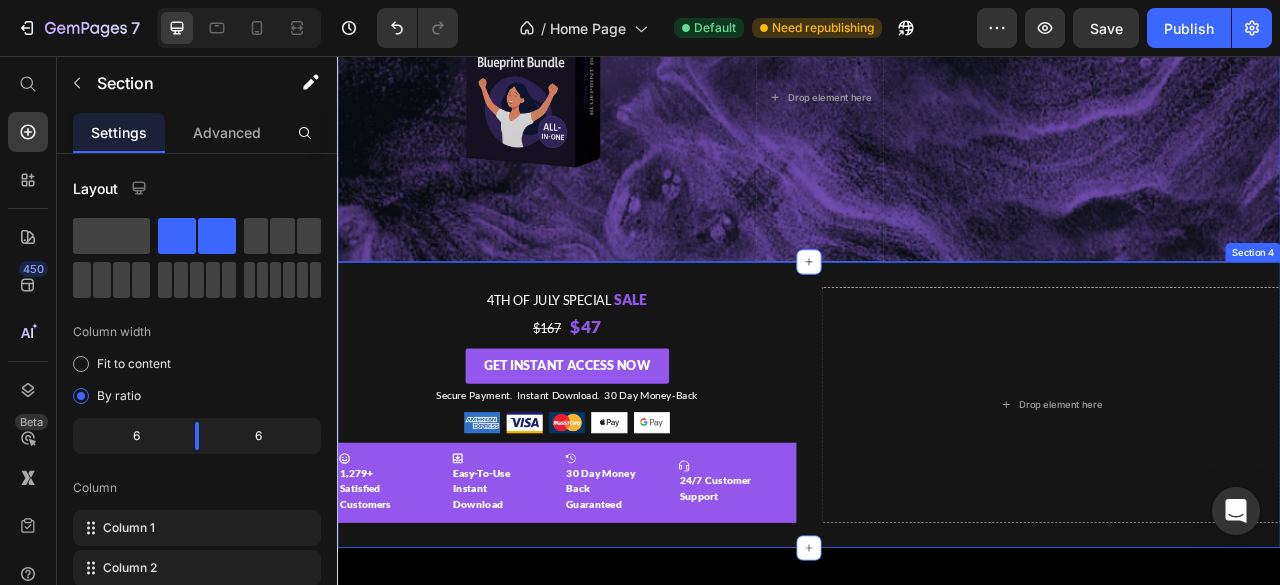 click on "4th of July Special   Sale Text Block $167       $47  Text Block Get Instant Access Now Button Secure Payment.  Instant Download.  30 Day Money-Back Text Block Image Row
Icon 1,279+ Satisfied Customers Text Block
Icon Easy-To-Use Instant Download Text Block
Icon 30 Day Money Back Guaranteed Text Block
Icon 24/7 Customer Support Text Block
Icon 1,279+ Satisfied Customers Text Block
Icon Easy-To-Use Instant Download Text Block
Icon 30 Day Money Back Guaranteed Text Block
Icon 24/7 Customer Support Text Block Marquee
Drop element here Section 4" at bounding box center [937, 500] 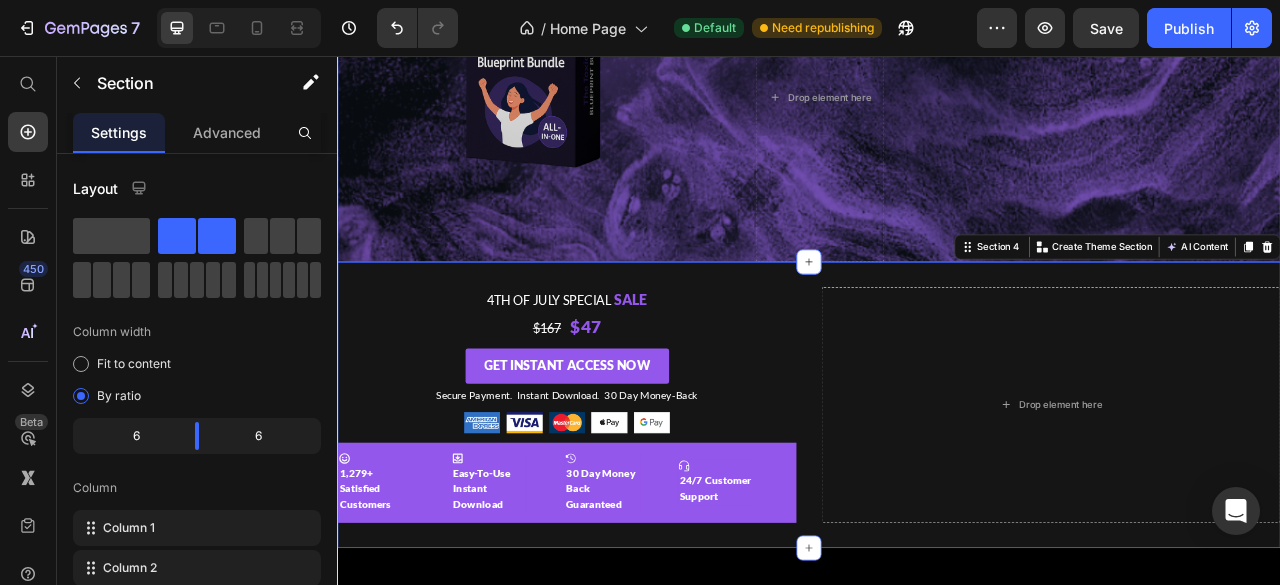 scroll, scrollTop: 169, scrollLeft: 0, axis: vertical 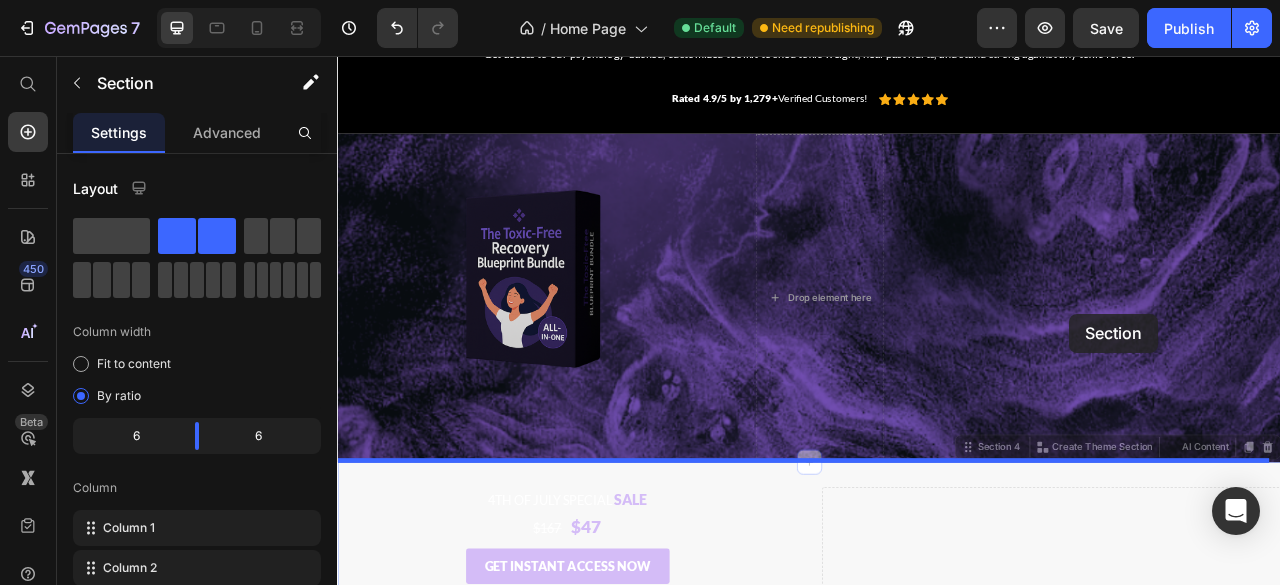 drag, startPoint x: 1155, startPoint y: 555, endPoint x: 1268, endPoint y: 384, distance: 204.96341 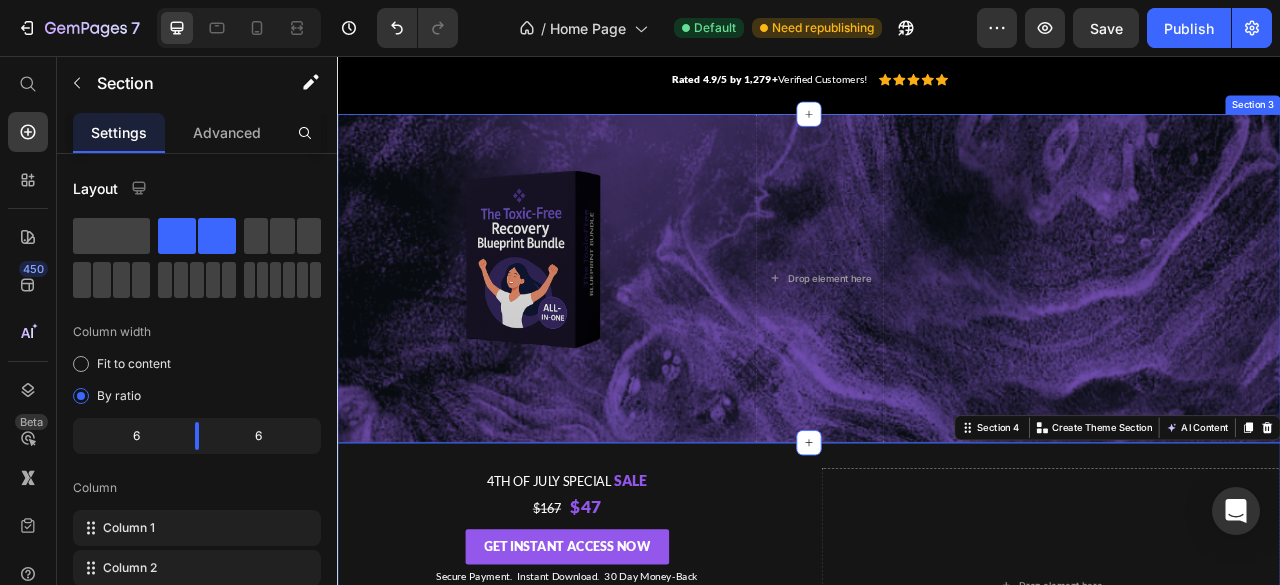 scroll, scrollTop: 195, scrollLeft: 0, axis: vertical 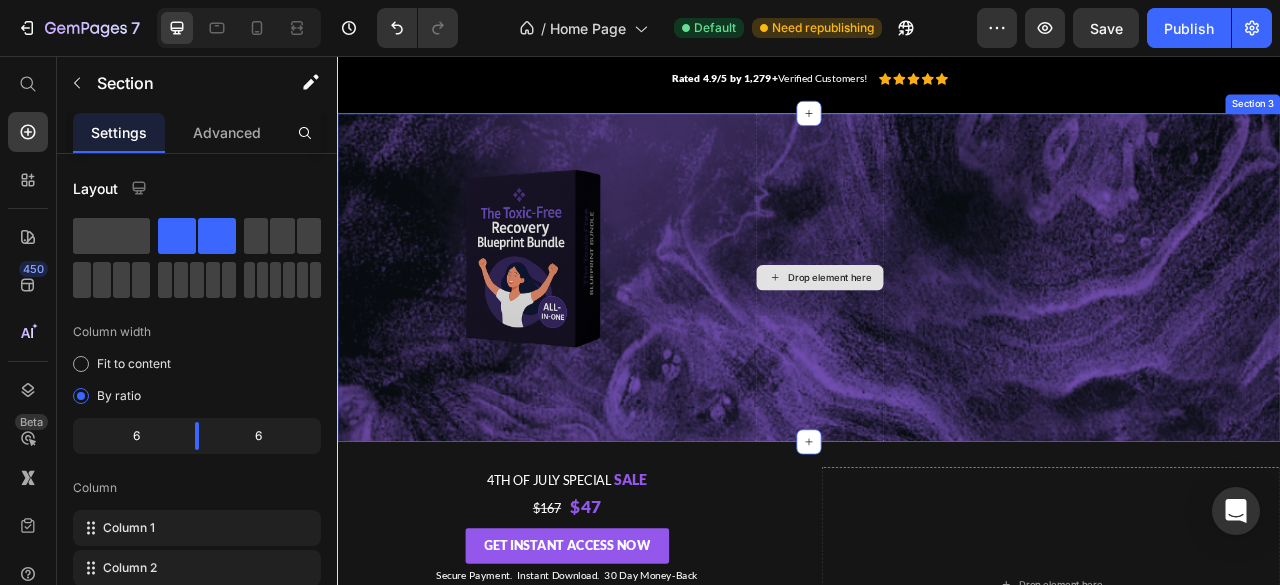 click on "Drop element here" at bounding box center [963, 338] 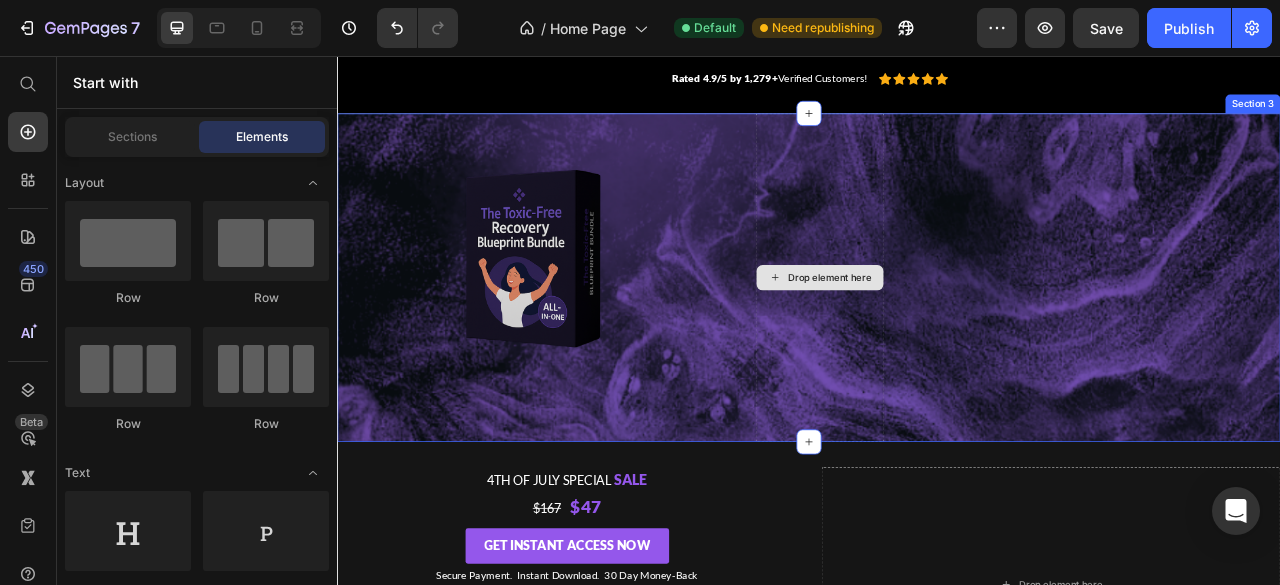 click on "Drop element here" at bounding box center (963, 338) 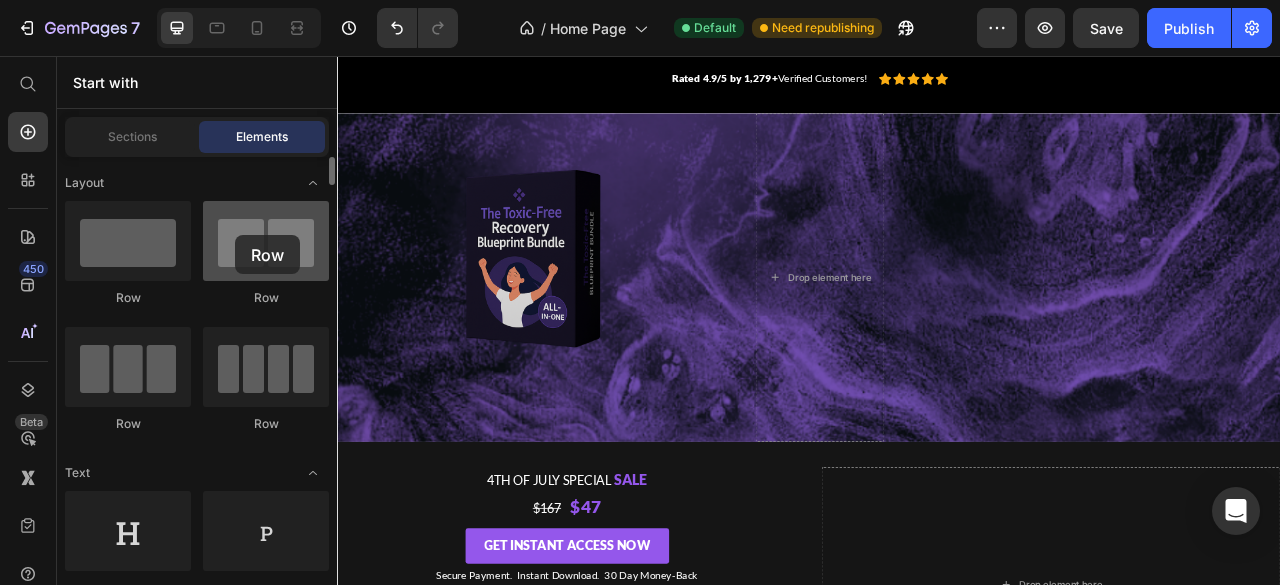 click at bounding box center [266, 241] 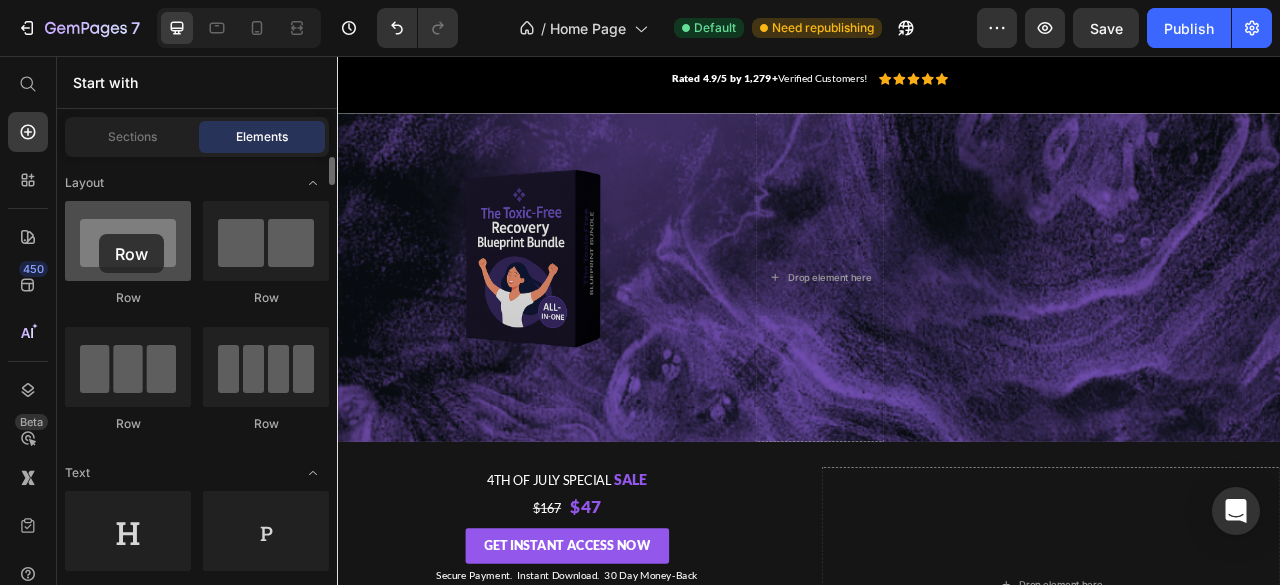 click at bounding box center (128, 241) 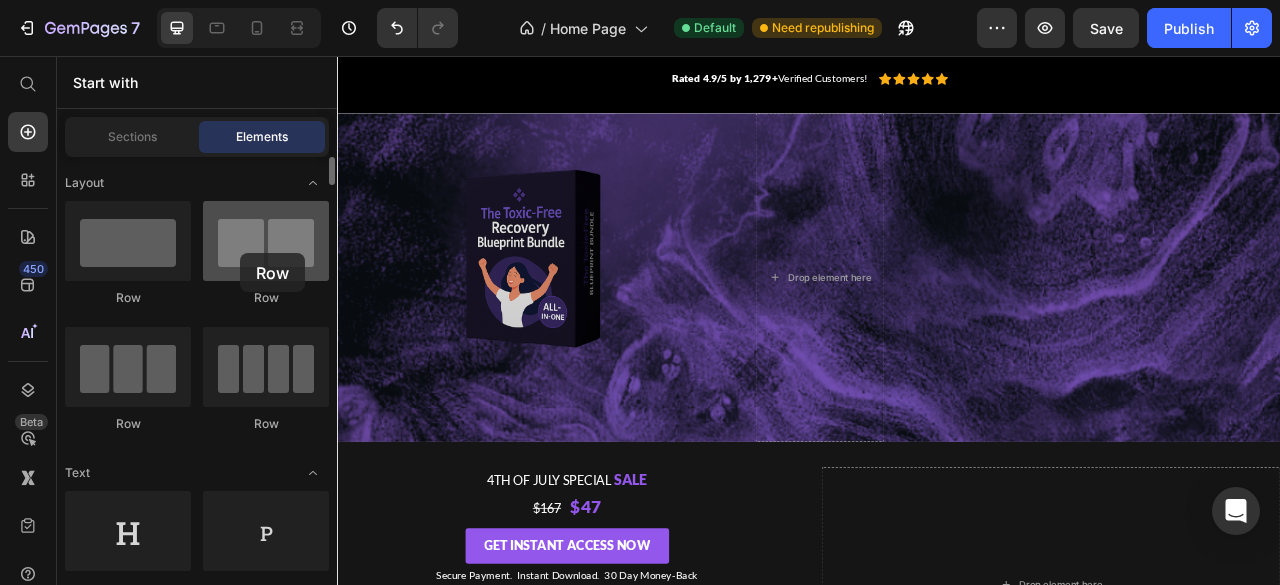 click at bounding box center (266, 241) 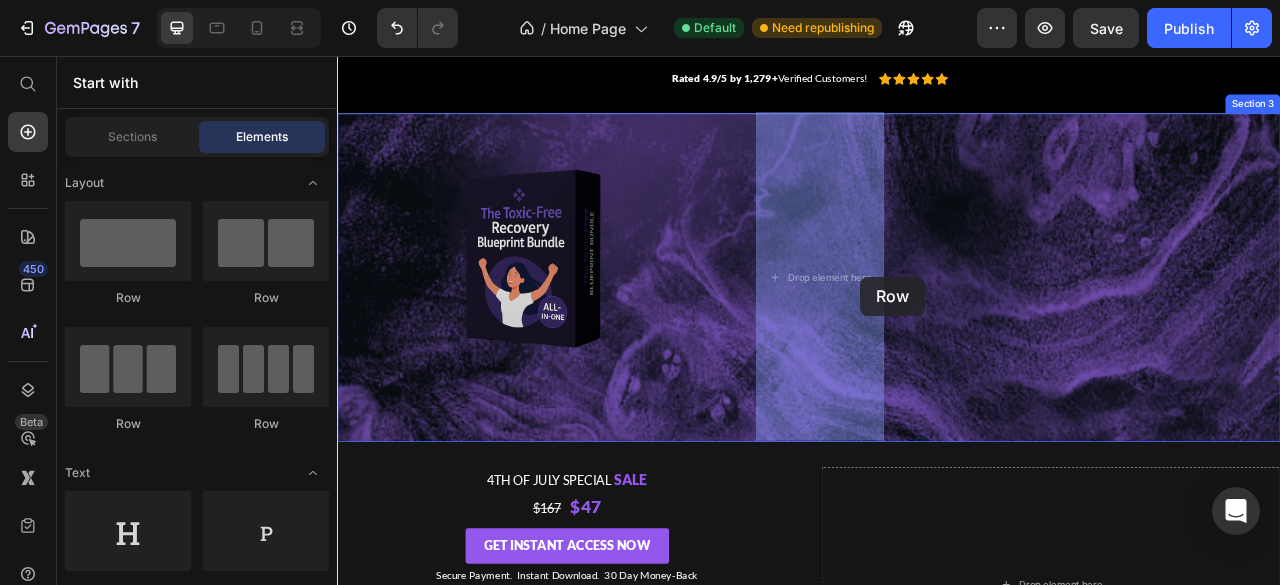 drag, startPoint x: 505, startPoint y: 325, endPoint x: 998, endPoint y: 340, distance: 493.22815 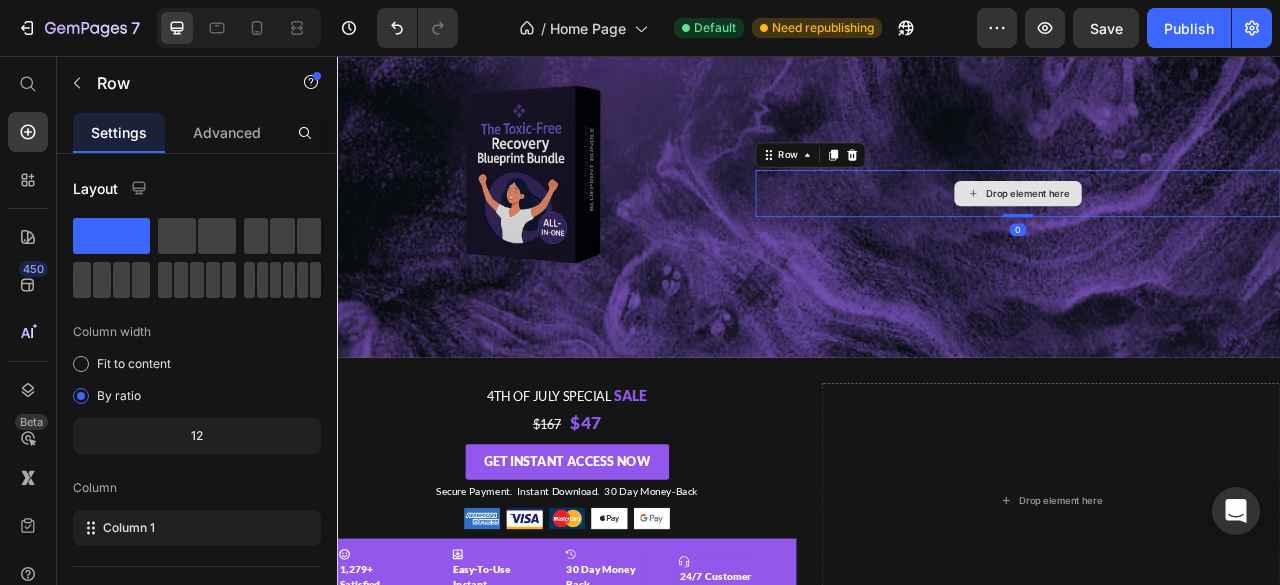 scroll, scrollTop: 303, scrollLeft: 0, axis: vertical 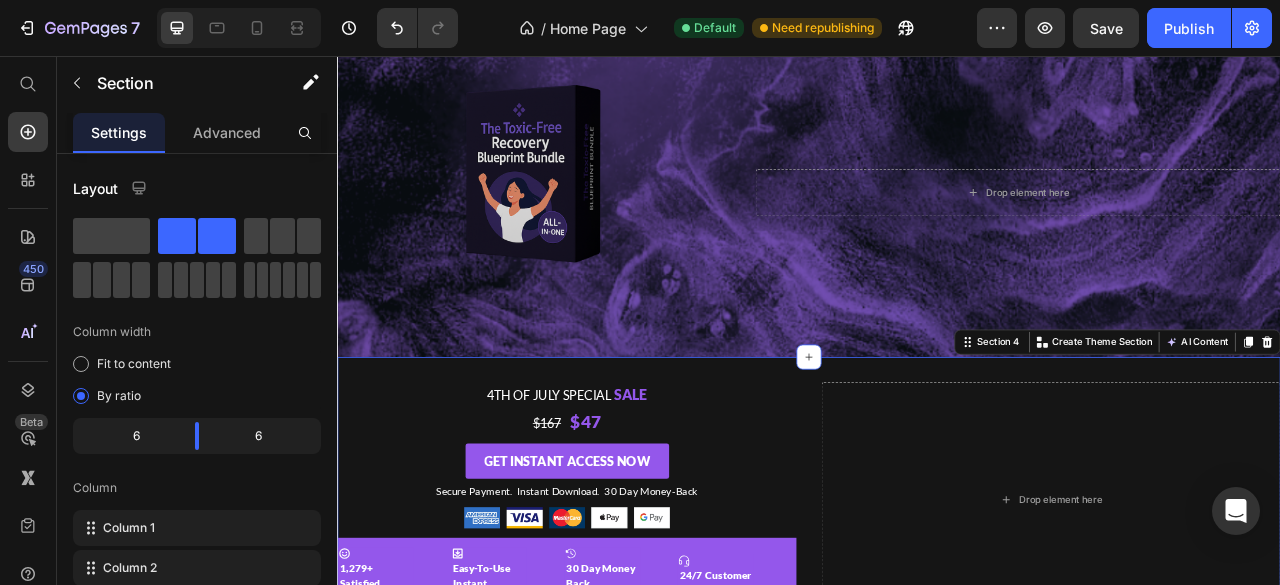 click on "4th of July Special   Sale Text Block $167       $47  Text Block Get Instant Access Now Button Secure Payment.  Instant Download.  30 Day Money-Back Text Block Image Row
Icon 1,279+ Satisfied Customers Text Block
Icon Easy-To-Use Instant Download Text Block
Icon 30 Day Money Back Guaranteed Text Block
Icon 24/7 Customer Support Text Block
Icon 1,279+ Satisfied Customers Text Block
Icon Easy-To-Use Instant Download Text Block
Icon 30 Day Money Back Guaranteed Text Block
Icon 24/7 Customer Support Text Block Marquee
Drop element here Section 4   You can create reusable sections Create Theme Section AI Content Write with GemAI What would you like to describe here? Tone and Voice Persuasive Product The Toxic-Free Recovery Blueprint Bundle Show more Generate" at bounding box center (937, 621) 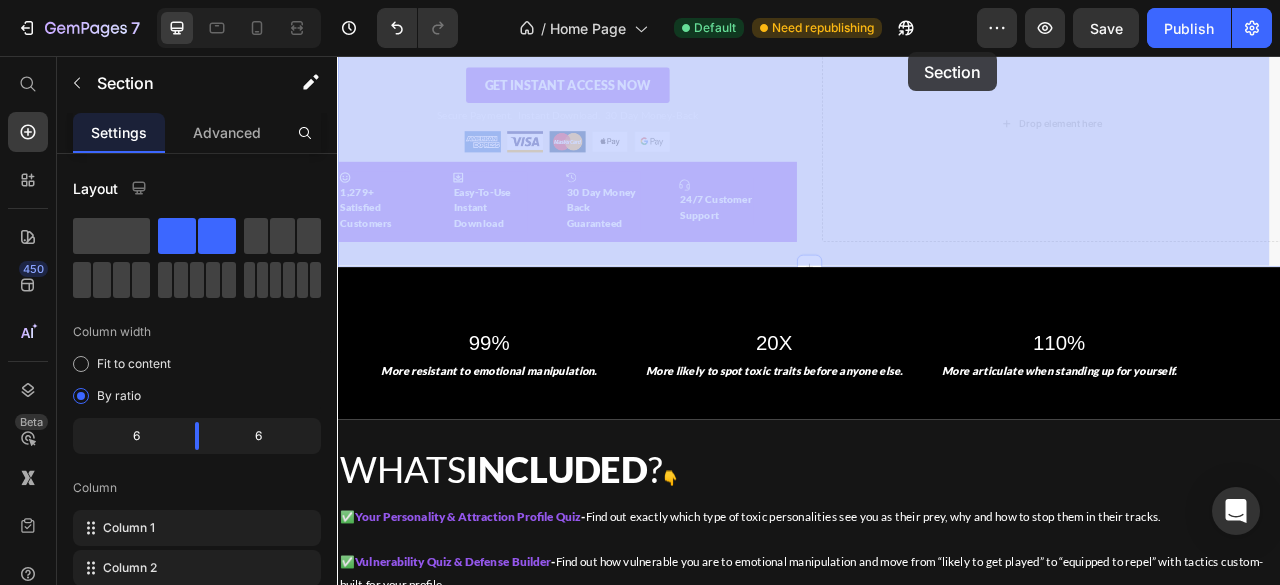 scroll, scrollTop: 660, scrollLeft: 0, axis: vertical 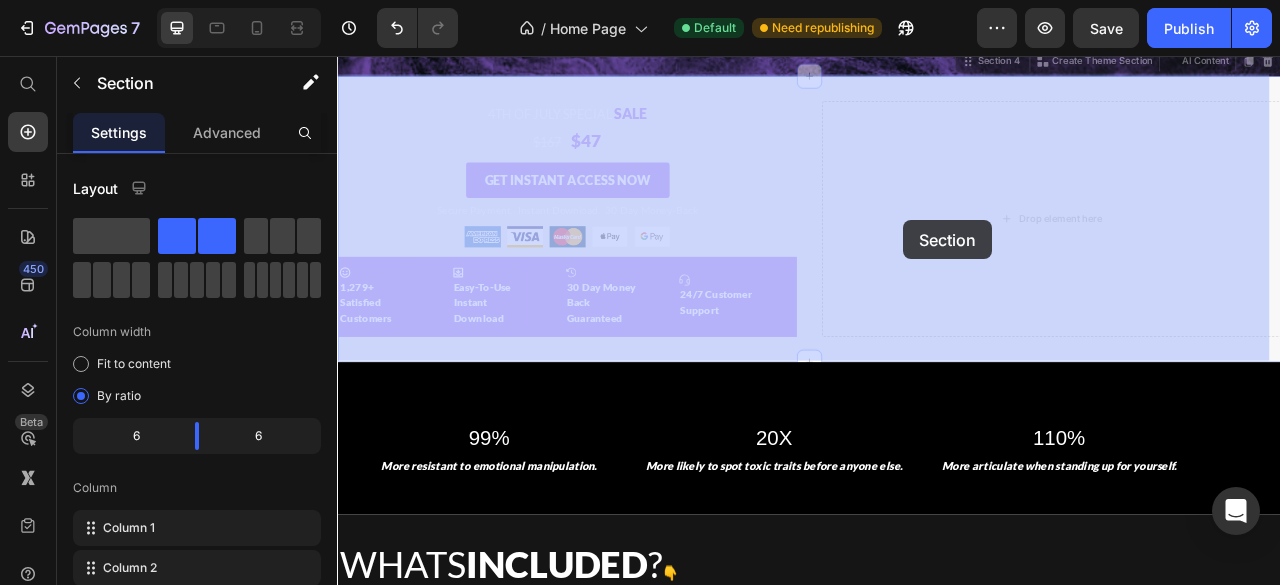 drag, startPoint x: 1134, startPoint y: 413, endPoint x: 1057, endPoint y: 265, distance: 166.83224 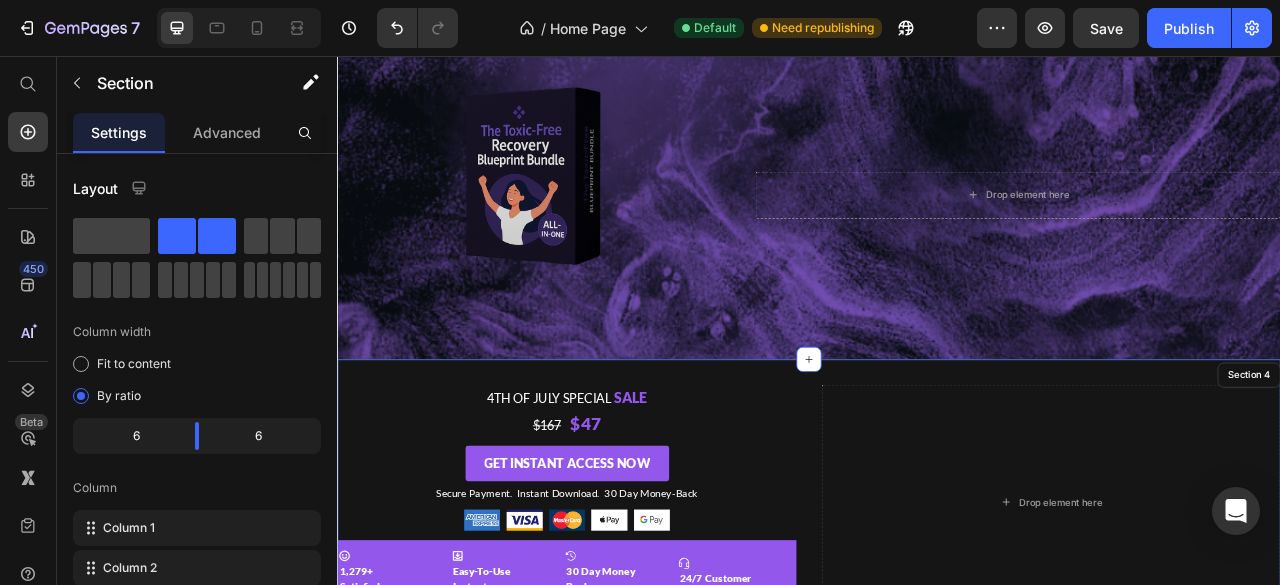 scroll, scrollTop: 297, scrollLeft: 0, axis: vertical 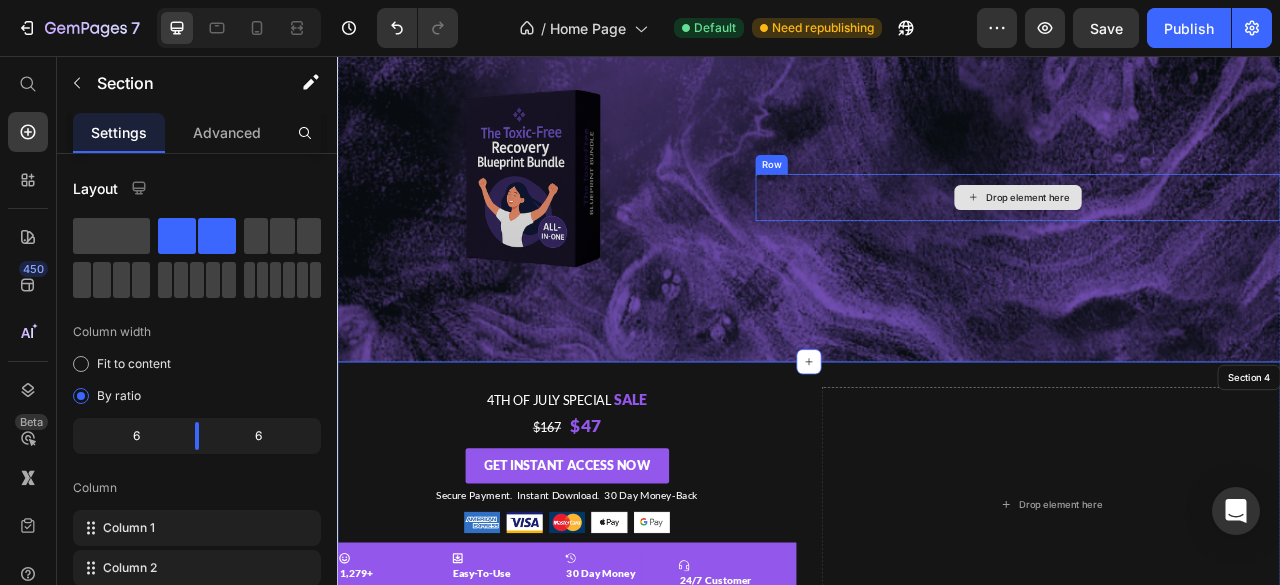 click 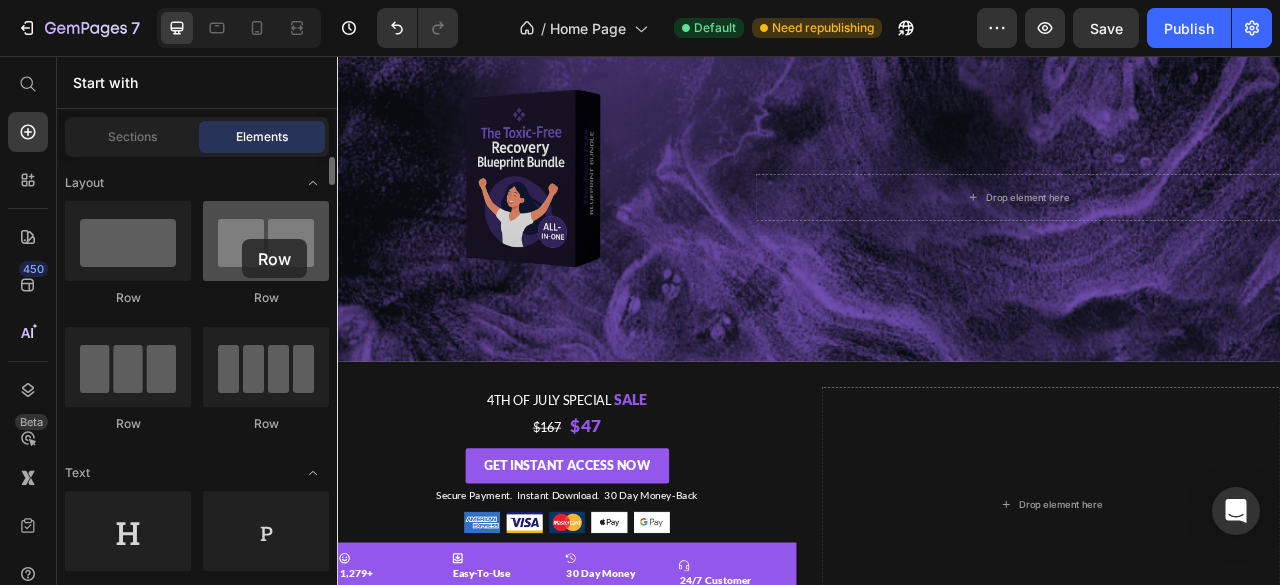 click at bounding box center (266, 241) 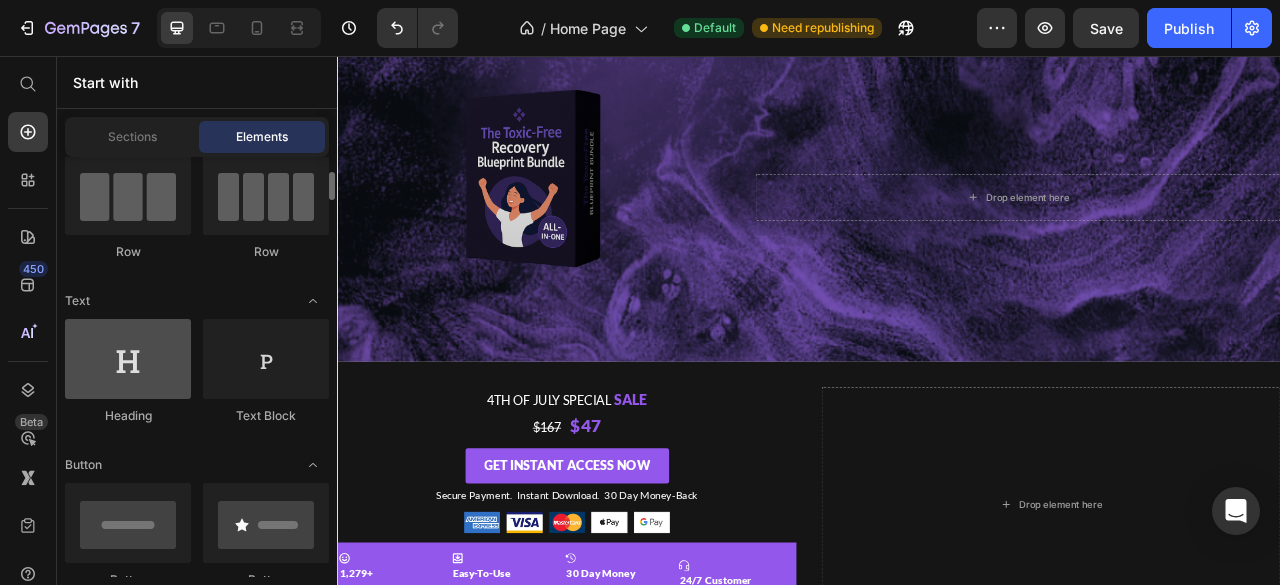 scroll, scrollTop: 176, scrollLeft: 0, axis: vertical 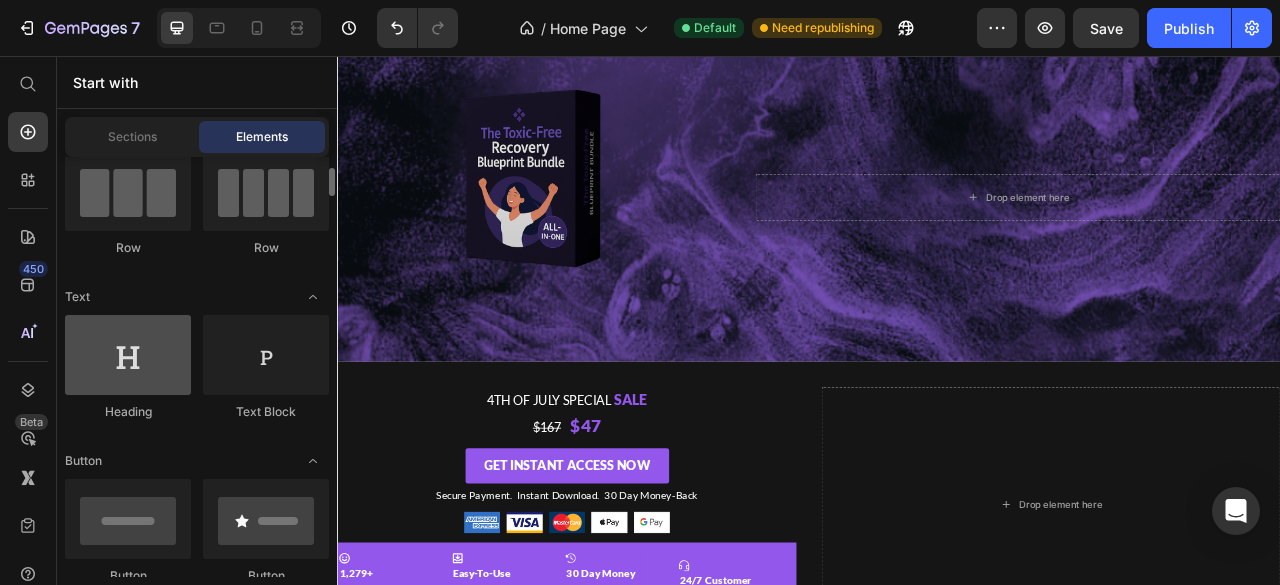 click at bounding box center (128, 355) 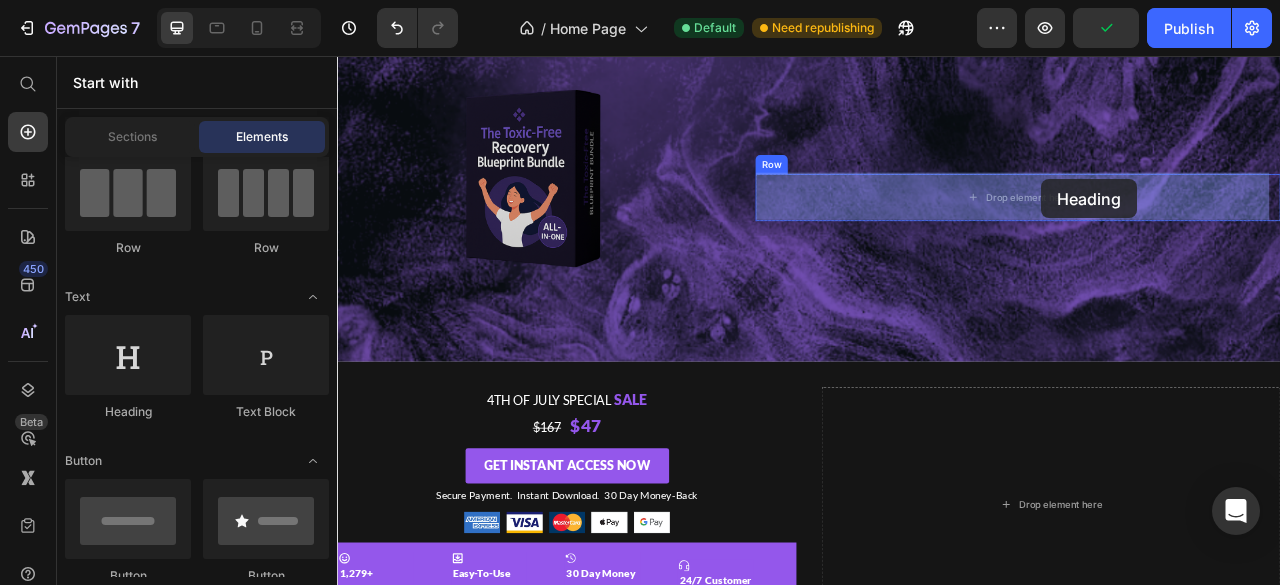 drag, startPoint x: 486, startPoint y: 387, endPoint x: 1233, endPoint y: 213, distance: 766.9974 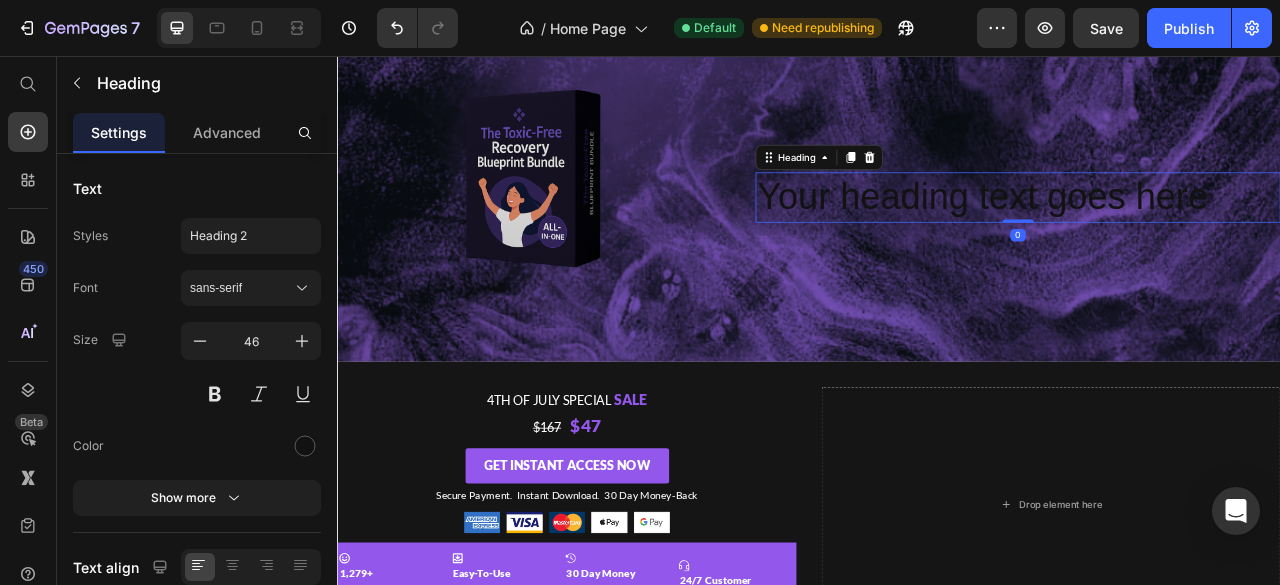 click on "Your heading text goes here Heading   0 Row" at bounding box center (1203, 236) 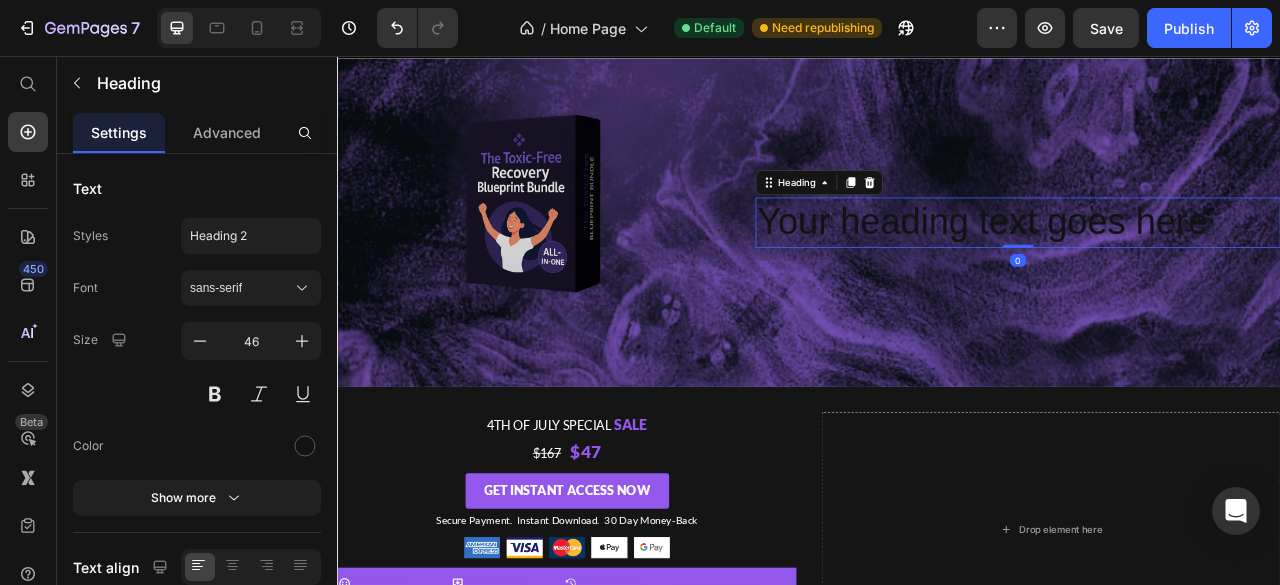 click on "Your heading text goes here Heading   0 Row" at bounding box center (1203, 268) 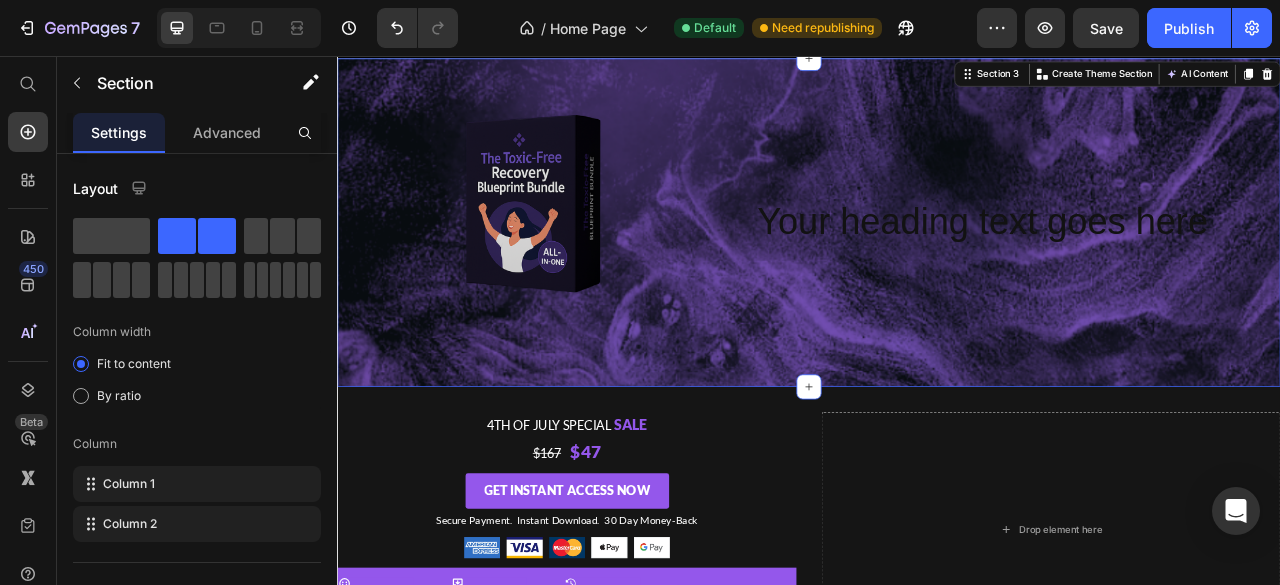 click on "Your heading text goes here Heading Row" at bounding box center [1203, 268] 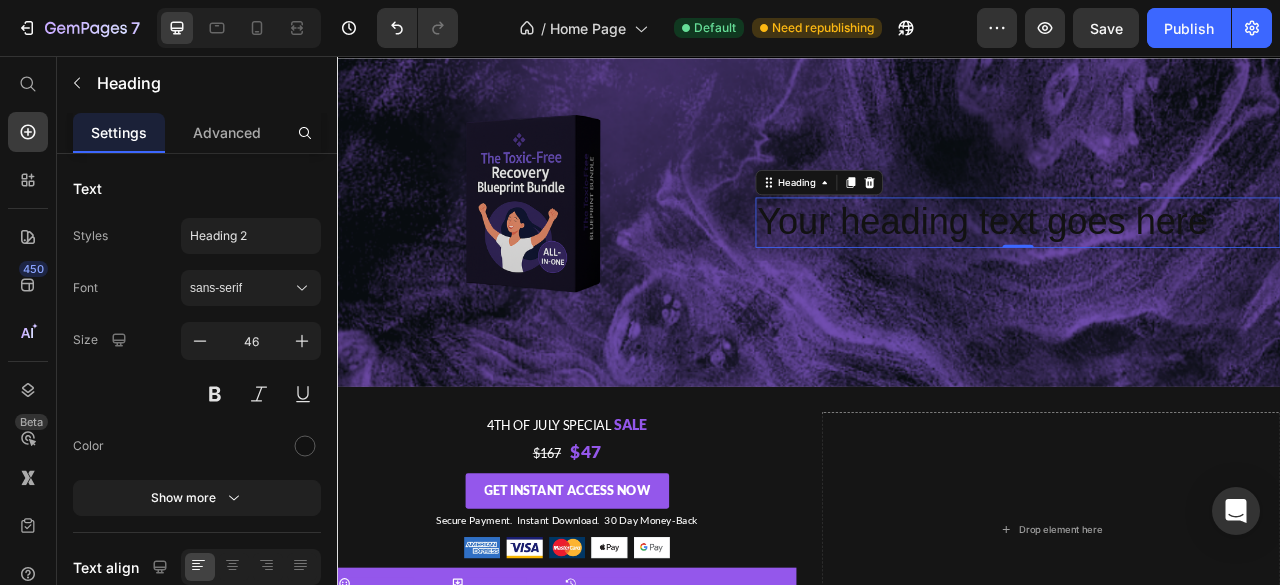 click on "Your heading text goes here" at bounding box center (1203, 268) 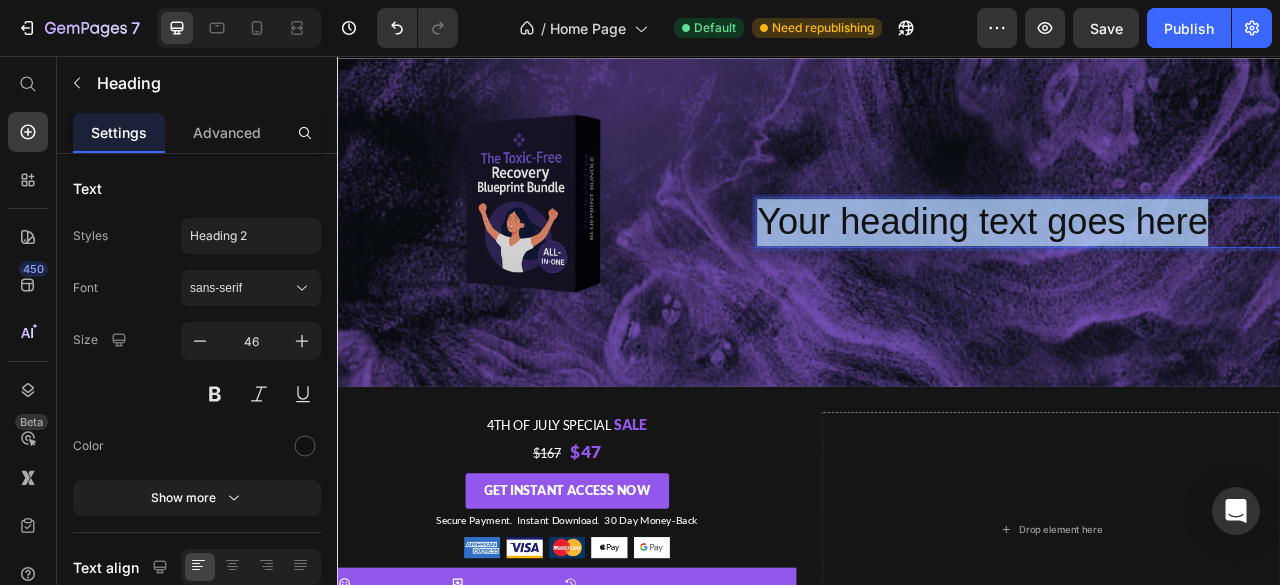click on "Your heading text goes here" at bounding box center [1203, 268] 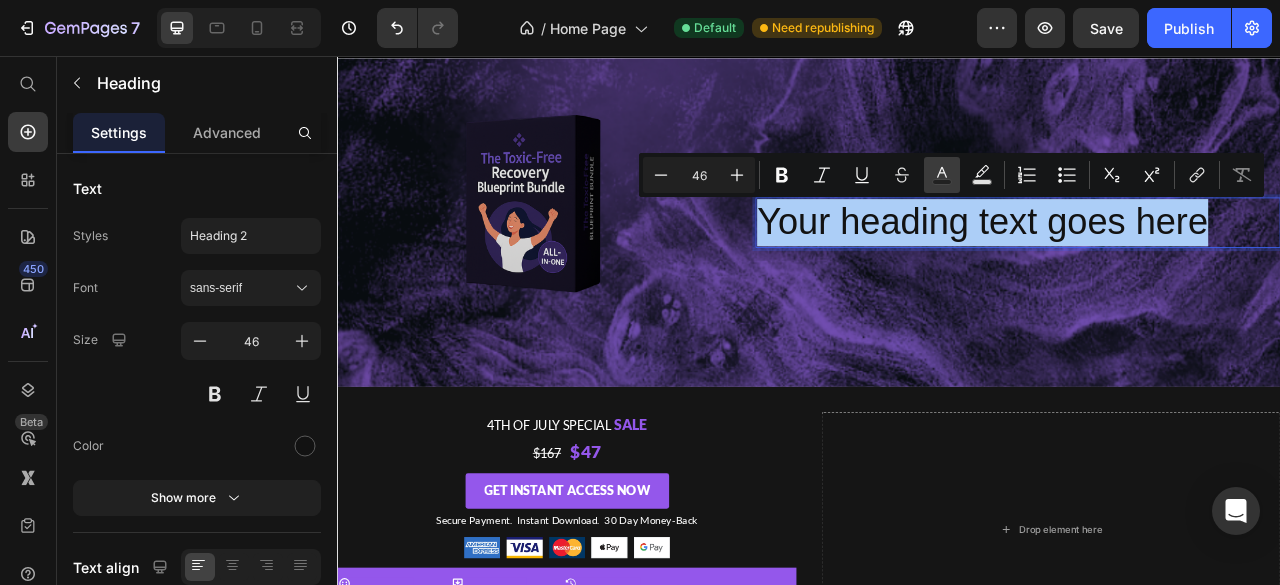 click 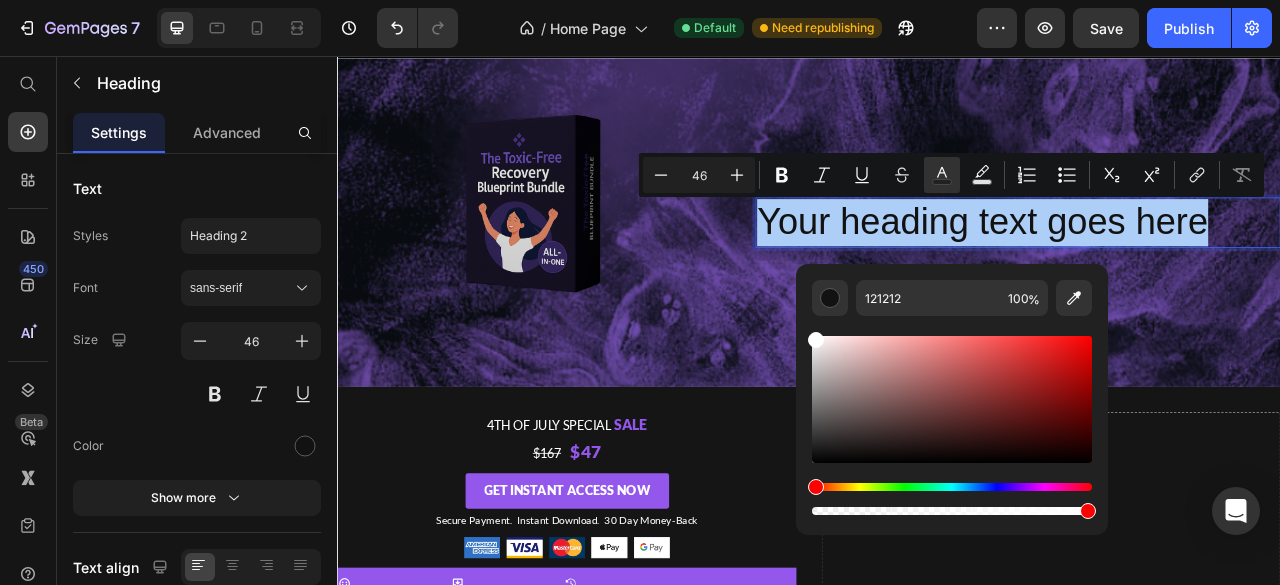 drag, startPoint x: 824, startPoint y: 374, endPoint x: 799, endPoint y: 292, distance: 85.72631 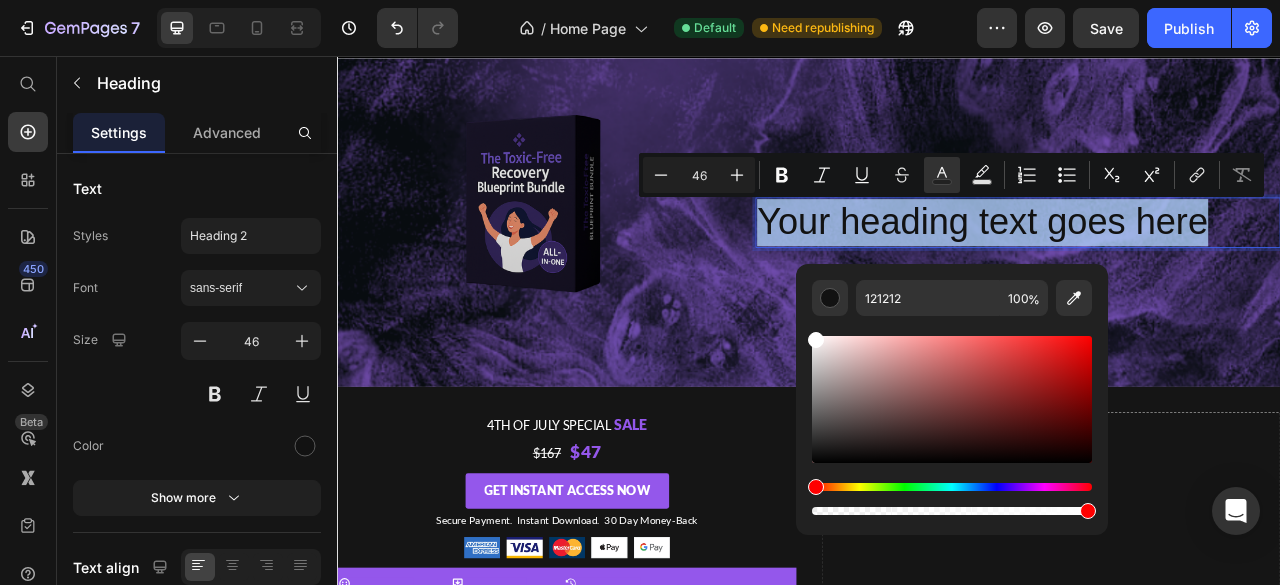 type on "FFFFFF" 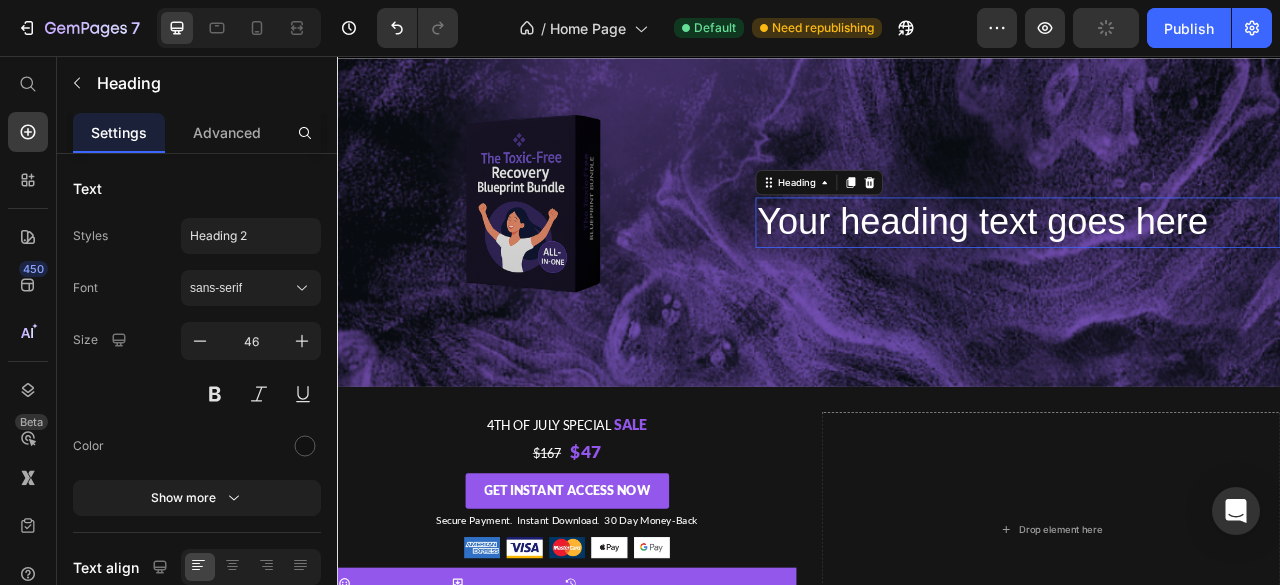 click on "Your heading text goes here" at bounding box center [1158, 267] 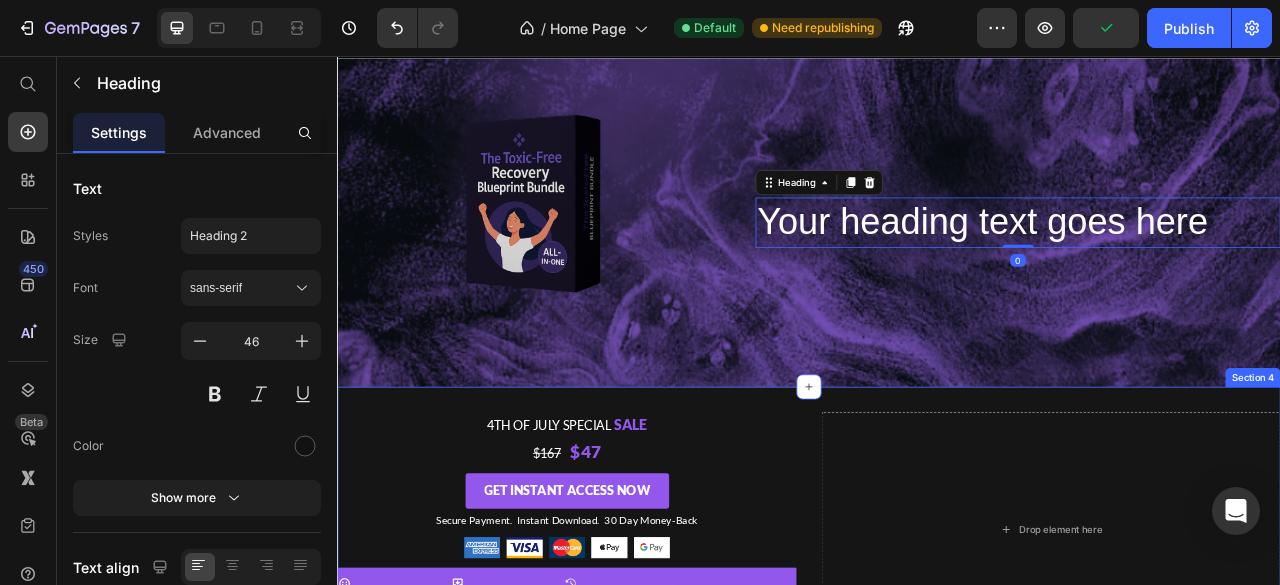 click on "4th of July Special   Sale Text Block $167       $47  Text Block Get Instant Access Now Button Secure Payment.  Instant Download.  30 Day Money-Back Text Block Image Row
Icon 1,279+ Satisfied Customers Text Block
Icon Easy-To-Use Instant Download Text Block
Icon 30 Day Money Back Guaranteed Text Block
Icon 24/7 Customer Support Text Block
Icon 1,279+ Satisfied Customers Text Block
Icon Easy-To-Use Instant Download Text Block
Icon 30 Day Money Back Guaranteed Text Block
Icon 24/7 Customer Support Text Block Marquee
Drop element here Section 4" at bounding box center [937, 659] 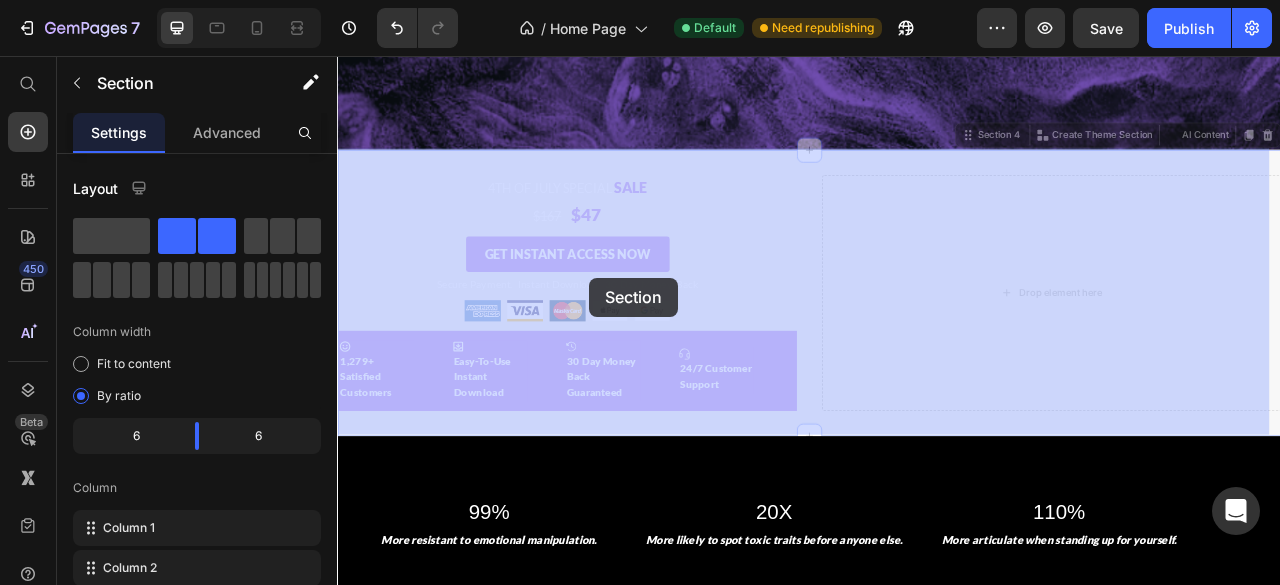 scroll, scrollTop: 591, scrollLeft: 0, axis: vertical 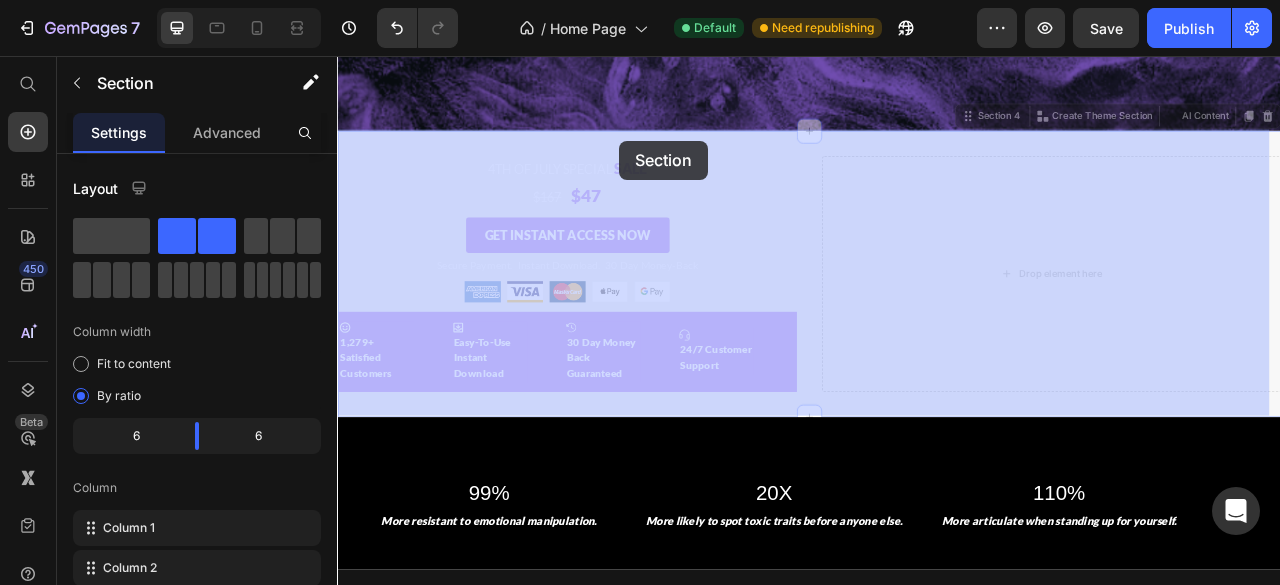 drag, startPoint x: 1136, startPoint y: 461, endPoint x: 696, endPoint y: 163, distance: 531.417 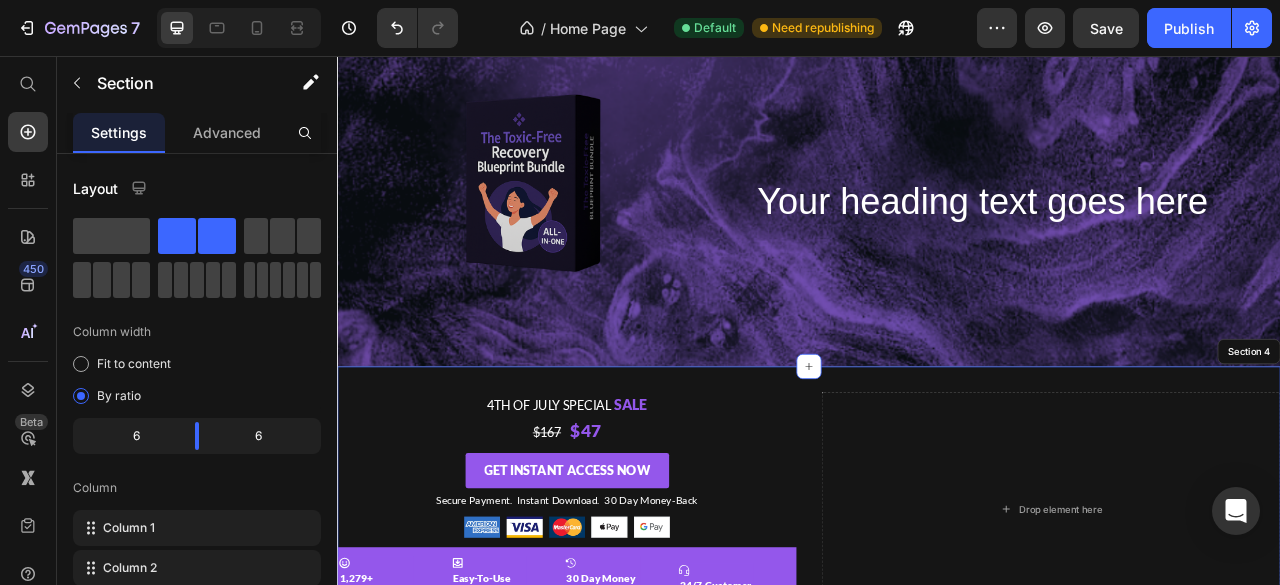 scroll, scrollTop: 282, scrollLeft: 0, axis: vertical 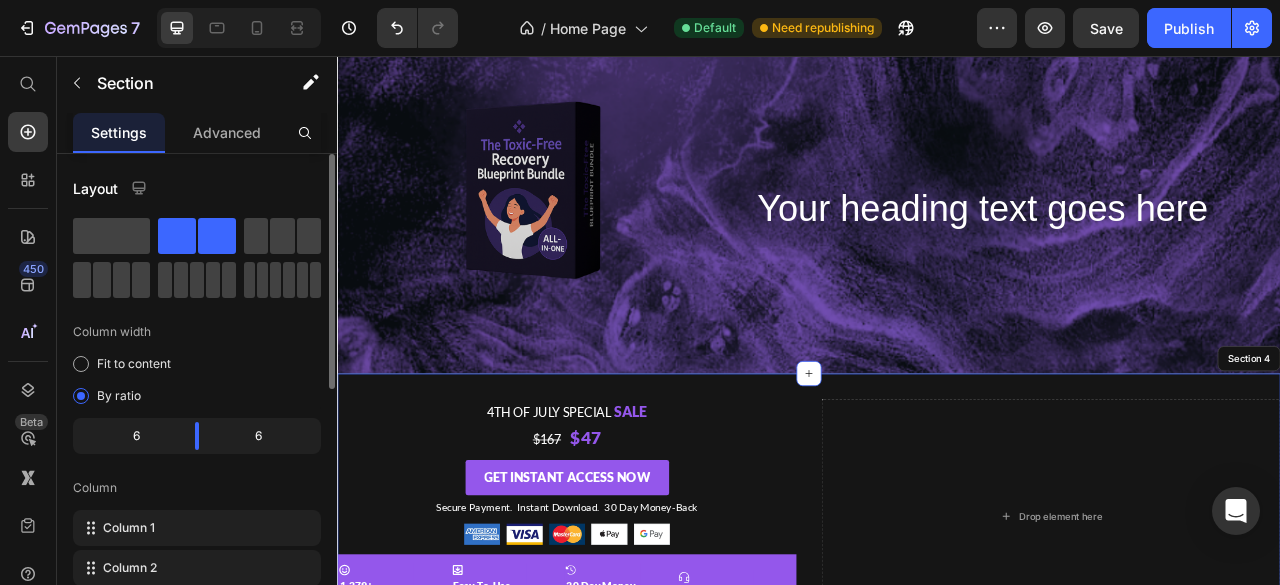click 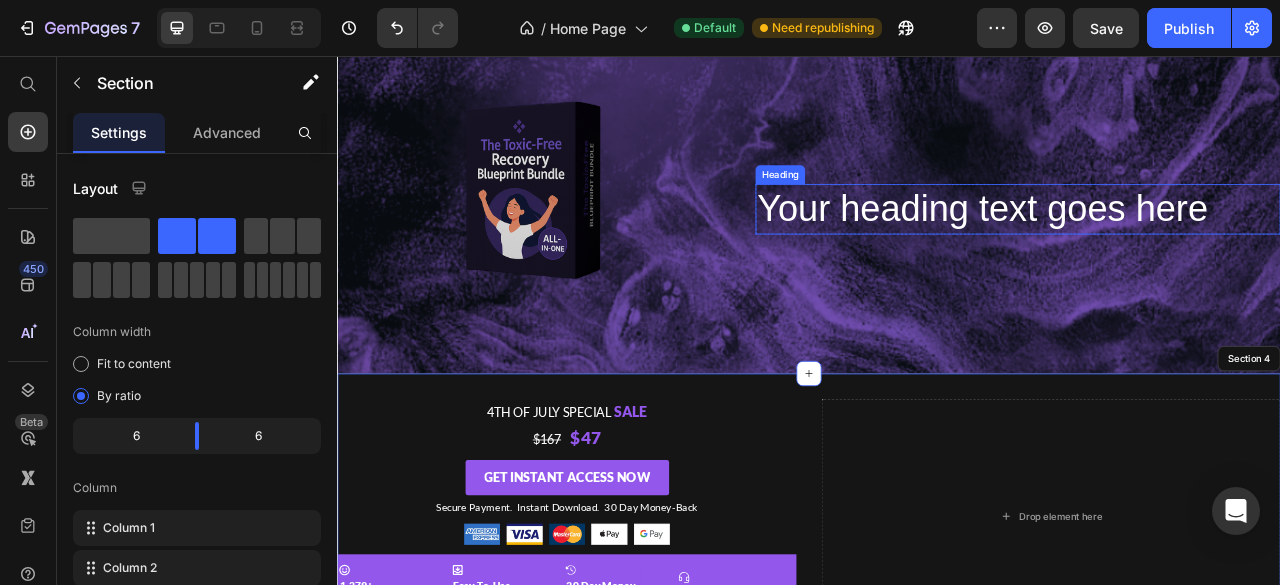 click on "Your heading text goes here" at bounding box center (1158, 250) 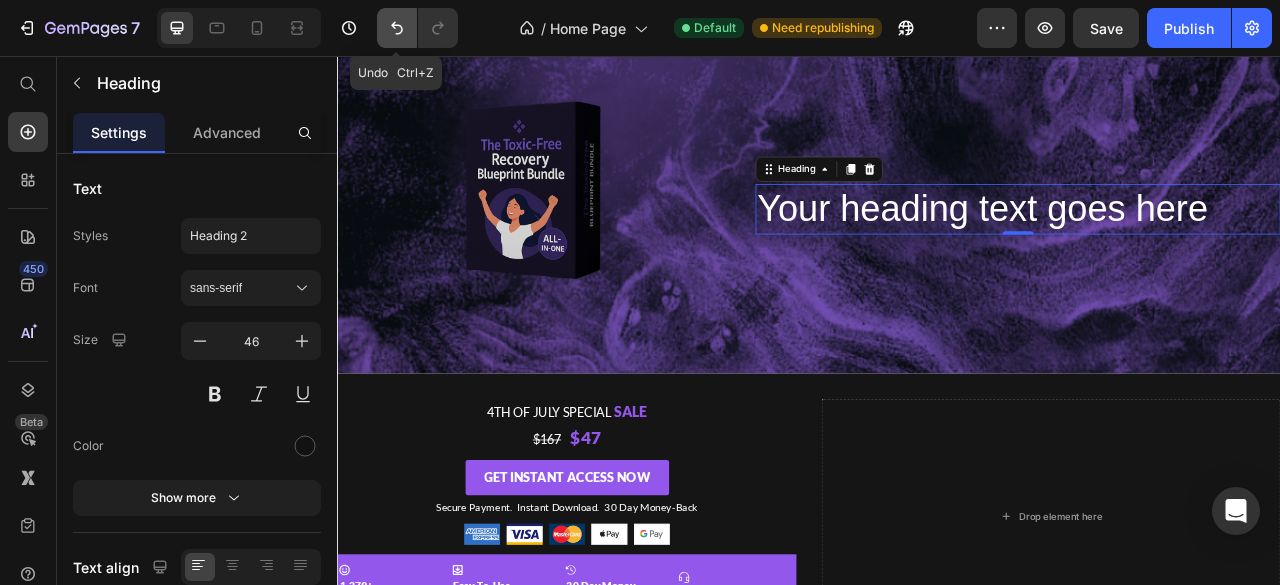 click 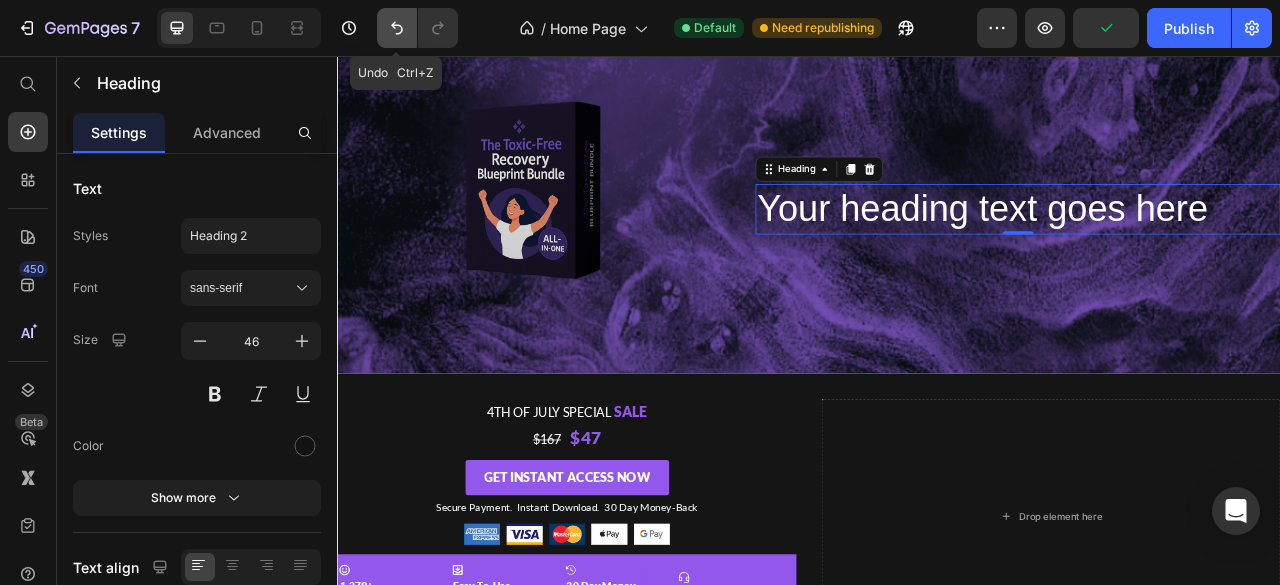 click 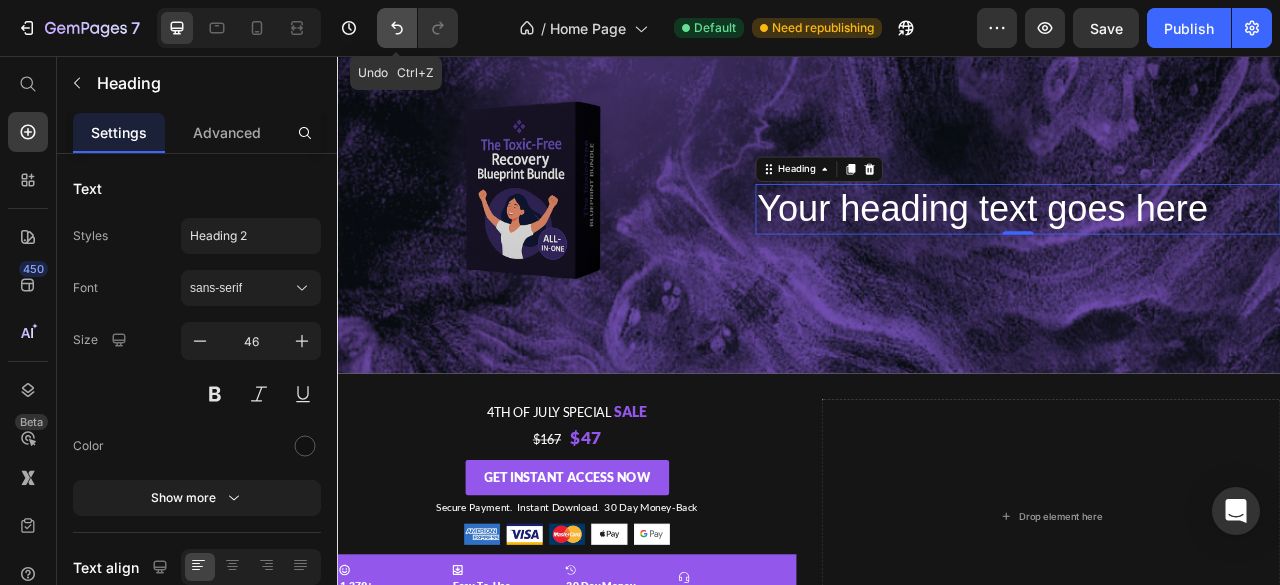 click 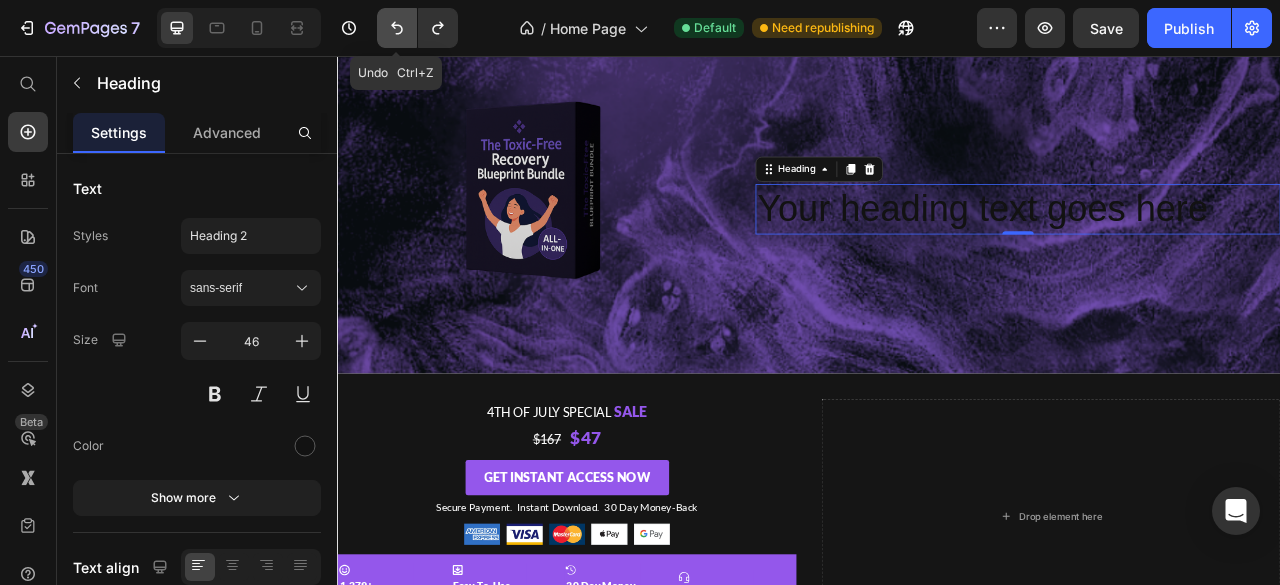 click 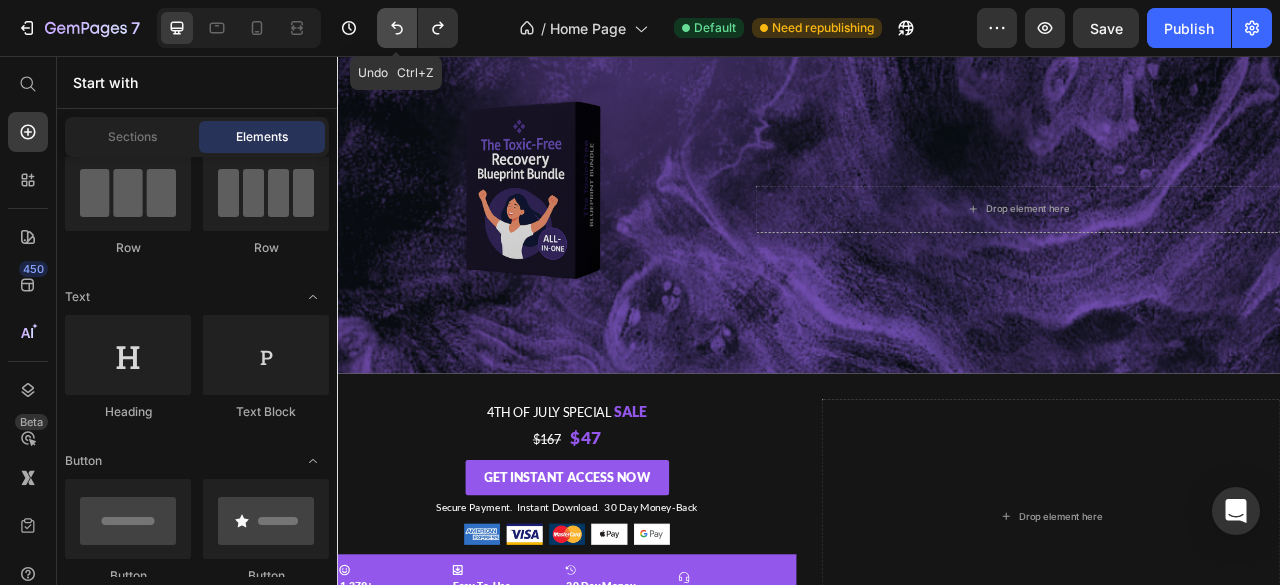 click 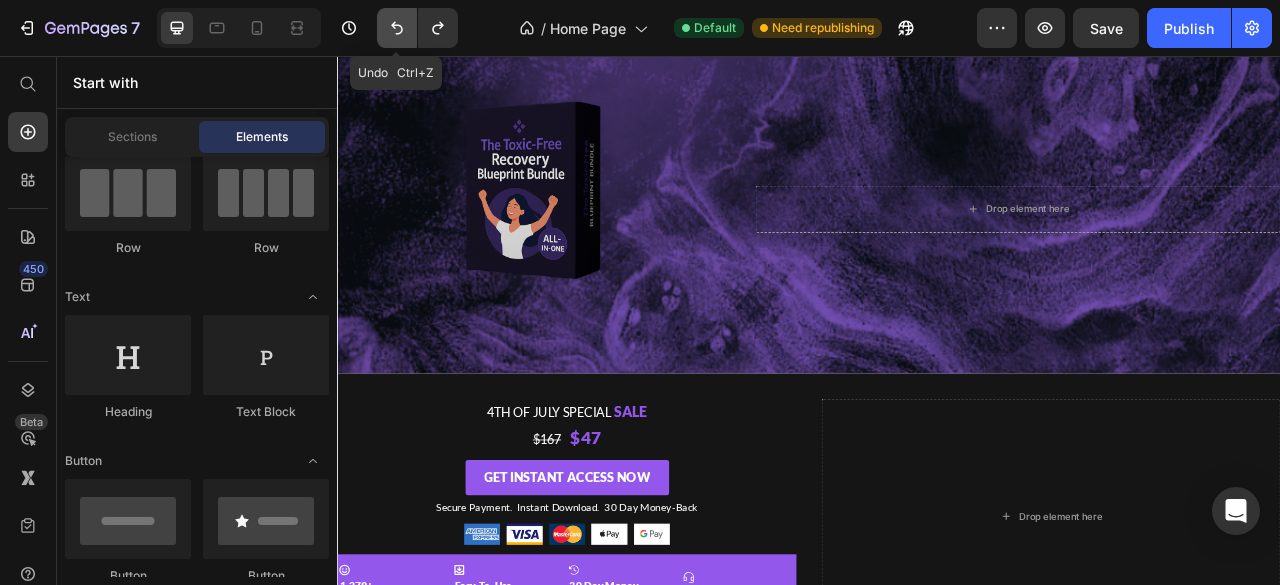 click 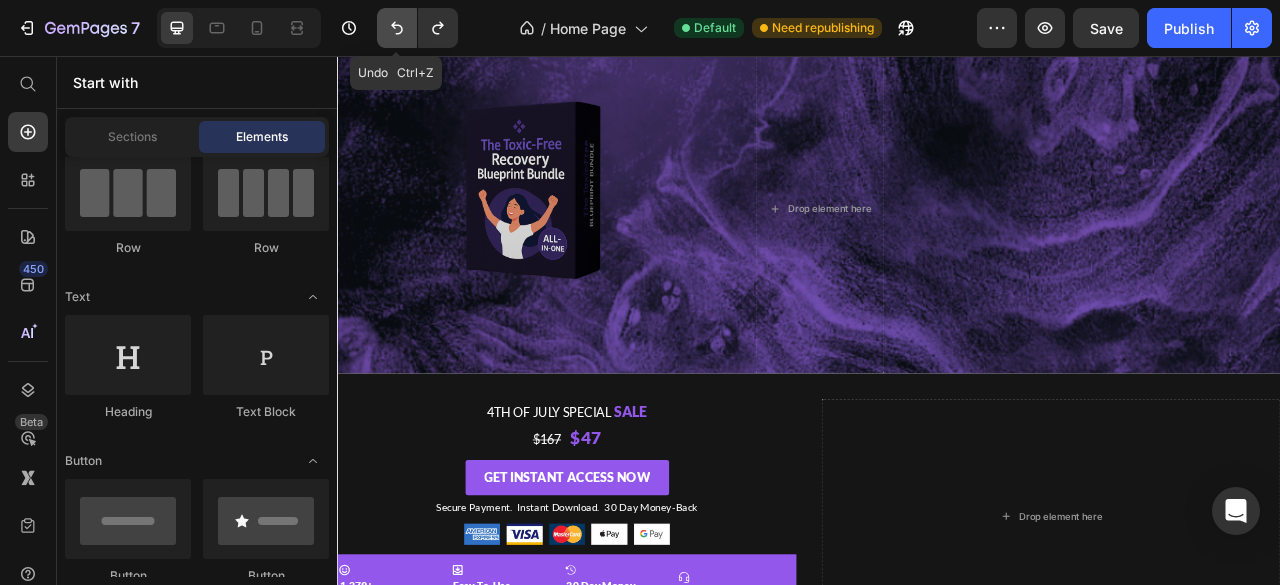 click 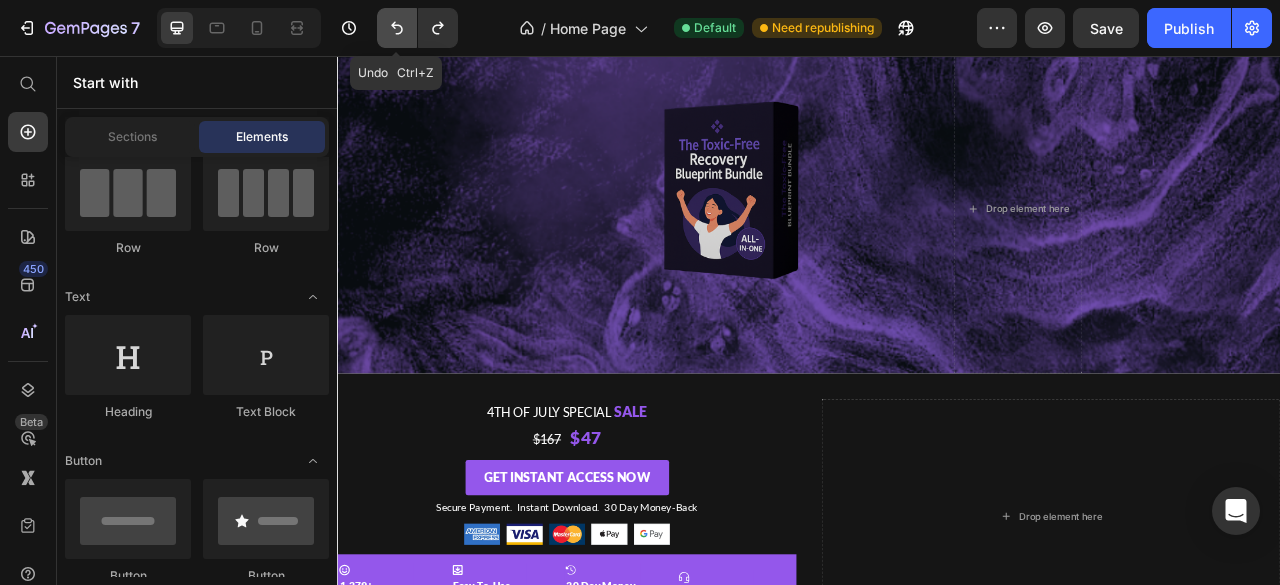 click 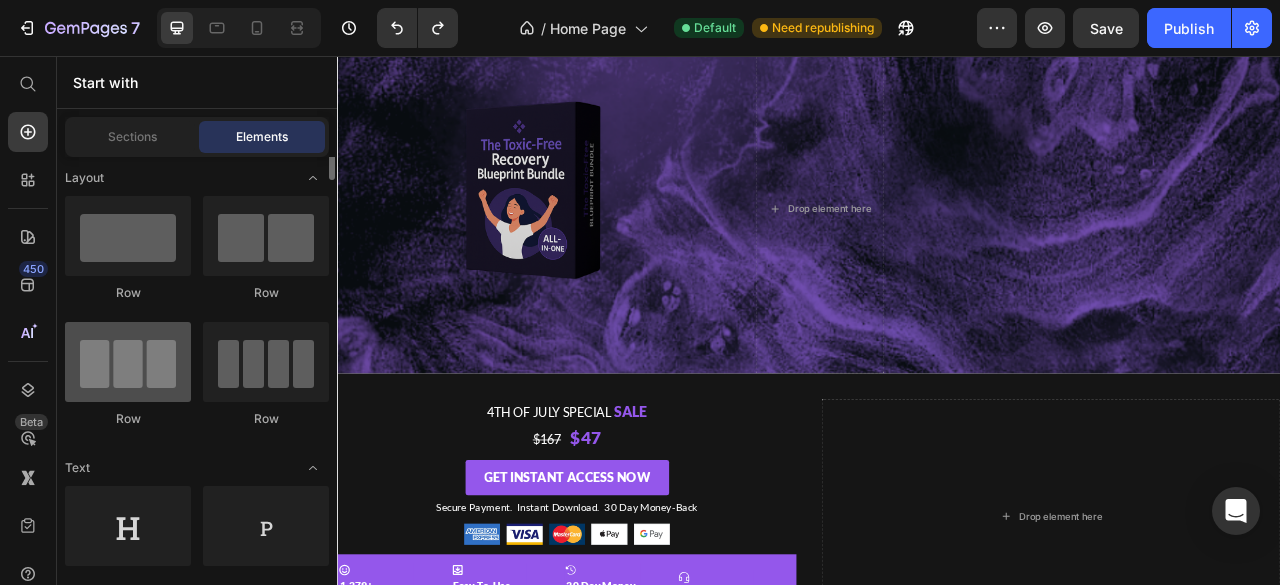 scroll, scrollTop: 0, scrollLeft: 0, axis: both 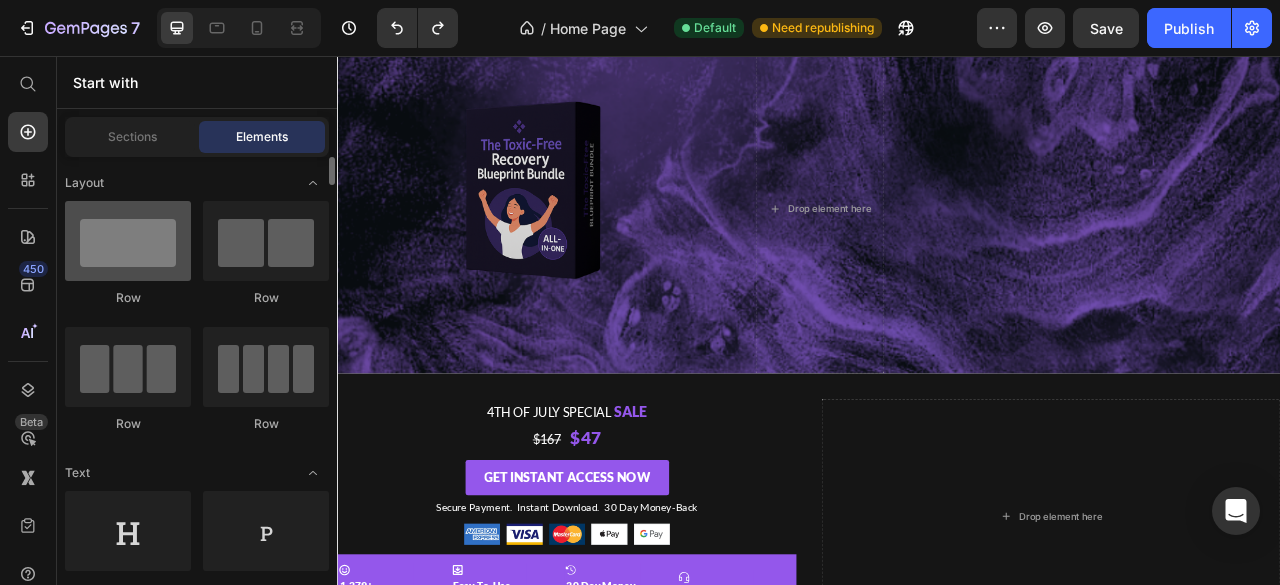 click at bounding box center (128, 241) 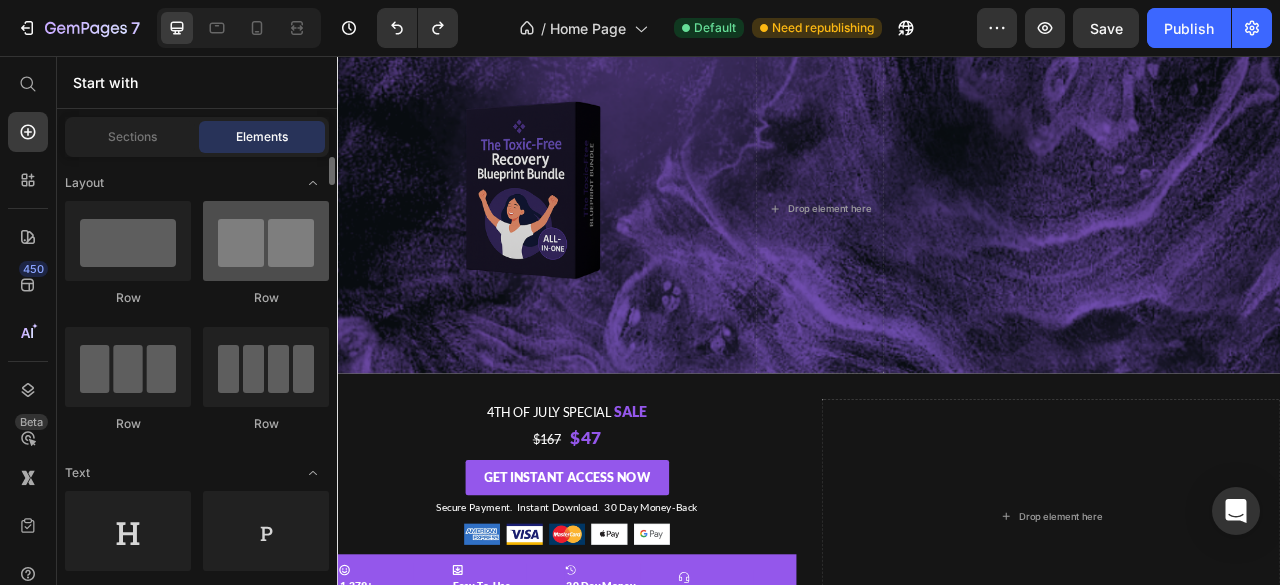 click at bounding box center (266, 241) 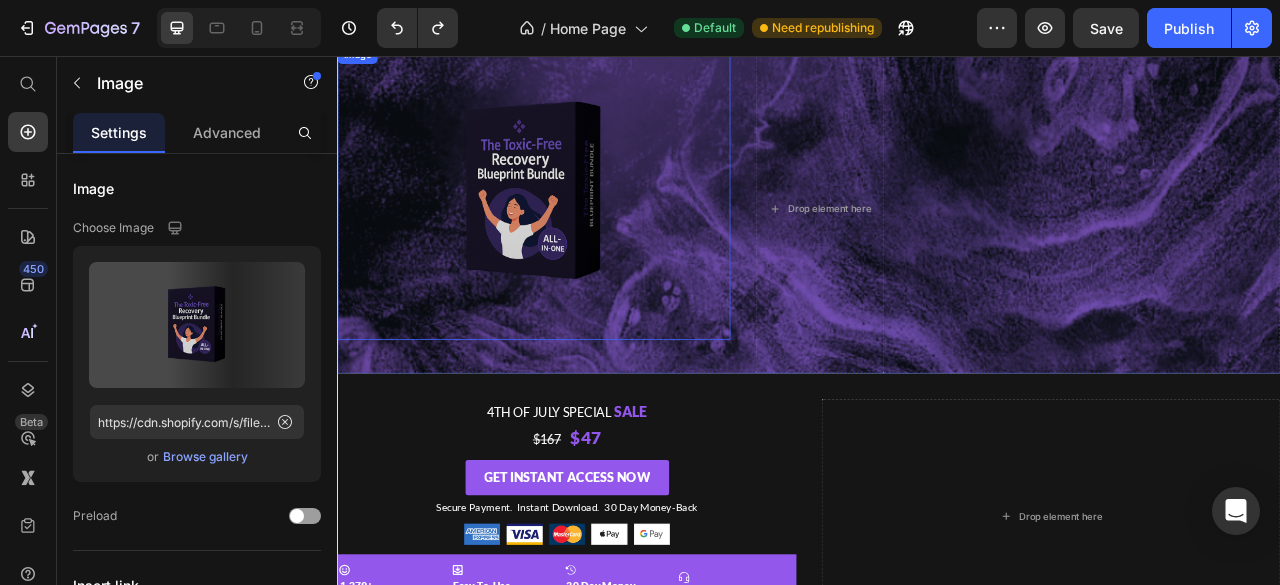 click at bounding box center [587, 229] 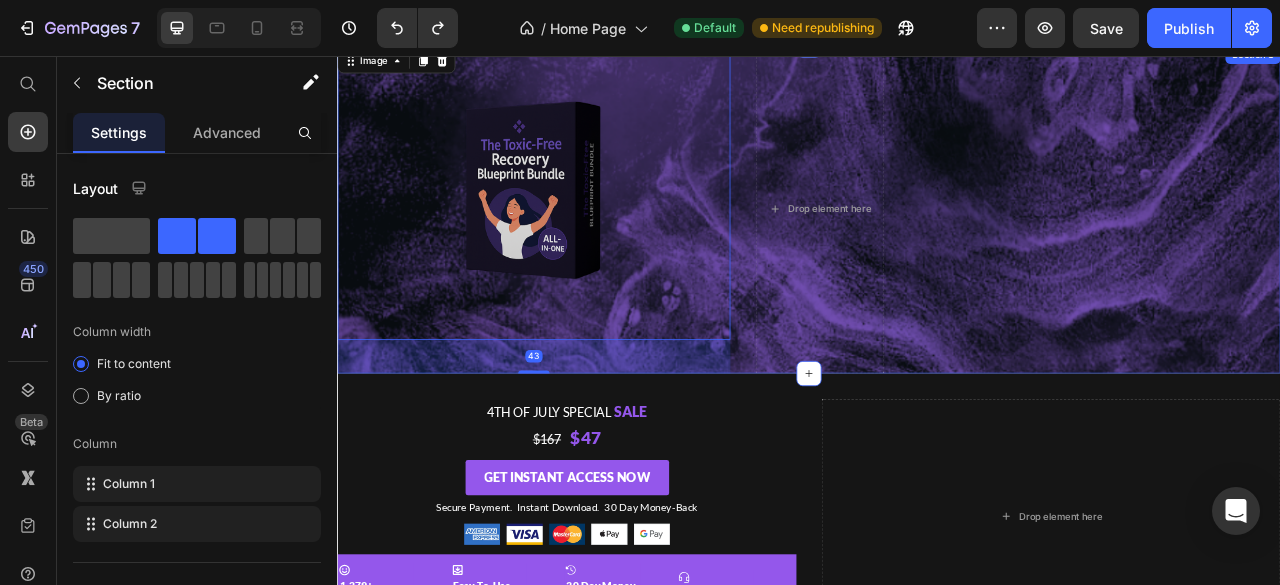 click on "Image   43
Drop element here Section 3" at bounding box center (937, 251) 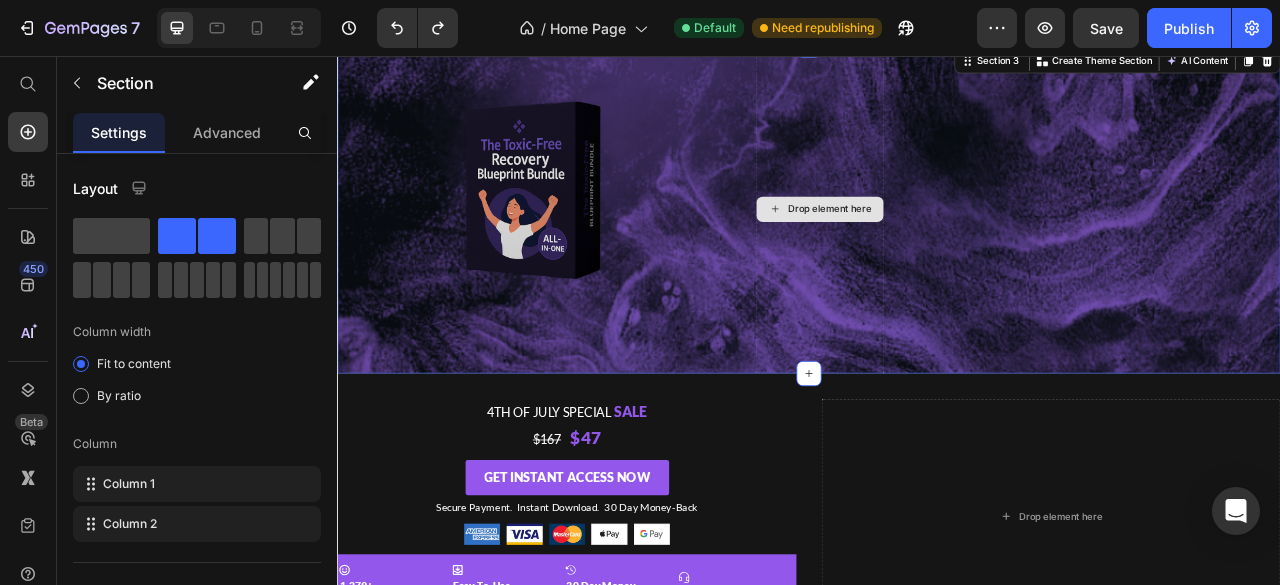 click on "Drop element here" at bounding box center (951, 251) 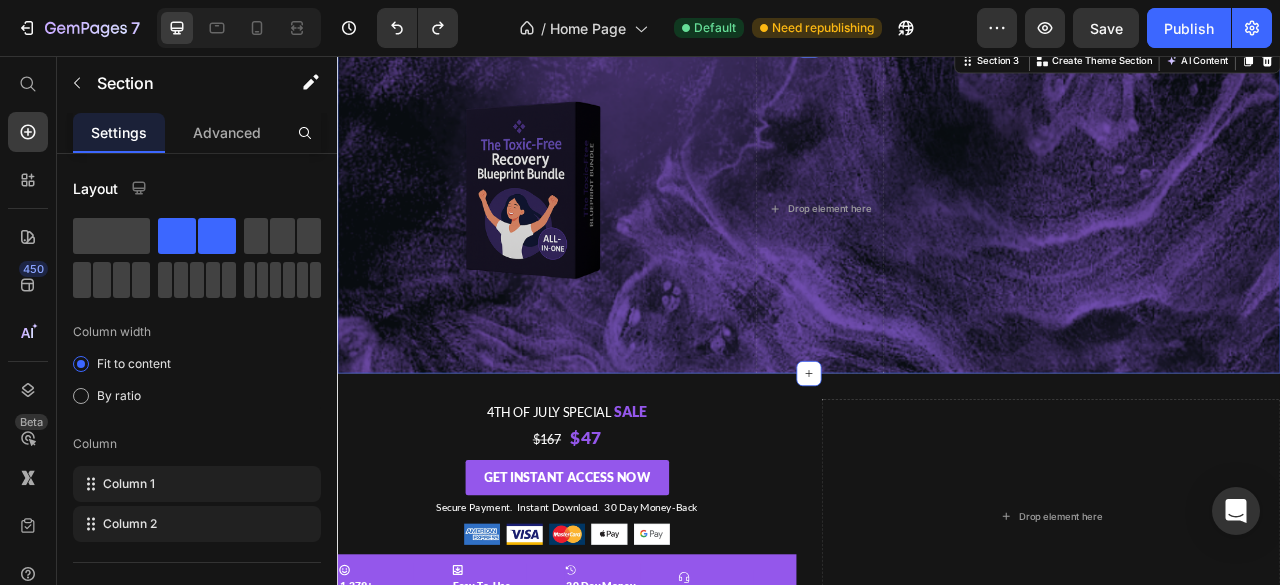 click on "Image" at bounding box center (587, 251) 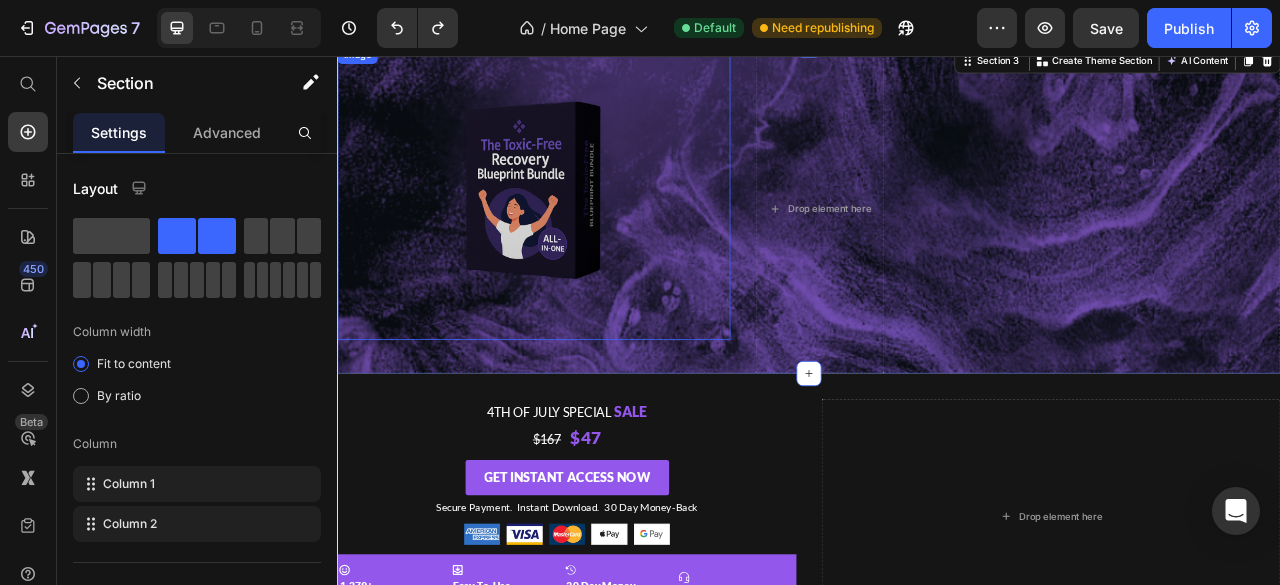 click at bounding box center [587, 229] 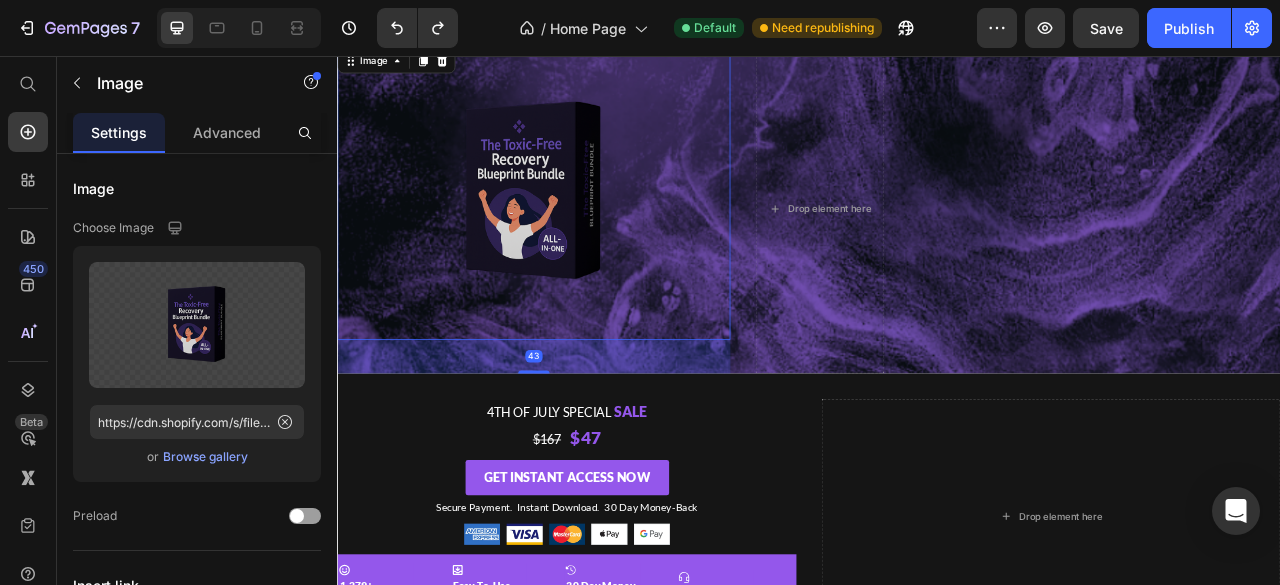 click on "43" at bounding box center [587, 438] 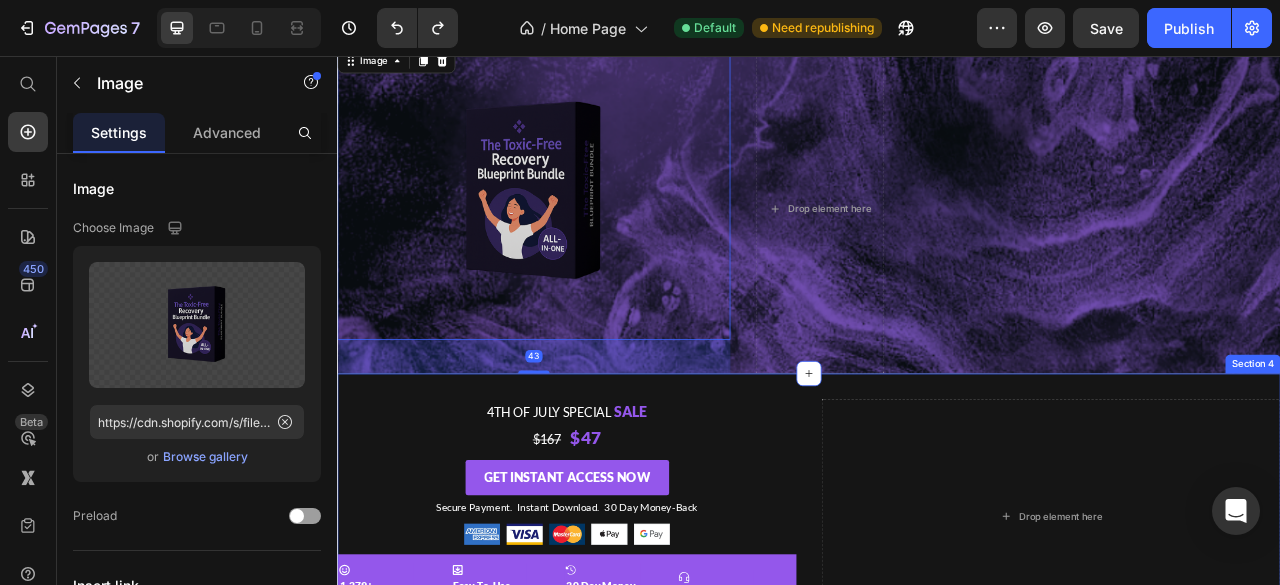 click on "4th of July Special   Sale Text Block $167       $47  Text Block Get Instant Access Now Button Secure Payment.  Instant Download.  30 Day Money-Back Text Block Image Row
Icon 1,279+ Satisfied Customers Text Block
Icon Easy-To-Use Instant Download Text Block
Icon 30 Day Money Back Guaranteed Text Block
Icon 24/7 Customer Support Text Block
Icon 1,279+ Satisfied Customers Text Block
Icon Easy-To-Use Instant Download Text Block
Icon 30 Day Money Back Guaranteed Text Block
Icon 24/7 Customer Support Text Block Marquee
Drop element here Section 4" at bounding box center [937, 642] 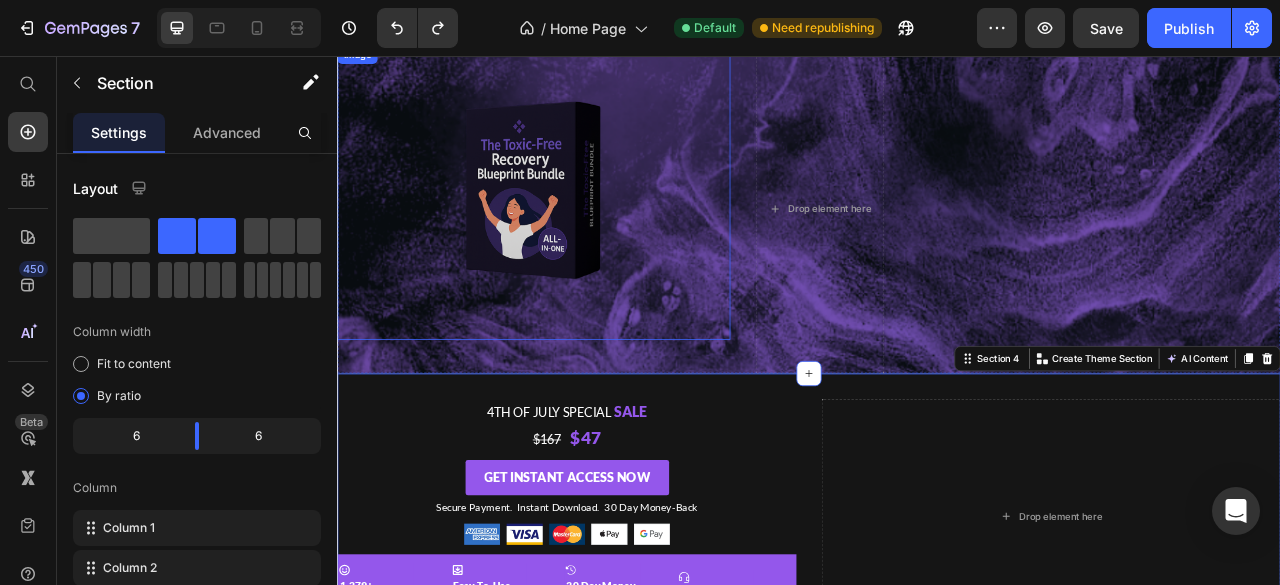 click at bounding box center [587, 229] 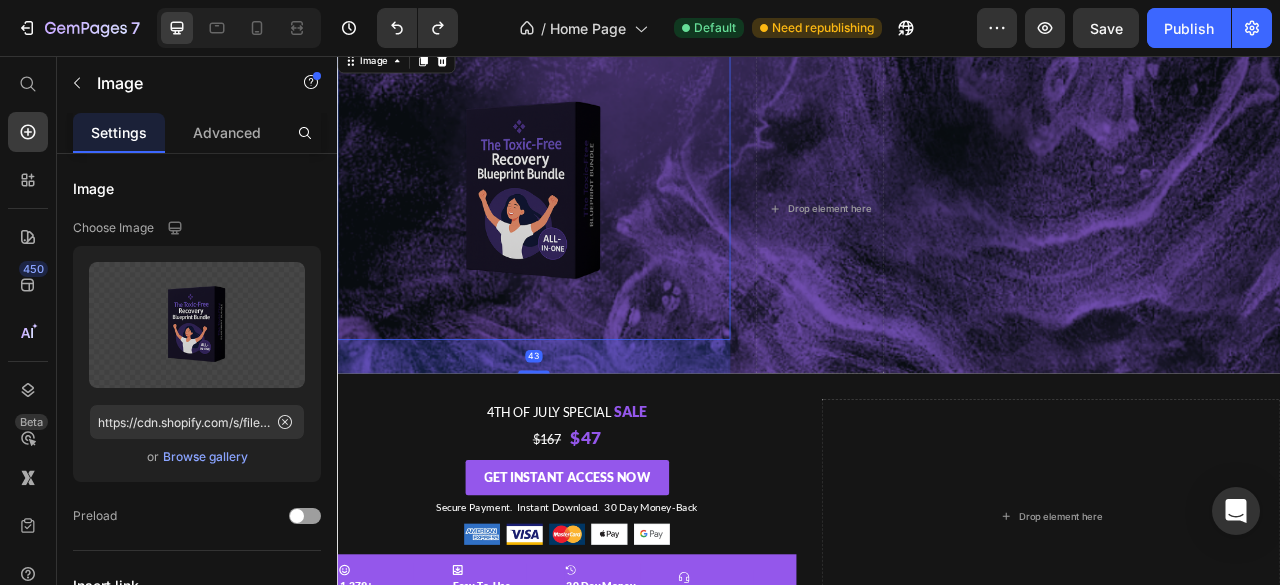 click on "43" at bounding box center (587, 438) 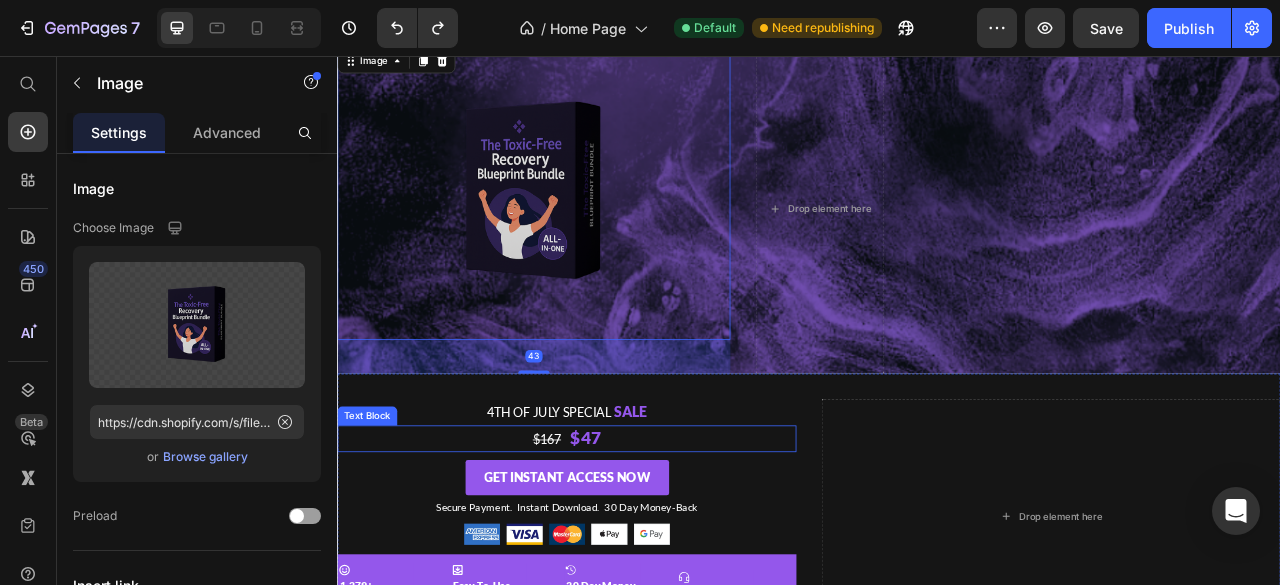 click on "$167       $47" at bounding box center (629, 543) 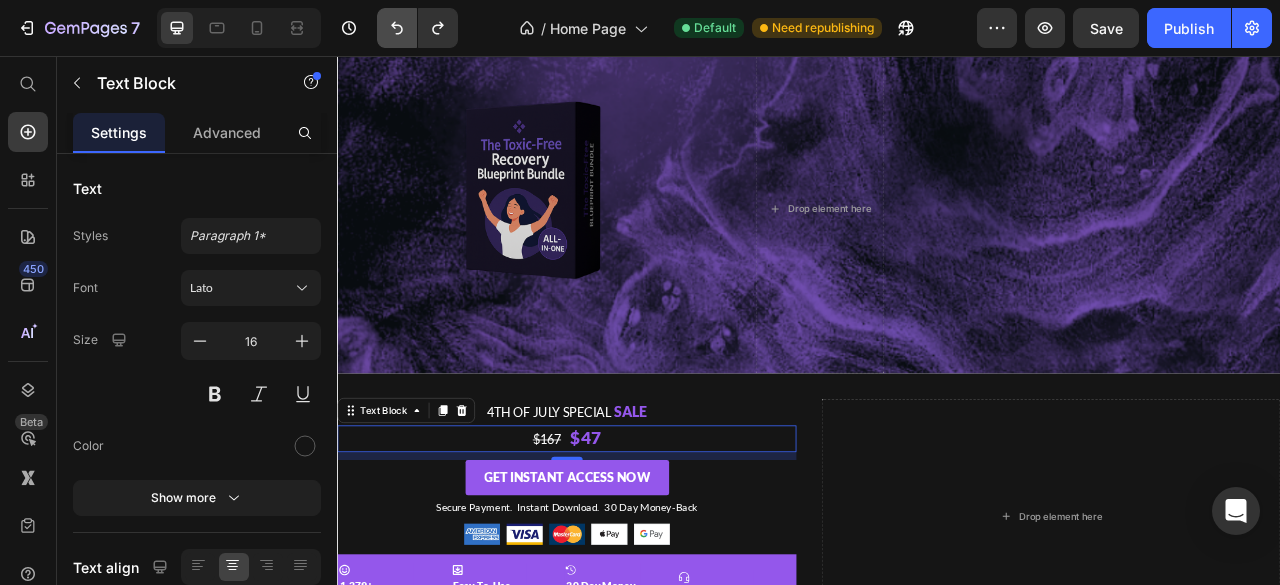 click 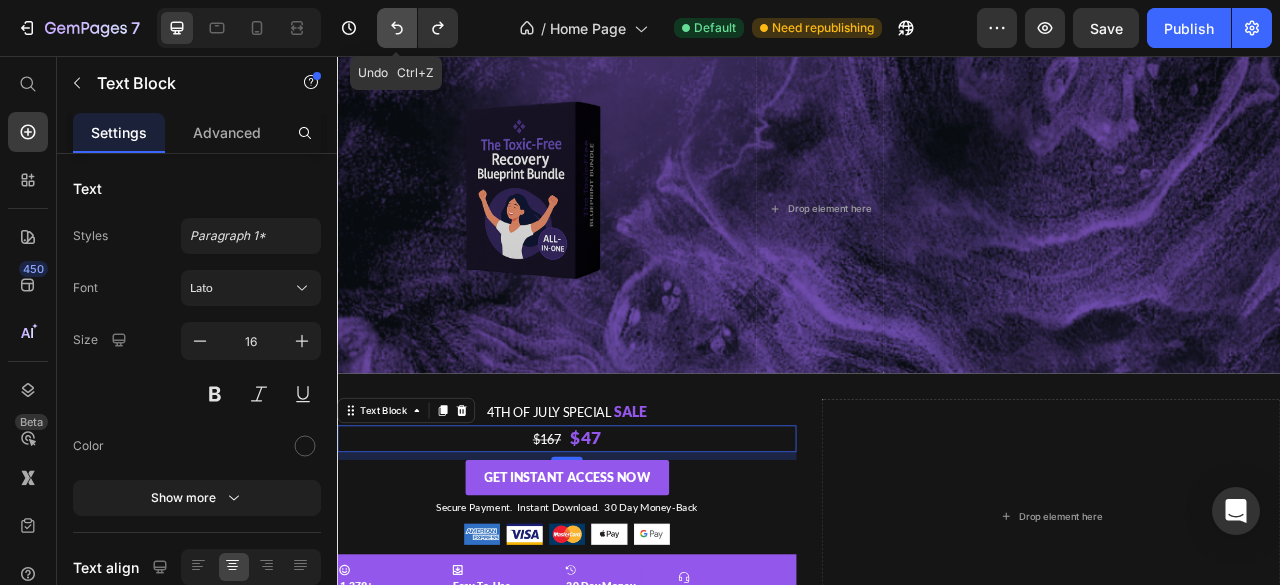 click 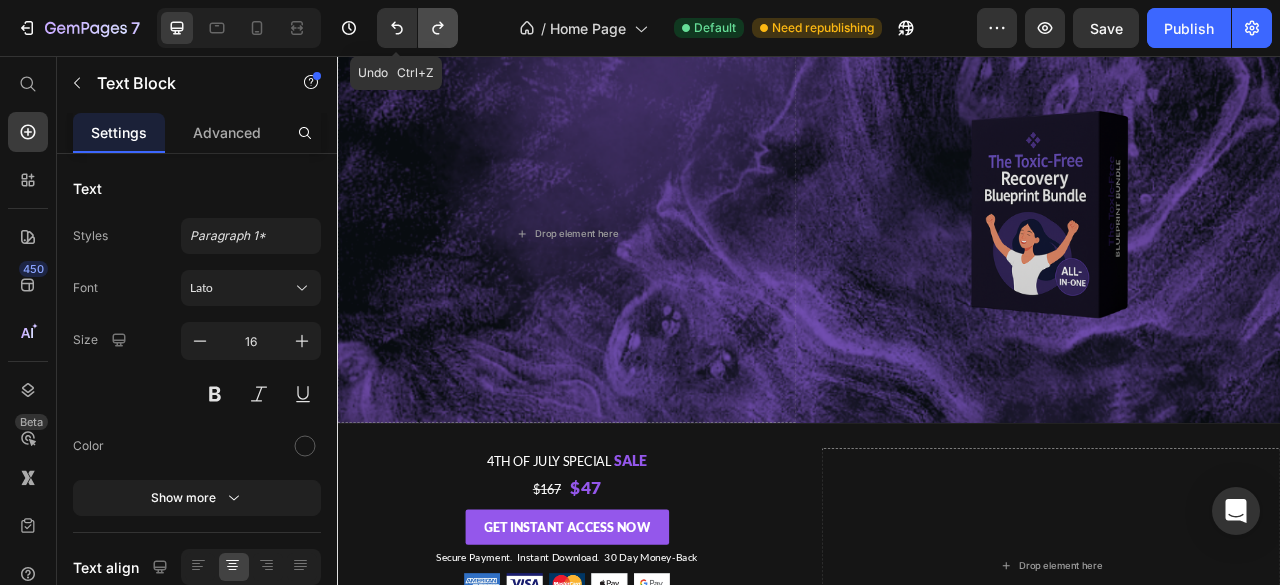 click 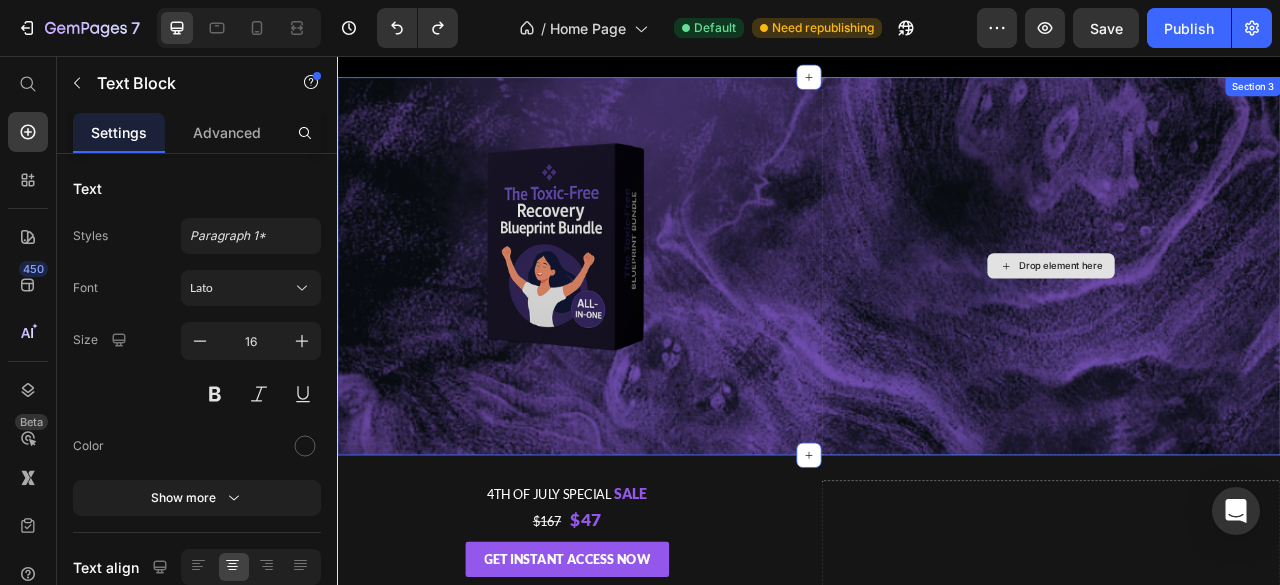 scroll, scrollTop: 244, scrollLeft: 0, axis: vertical 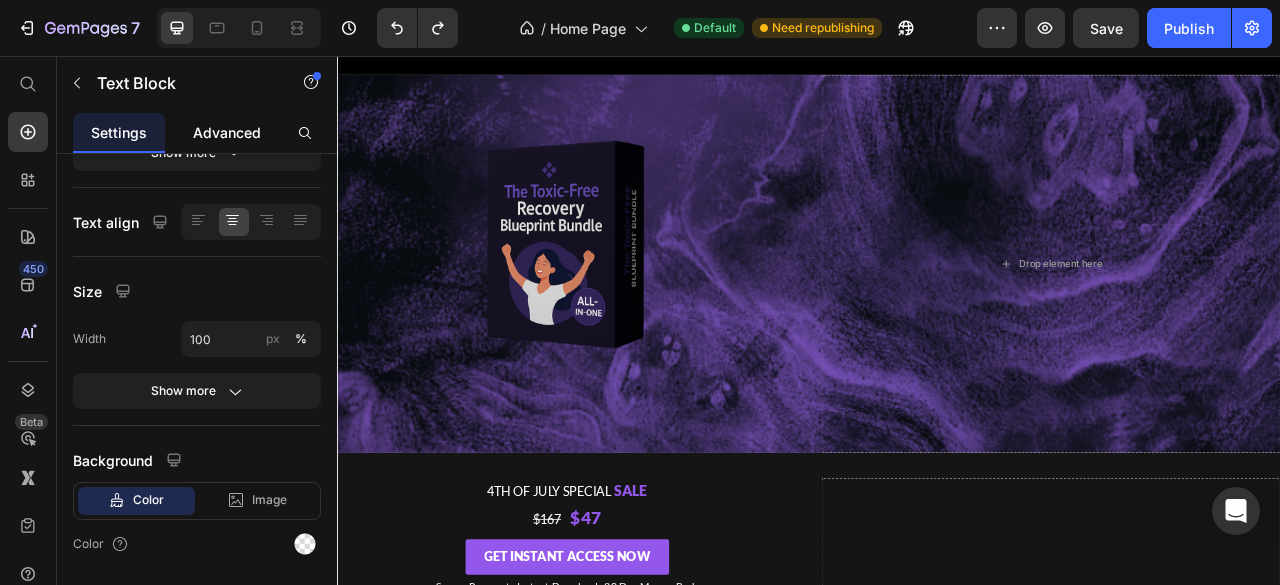 click on "Advanced" at bounding box center (227, 132) 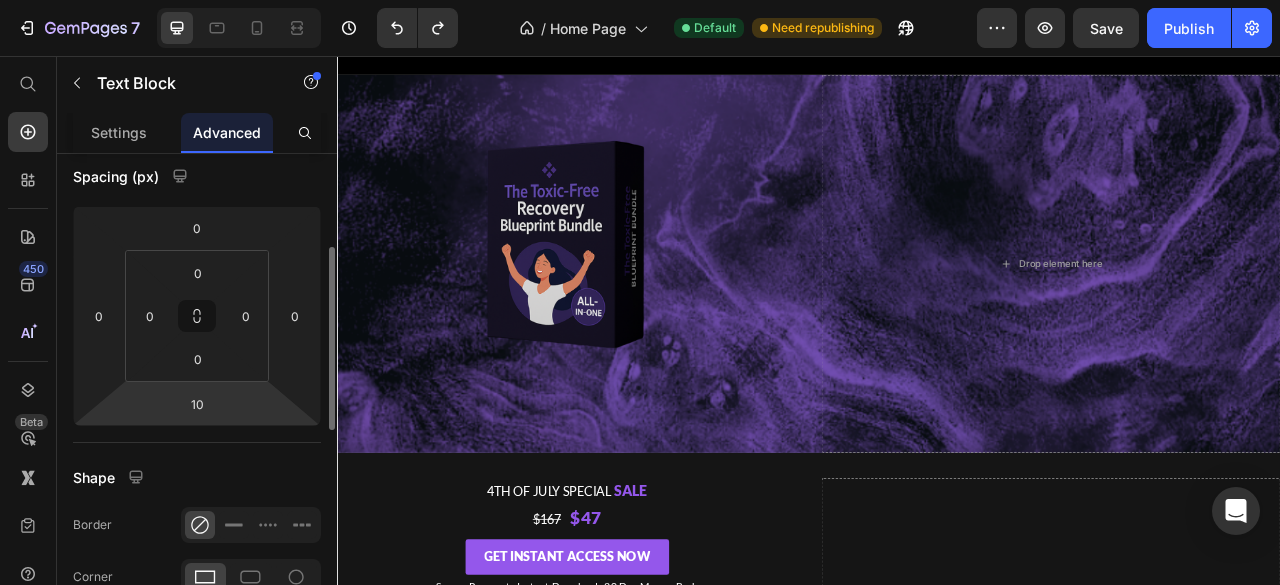 scroll, scrollTop: 220, scrollLeft: 0, axis: vertical 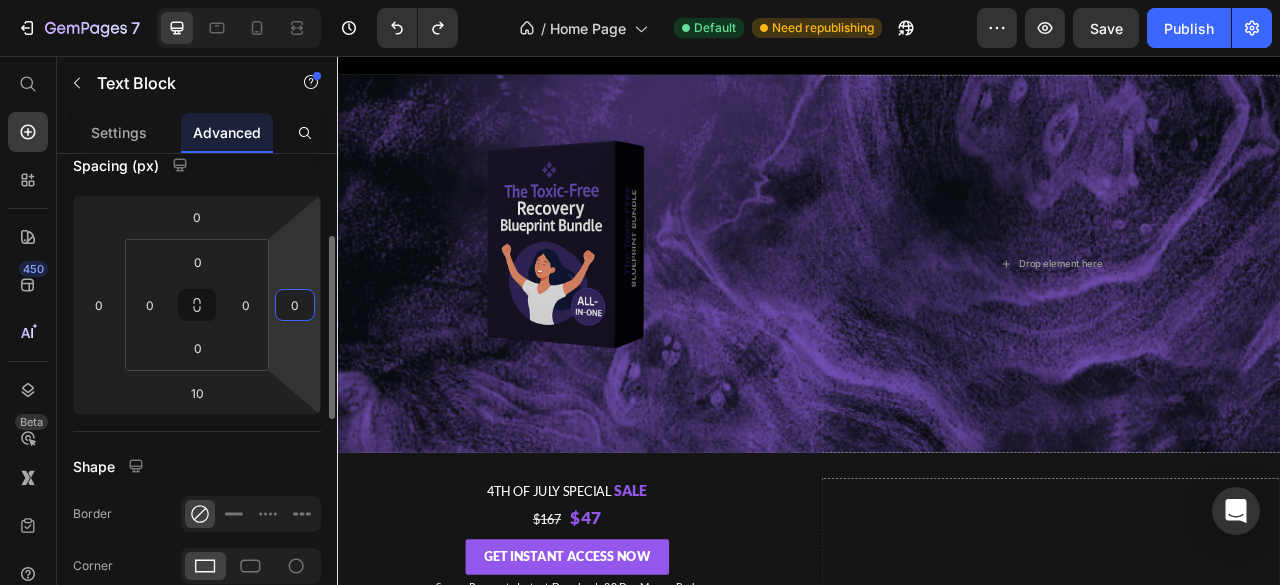 click on "0" at bounding box center (295, 305) 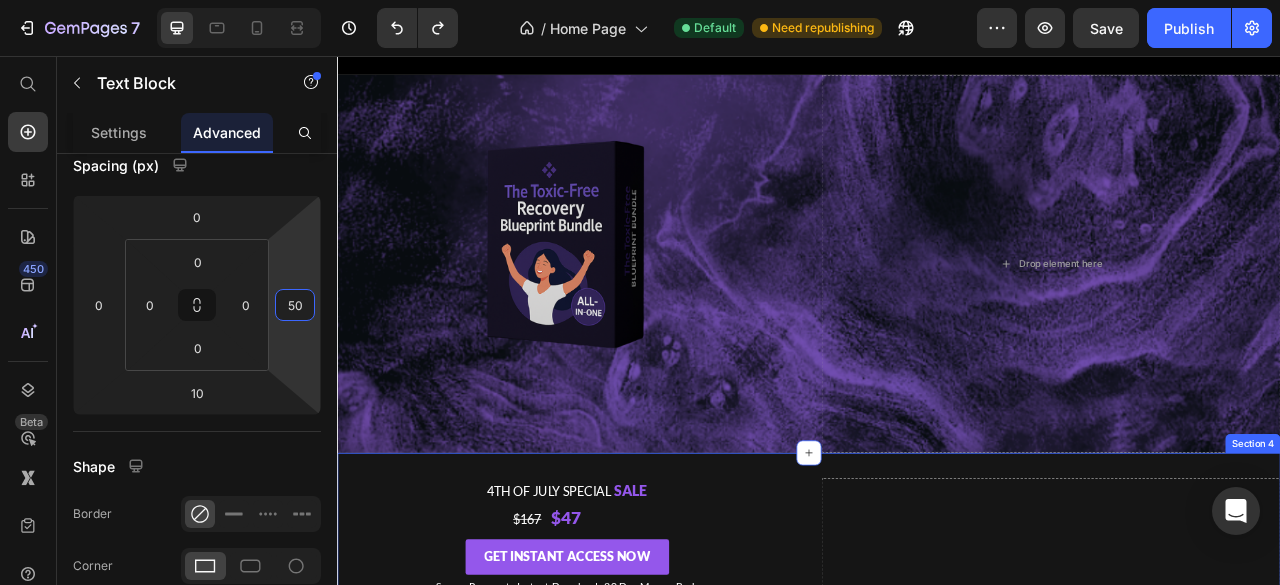 type on "50" 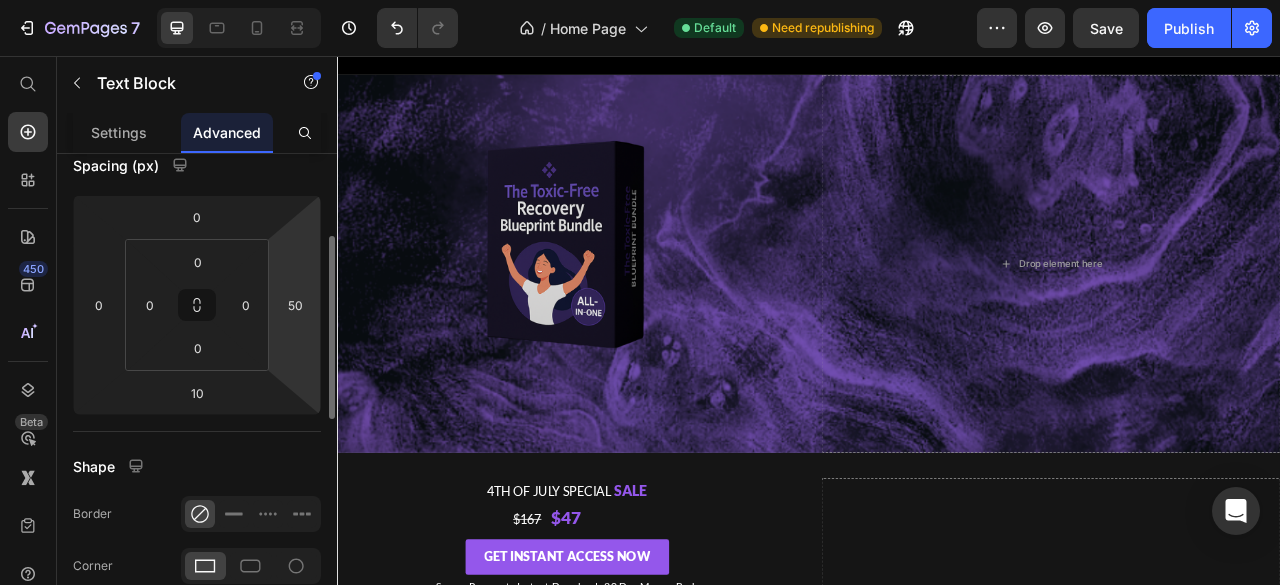 click on "Display on Desktop Tablet Mobile Spacing (px) 0 0 10 50 0 0 0 0 Shape Border Corner Shadow Position Opacity 100 % Animation Upgrade to Build plan  to unlock Animation & other premium features. Interaction Upgrade to Optimize plan  to unlock Interaction & other premium features. CSS class" at bounding box center (197, 537) 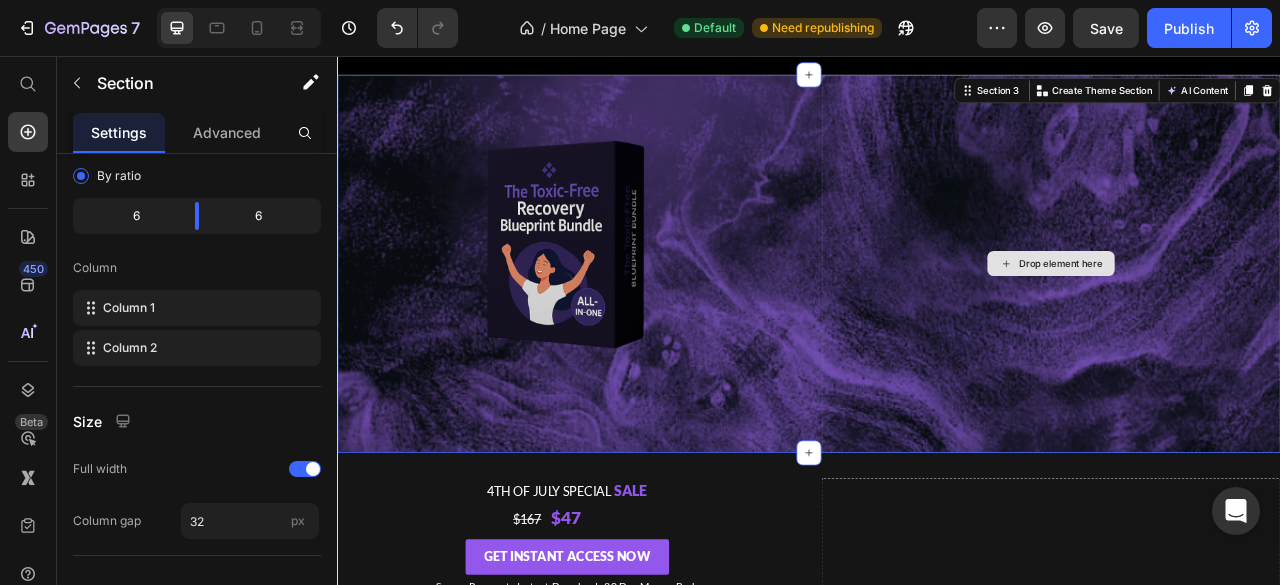 scroll, scrollTop: 0, scrollLeft: 0, axis: both 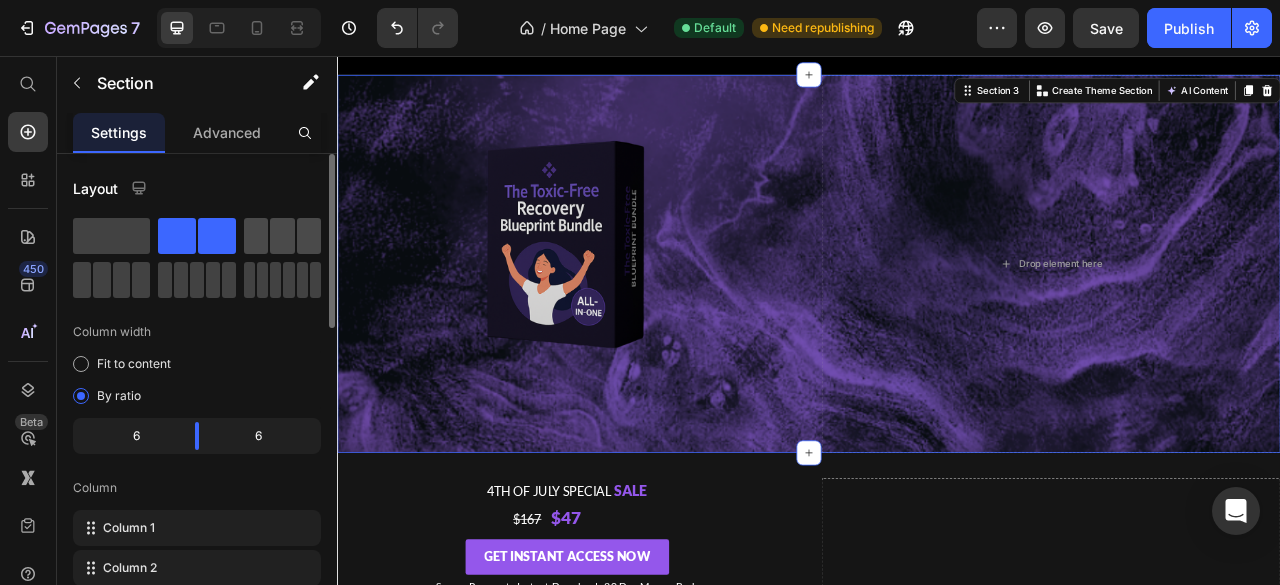 click 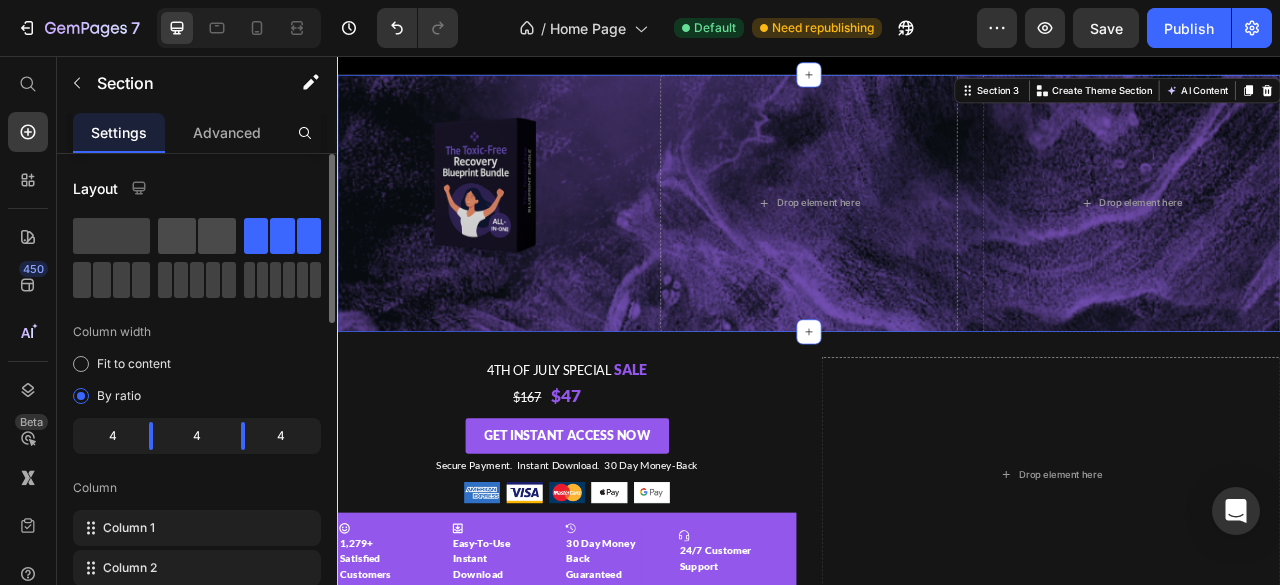 click 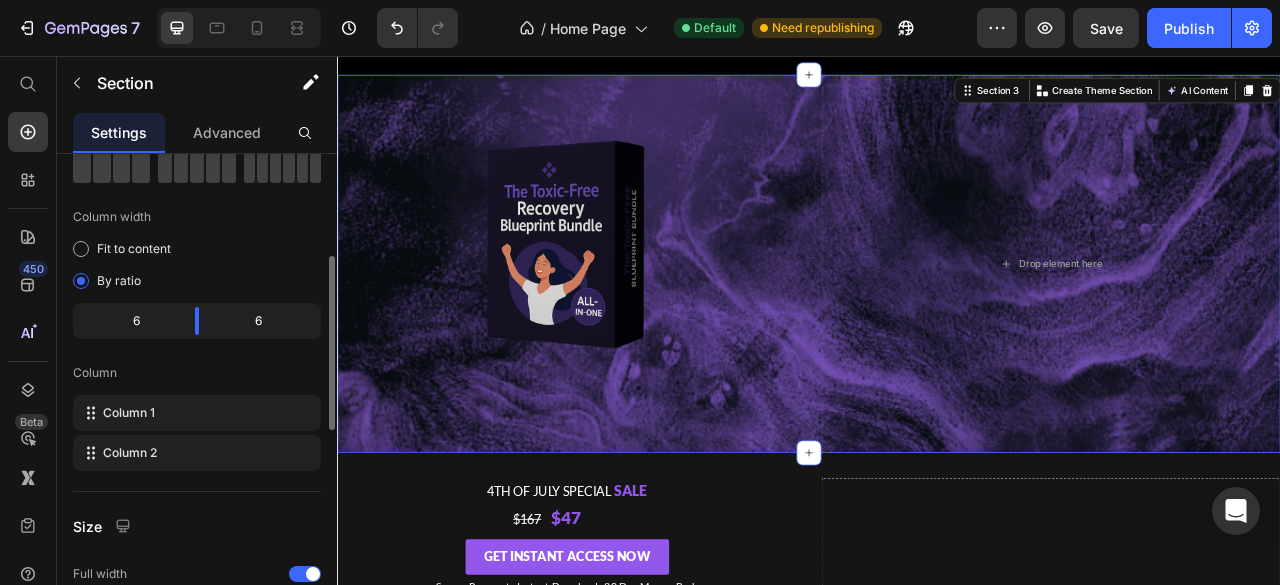 scroll, scrollTop: 210, scrollLeft: 0, axis: vertical 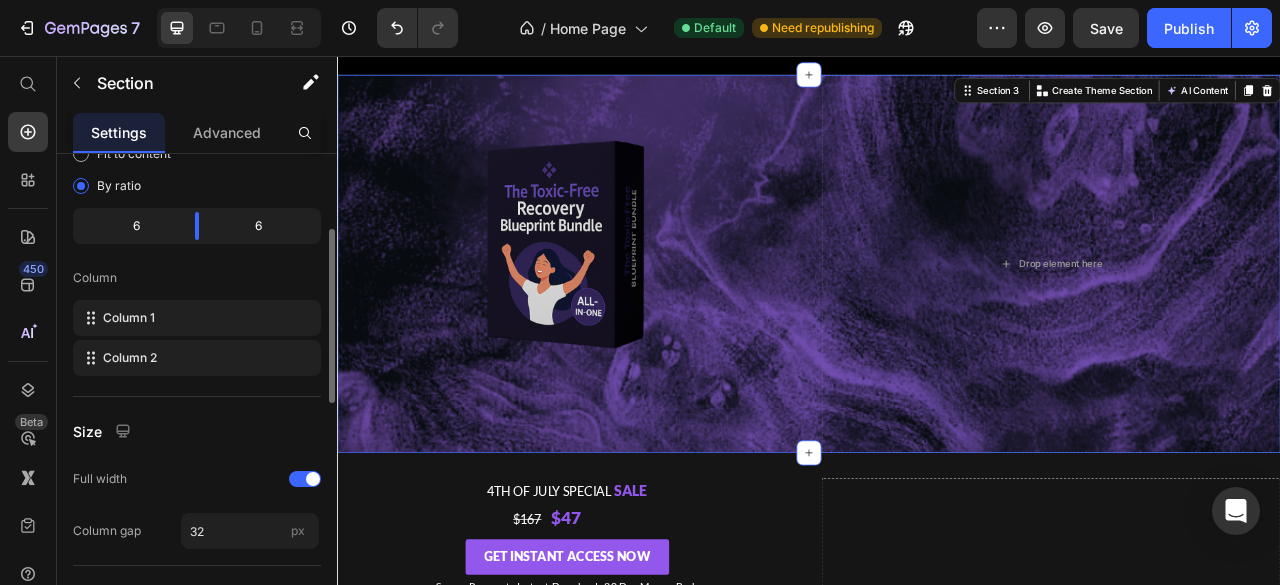 click on "6" 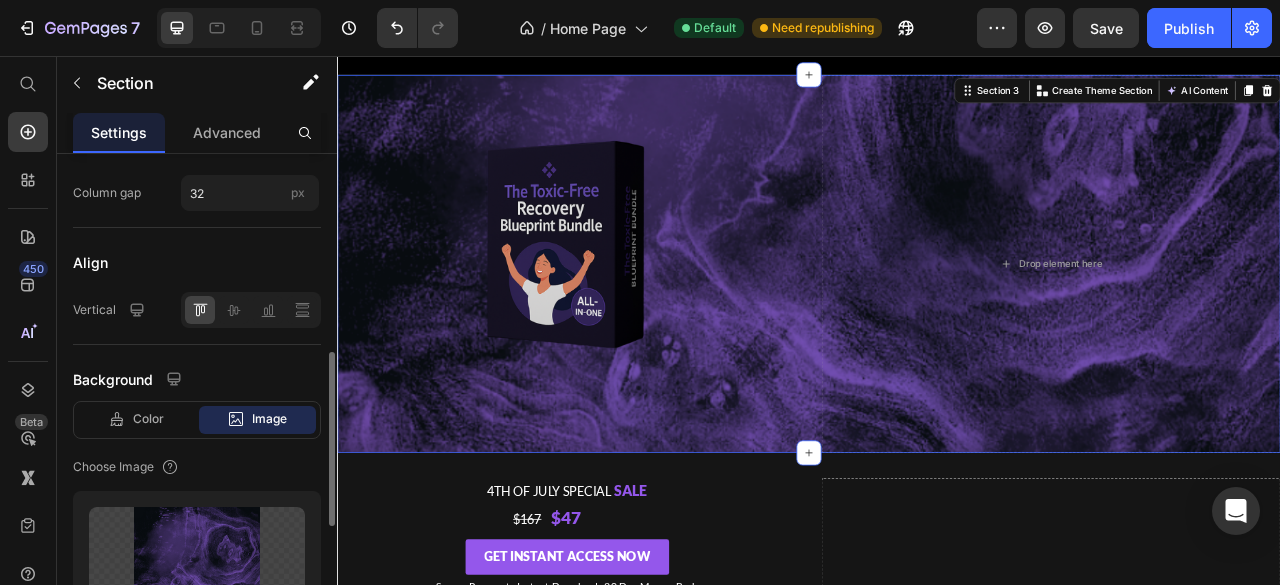 scroll, scrollTop: 550, scrollLeft: 0, axis: vertical 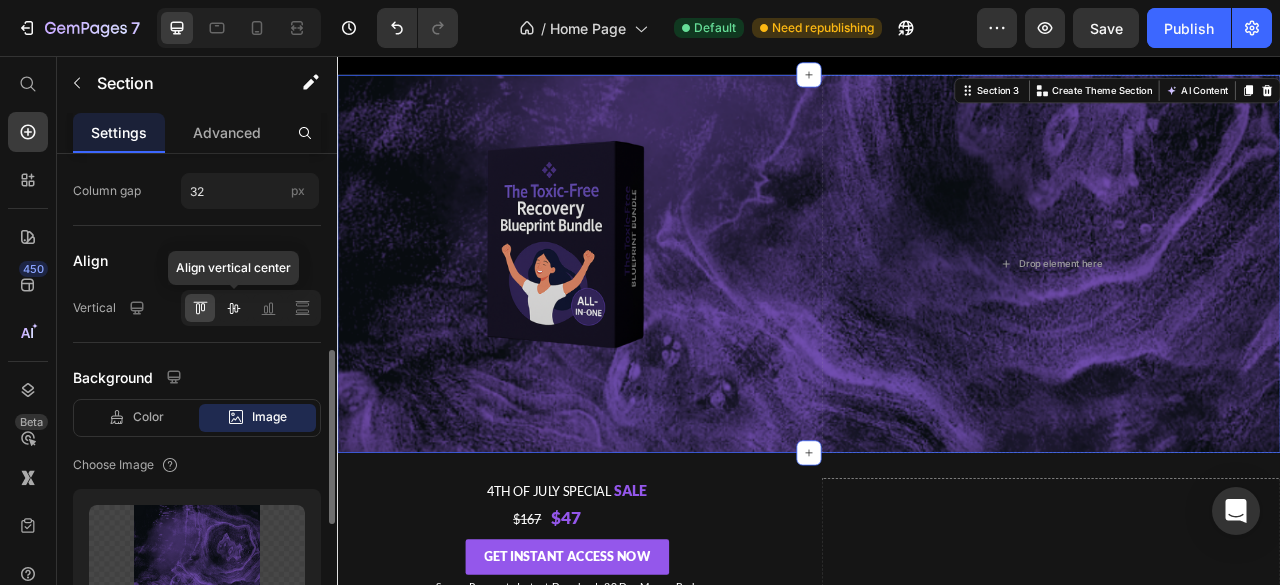 click 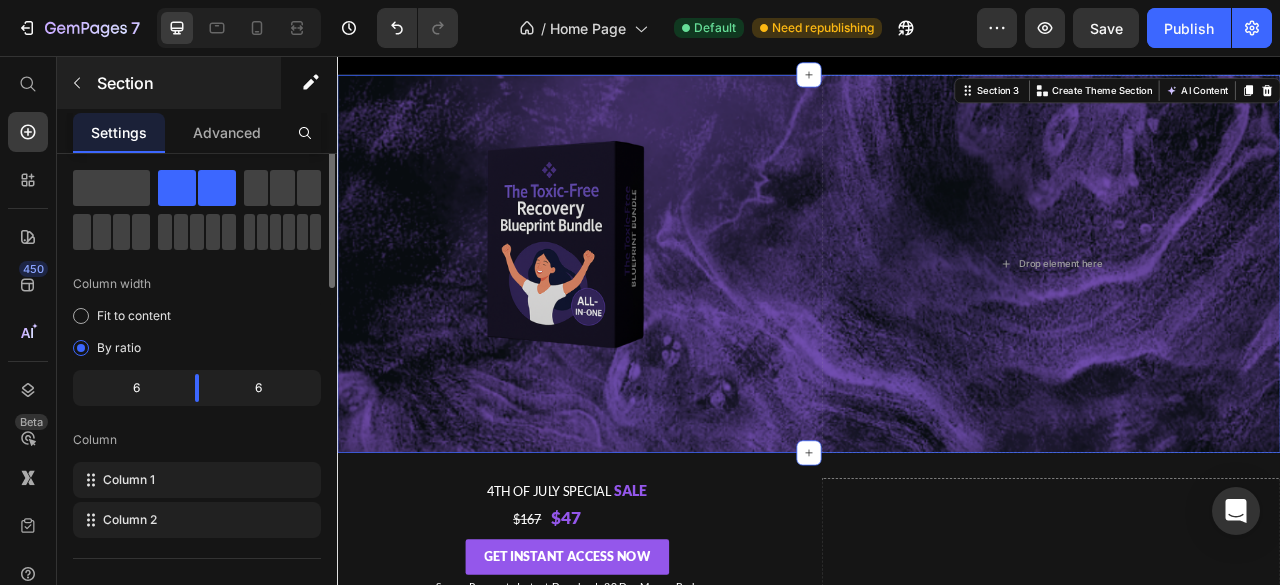 scroll, scrollTop: 6, scrollLeft: 0, axis: vertical 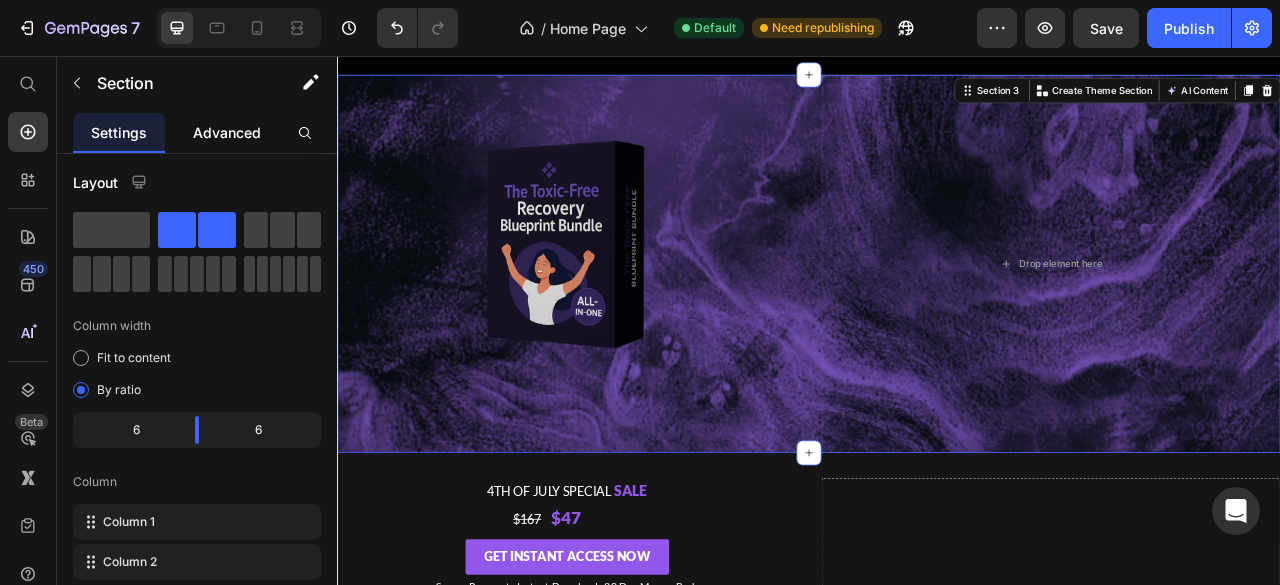 click on "Advanced" at bounding box center [227, 132] 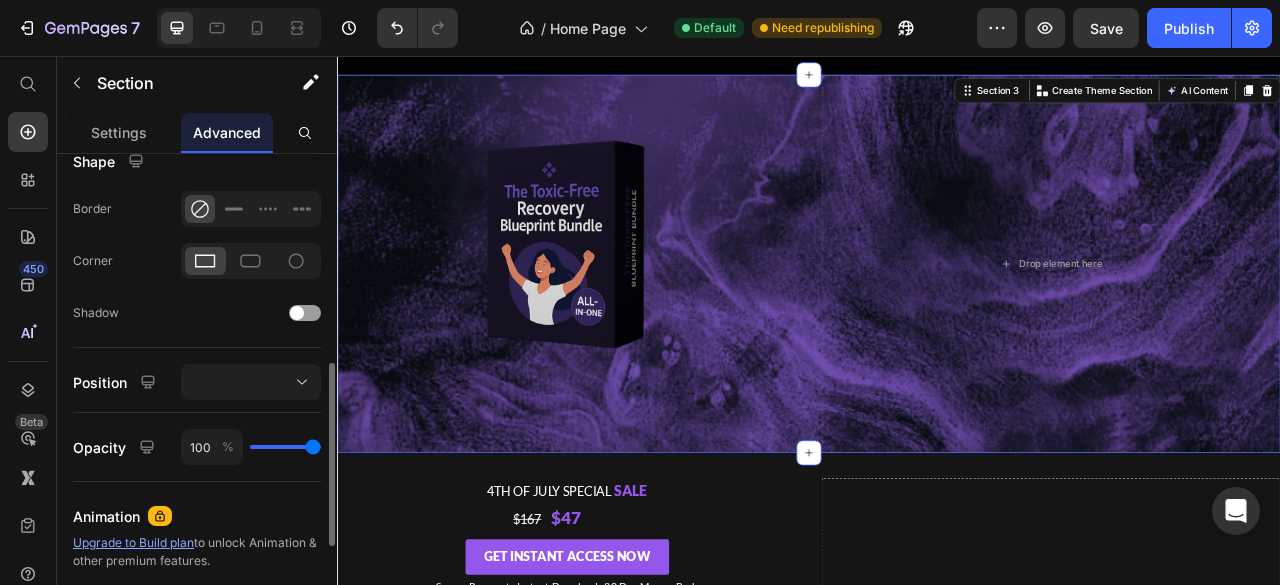 scroll, scrollTop: 536, scrollLeft: 0, axis: vertical 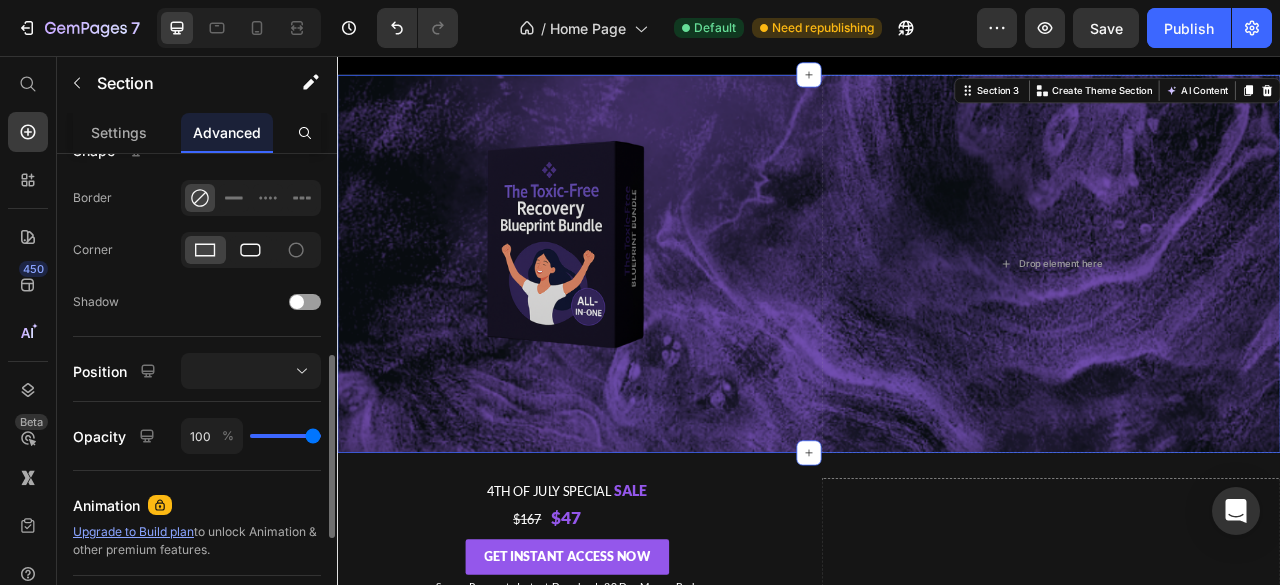 click 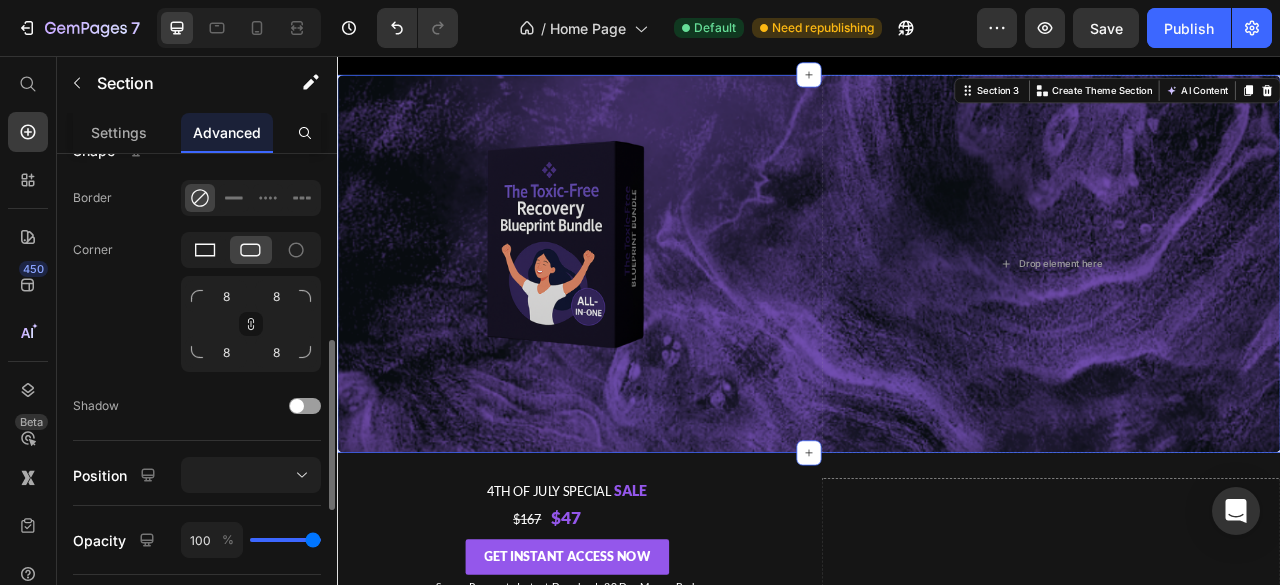click 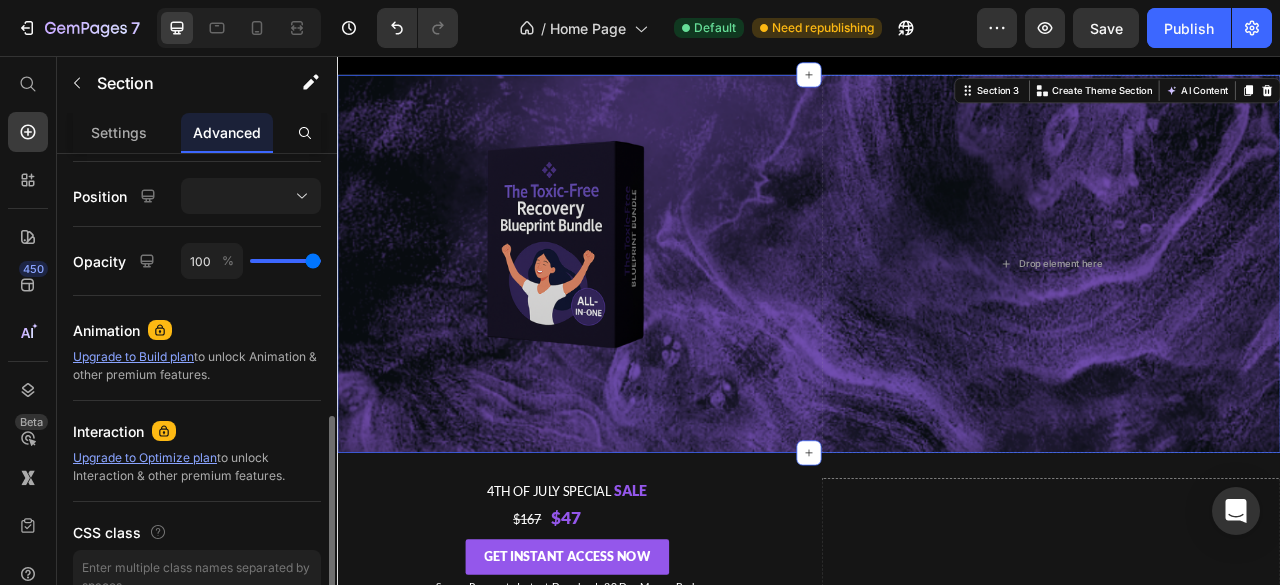 scroll, scrollTop: 722, scrollLeft: 0, axis: vertical 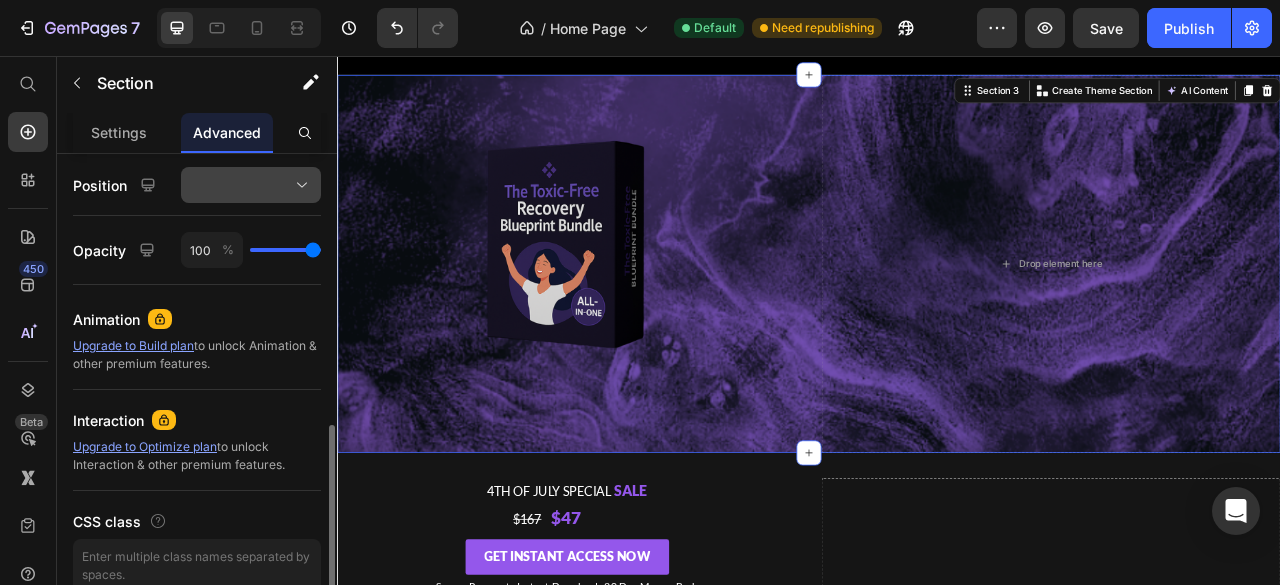 click at bounding box center [251, 185] 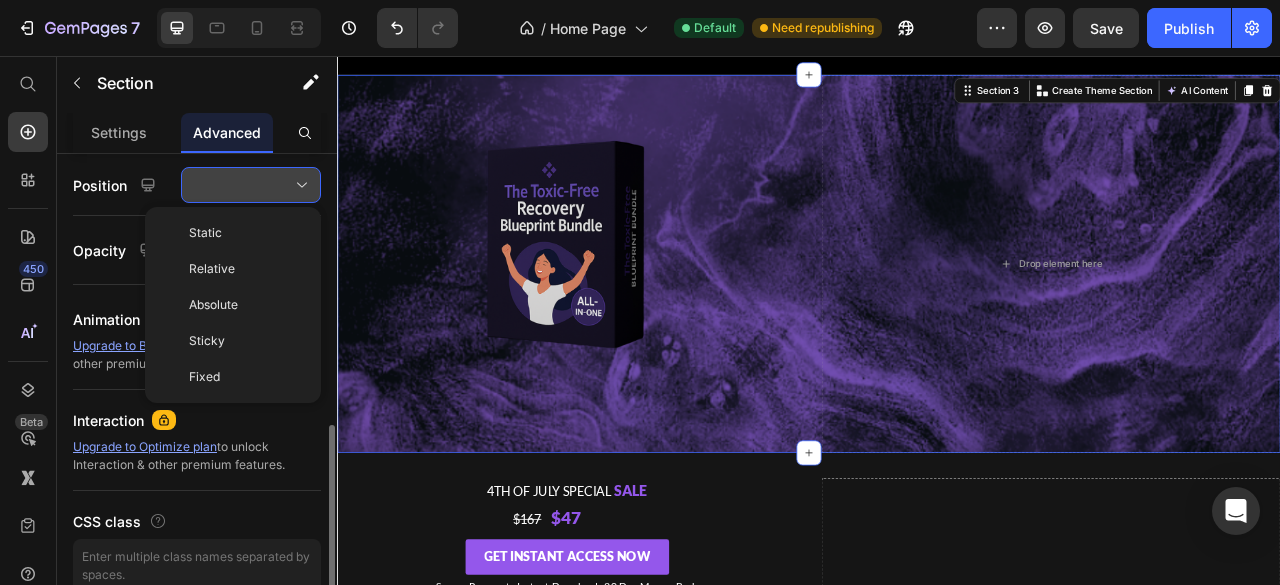 click at bounding box center [251, 185] 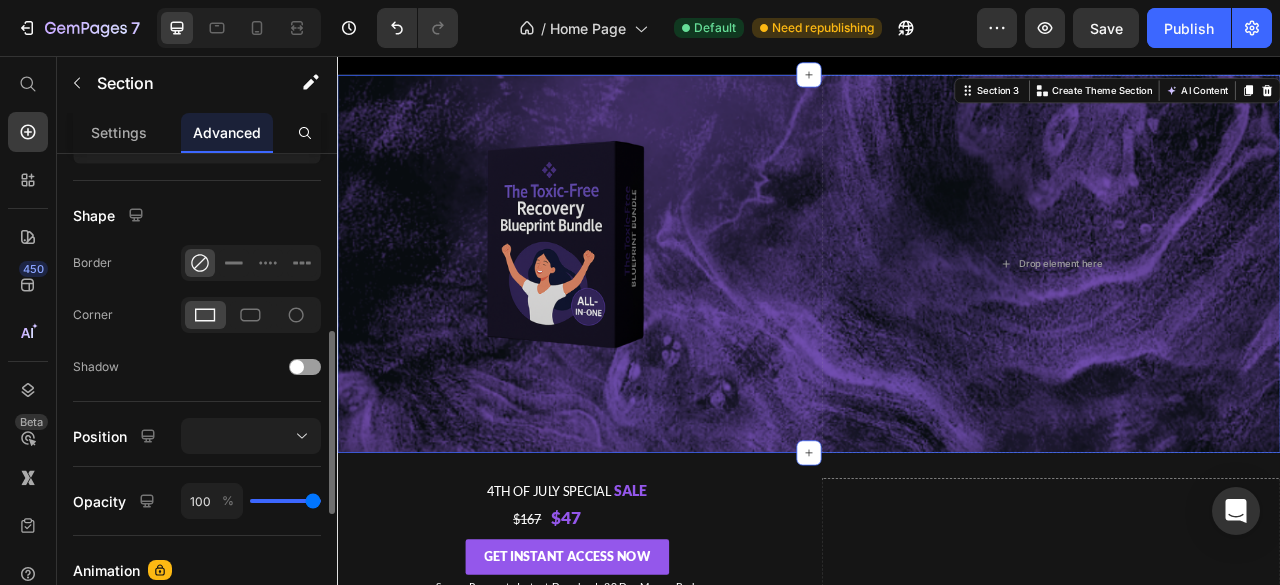 scroll, scrollTop: 414, scrollLeft: 0, axis: vertical 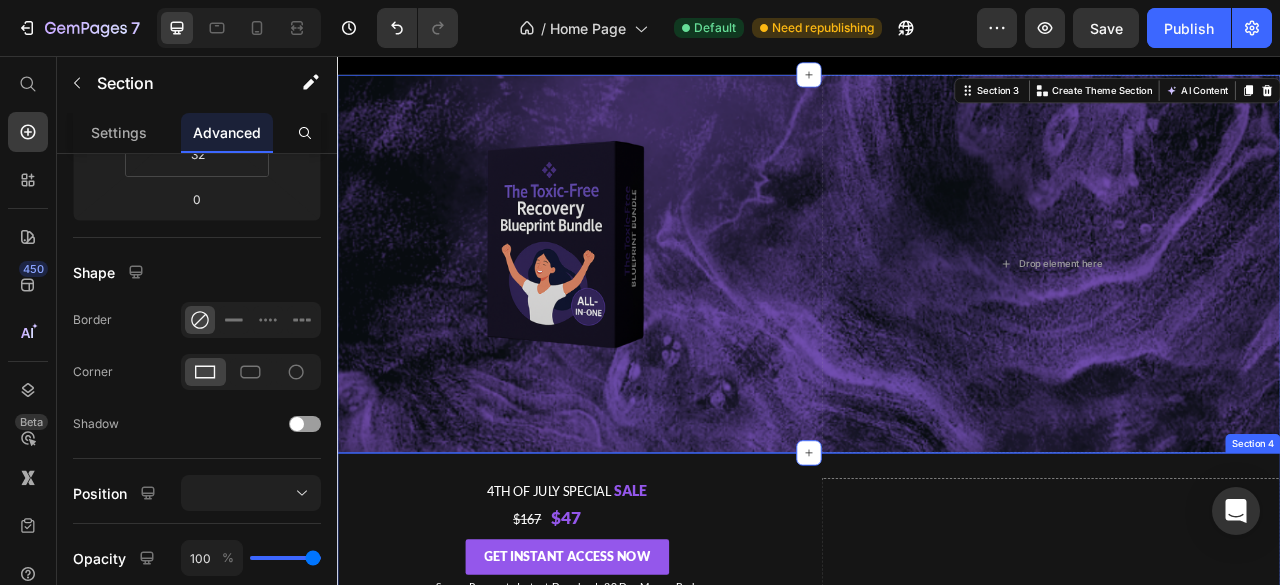 click on "4th of July Special   Sale Text Block $167       $47  Text Block Get Instant Access Now Button Secure Payment.  Instant Download.  30 Day Money-Back Text Block Image Row
Icon 1,279+ Satisfied Customers Text Block
Icon Easy-To-Use Instant Download Text Block
Icon 30 Day Money Back Guaranteed Text Block
Icon 24/7 Customer Support Text Block
Icon 1,279+ Satisfied Customers Text Block
Icon Easy-To-Use Instant Download Text Block
Icon 30 Day Money Back Guaranteed Text Block
Icon 24/7 Customer Support Text Block Marquee
Drop element here Section 4" at bounding box center (937, 743) 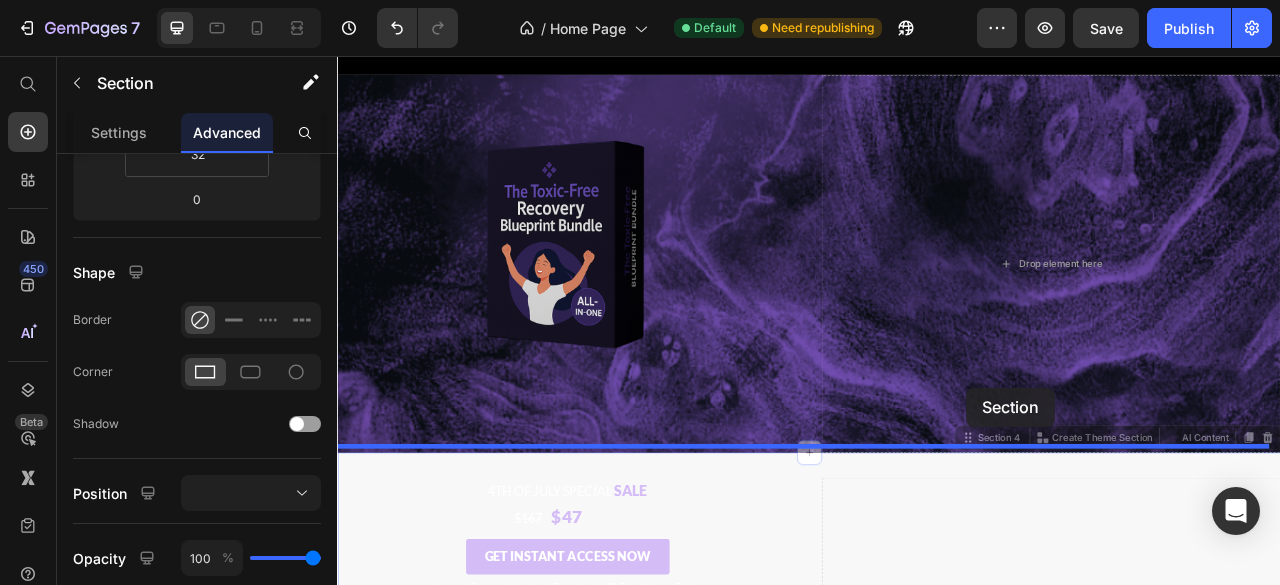 drag, startPoint x: 1139, startPoint y: 528, endPoint x: 1135, endPoint y: 483, distance: 45.17743 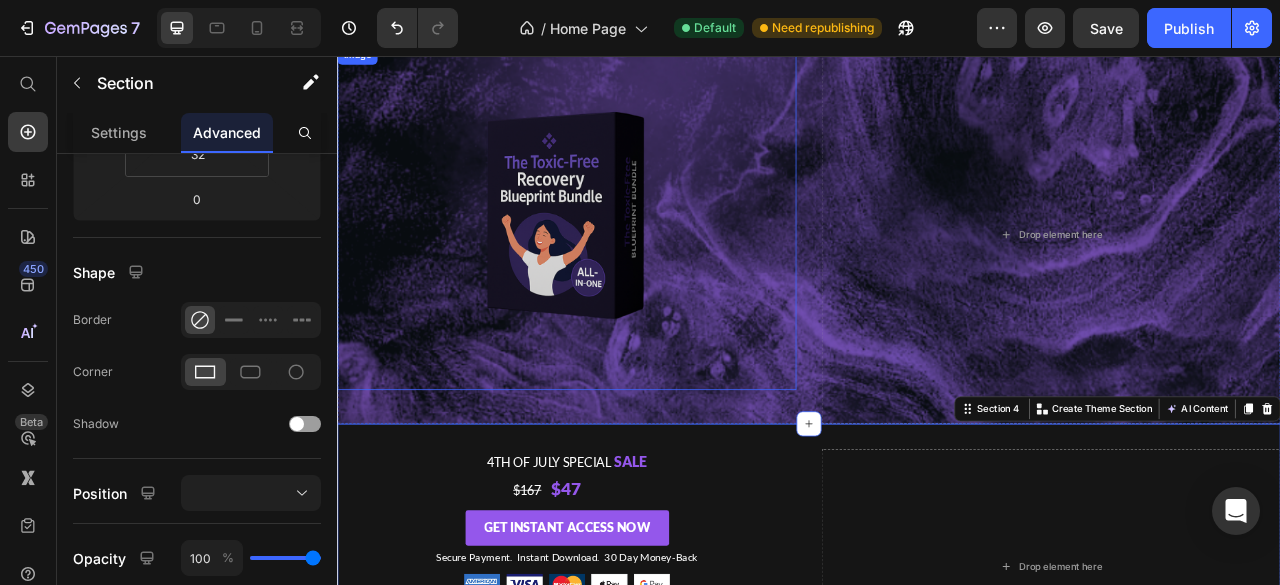 scroll, scrollTop: 284, scrollLeft: 0, axis: vertical 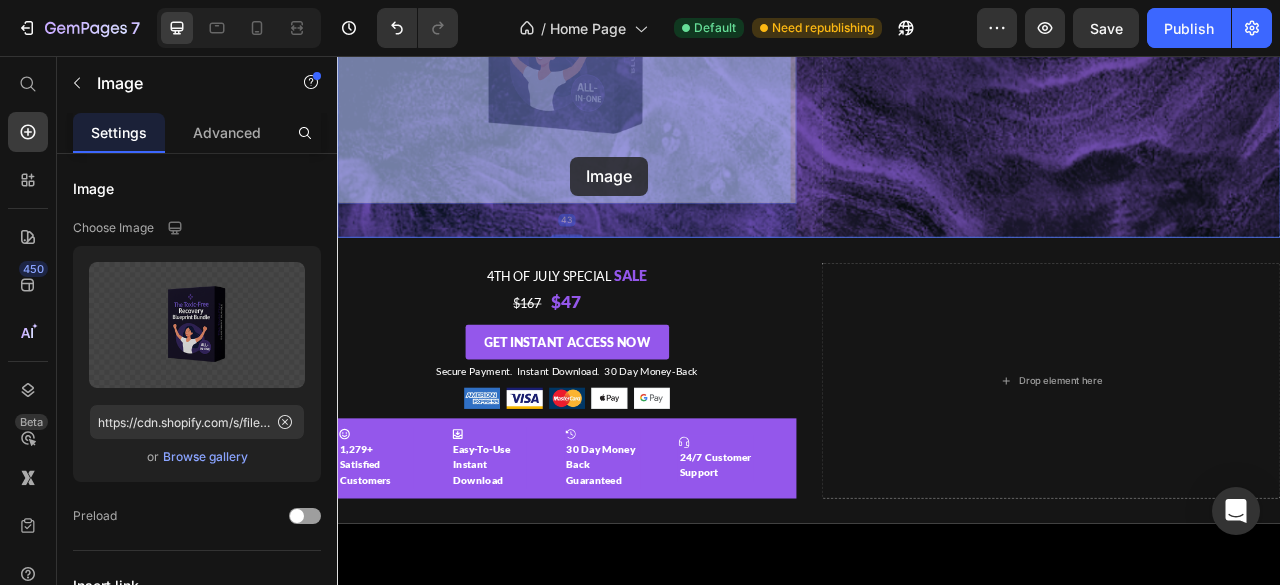 drag, startPoint x: 485, startPoint y: 197, endPoint x: 629, endPoint y: 184, distance: 144.58562 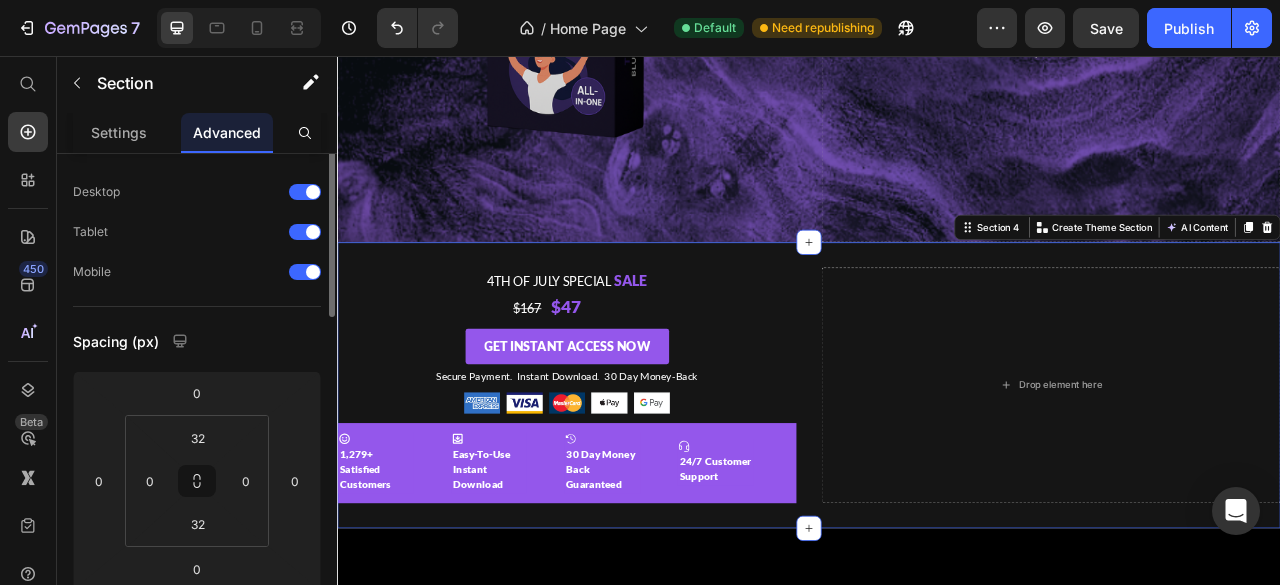 scroll, scrollTop: 0, scrollLeft: 0, axis: both 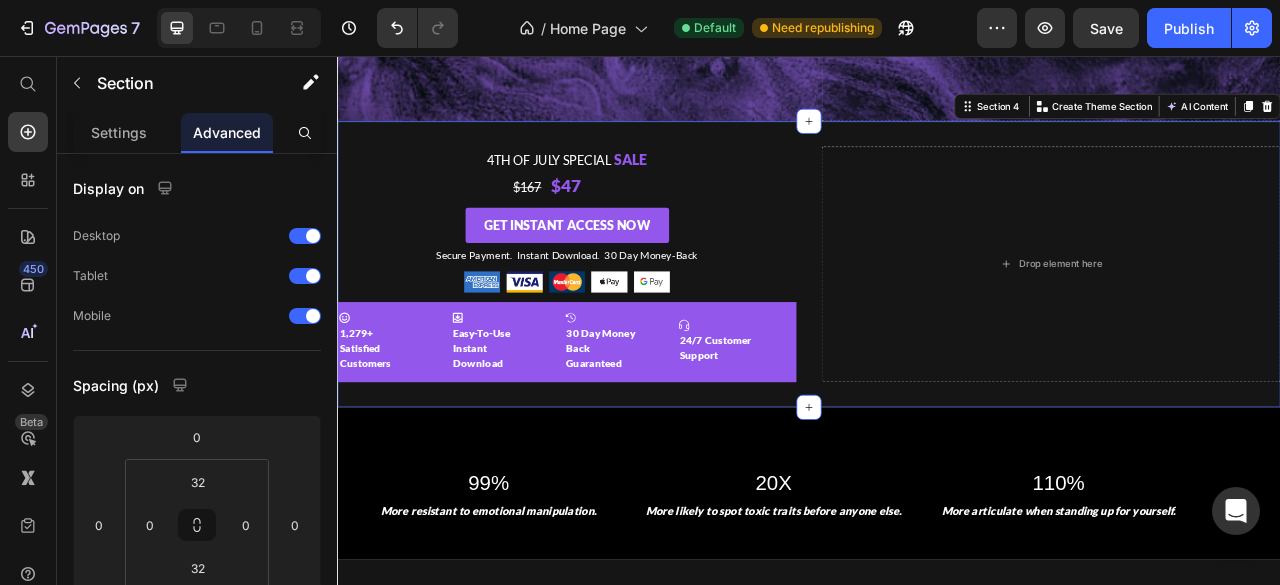 click on "4th of July Special   Sale Text Block $167       $47  Text Block Get Instant Access Now Button Secure Payment.  Instant Download.  30 Day Money-Back Text Block Image Row
Icon 1,279+ Satisfied Customers Text Block
Icon Easy-To-Use Instant Download Text Block
Icon 30 Day Money Back Guaranteed Text Block
Icon 24/7 Customer Support Text Block
Icon 1,279+ Satisfied Customers Text Block
Icon Easy-To-Use Instant Download Text Block
Icon 30 Day Money Back Guaranteed Text Block
Icon 24/7 Customer Support Text Block Marquee
Drop element here Section 4   You can create reusable sections Create Theme Section AI Content Write with GemAI What would you like to describe here? Tone and Voice Persuasive Product The Toxic-Free Recovery Blueprint Bundle Show more Generate" at bounding box center (937, 321) 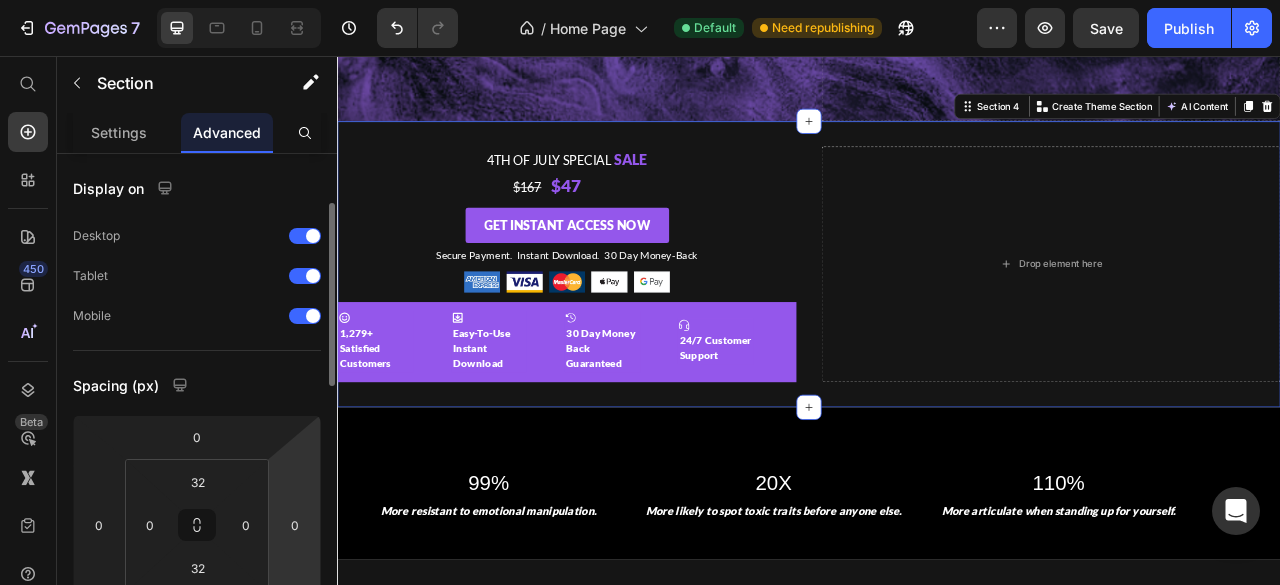 scroll, scrollTop: 122, scrollLeft: 0, axis: vertical 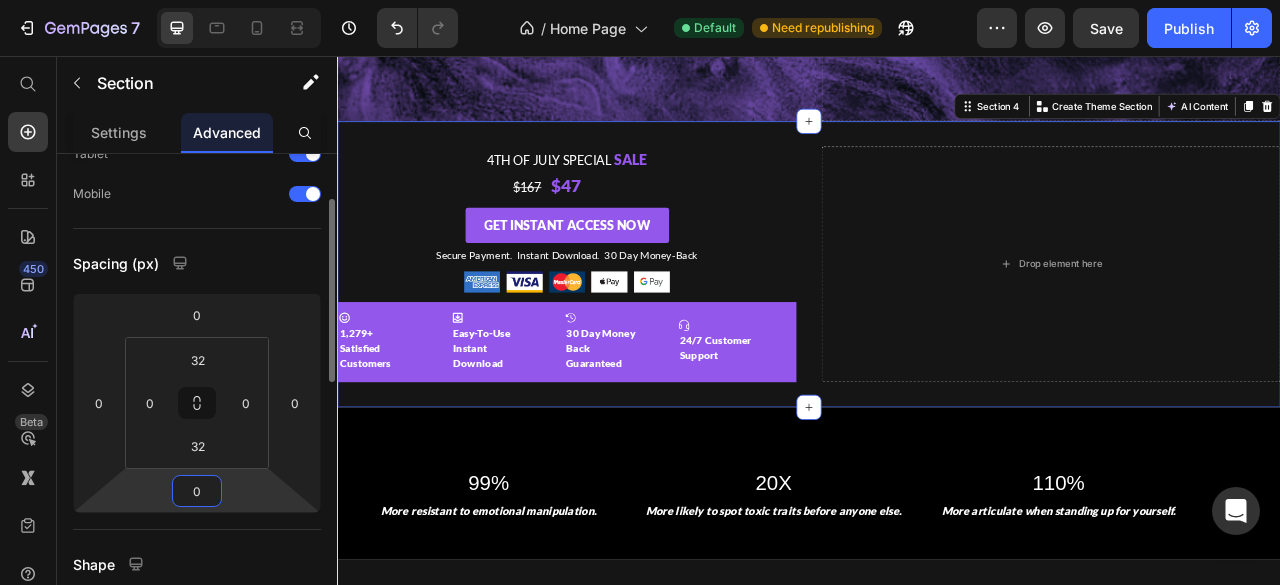 click on "0" at bounding box center [197, 491] 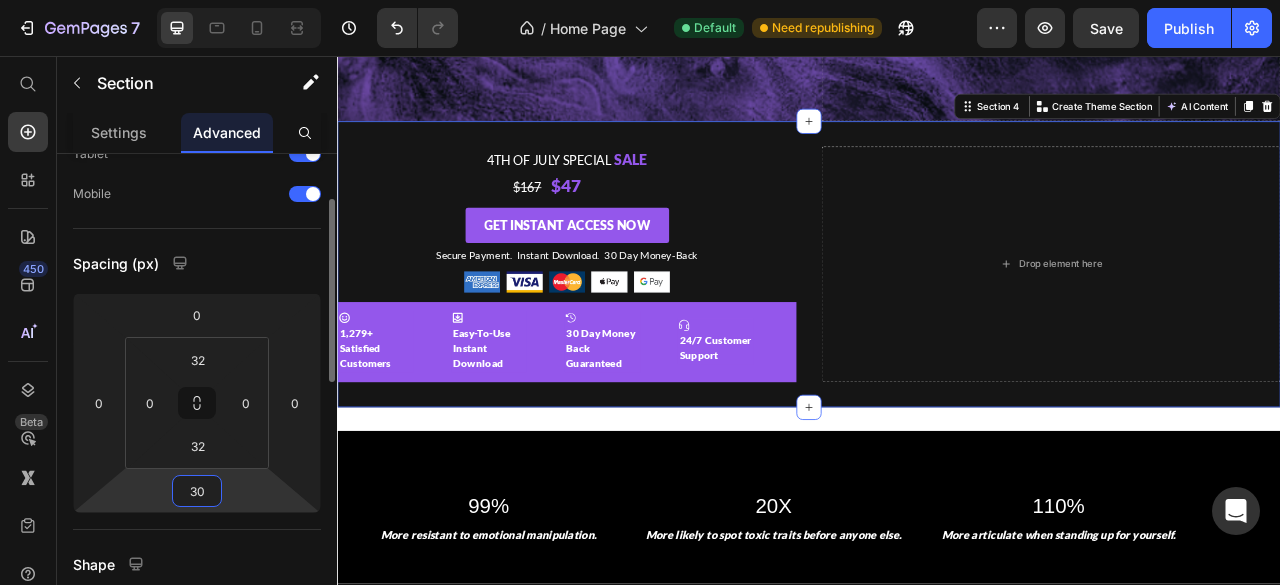 type on "30" 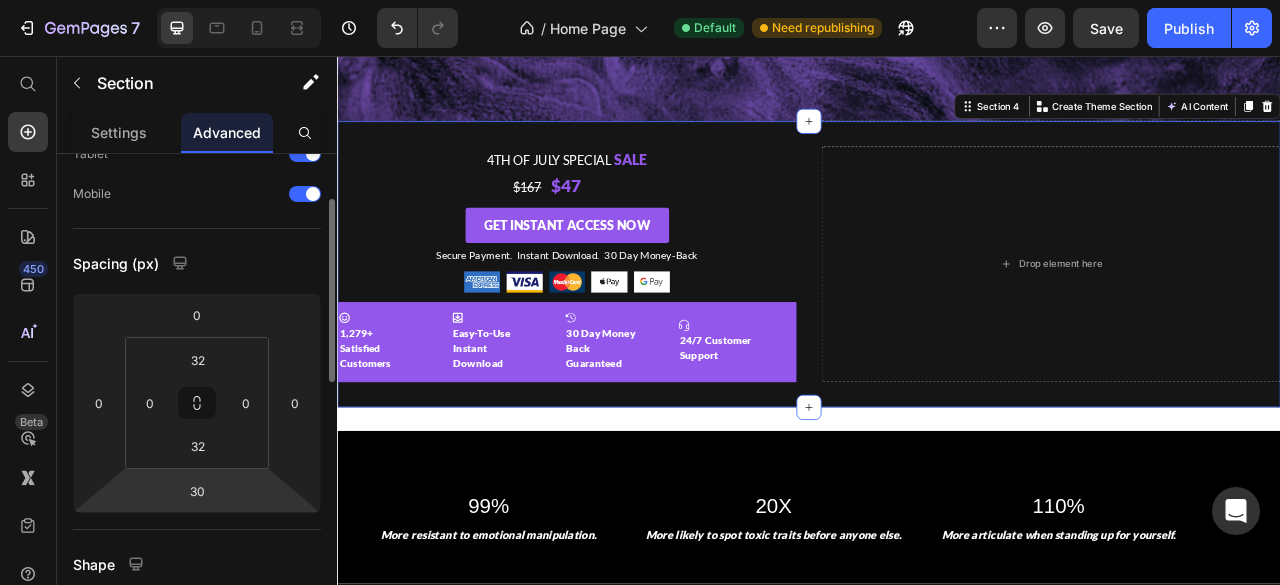 click on "Display on Desktop Tablet Mobile Spacing (px) 0 0 30 0 32 0 32 0 Shape Border Corner Shadow Position Opacity 100 % Animation Upgrade to Build plan  to unlock Animation & other premium features. Interaction Upgrade to Optimize plan  to unlock Interaction & other premium features. CSS class" at bounding box center [197, 635] 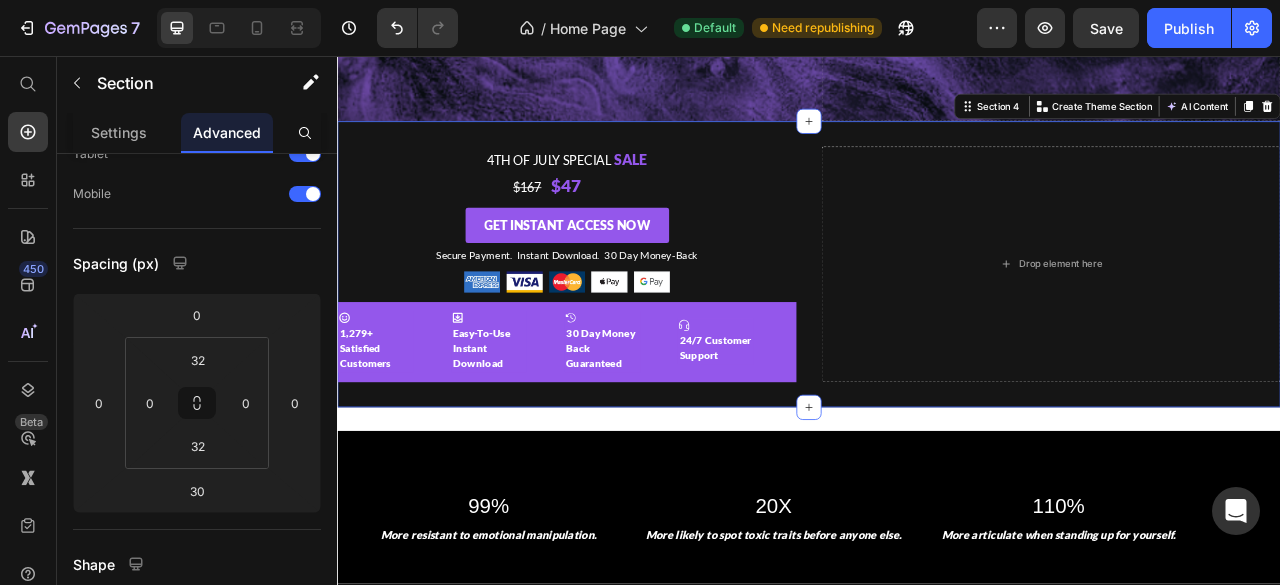 click on "You Left The Toxic Cycle, Now it’s Time to Shed That Weight For Good. Heading Get access to our psychology-backed, customized toolkit to shed toxic weight, heal past hurts, and stand strong against any toxic force. Text block Rated 4.9/5 by 1,279+   Verified Customers! Text Block Icon Icon Icon Icon Icon Icon List Row Section 2 Image
Drop element here Section 3 4th of July Special   Sale Text Block $167       $47  Text Block Get Instant Access Now Button Secure Payment.  Instant Download.  30 Day Money-Back Text Block Image Row
Icon 1,279+ Satisfied Customers Text Block
Icon Easy-To-Use Instant Download Text Block
Icon 30 Day Money Back Guaranteed Text Block
Icon 24/7 Customer Support Text Block
Icon 1,279+ Satisfied Customers Text Block
Icon Easy-To-Use Instant Download Text Block
Icon 30 Day Money Back Guaranteed Text Block
Icon 24/7 Customer Support" at bounding box center (937, 640) 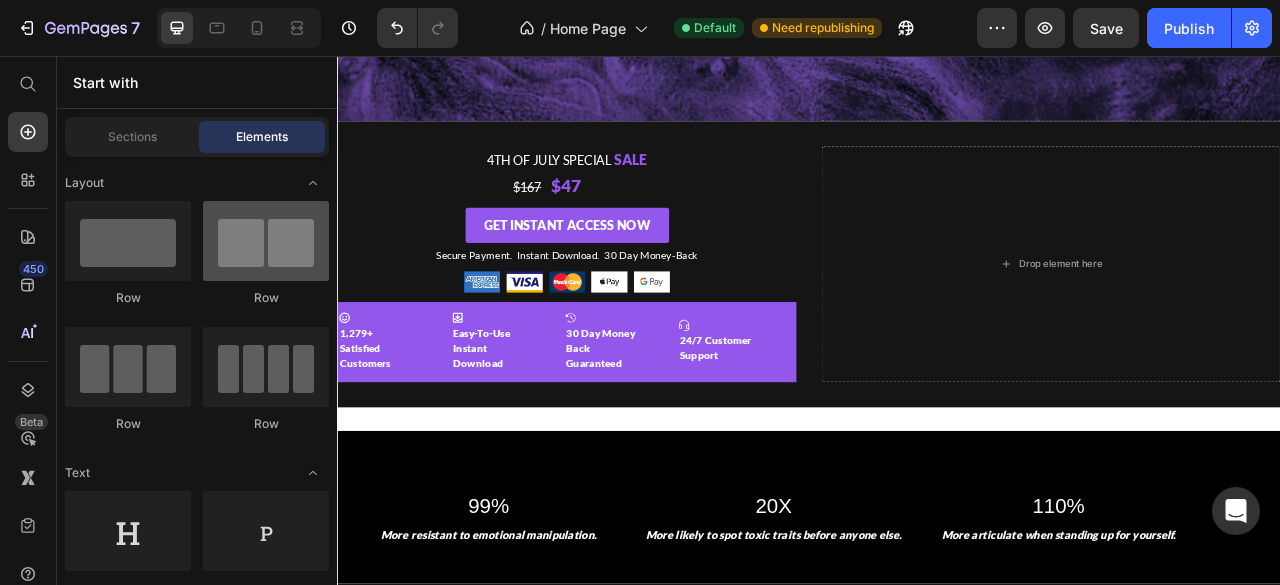 click at bounding box center [266, 241] 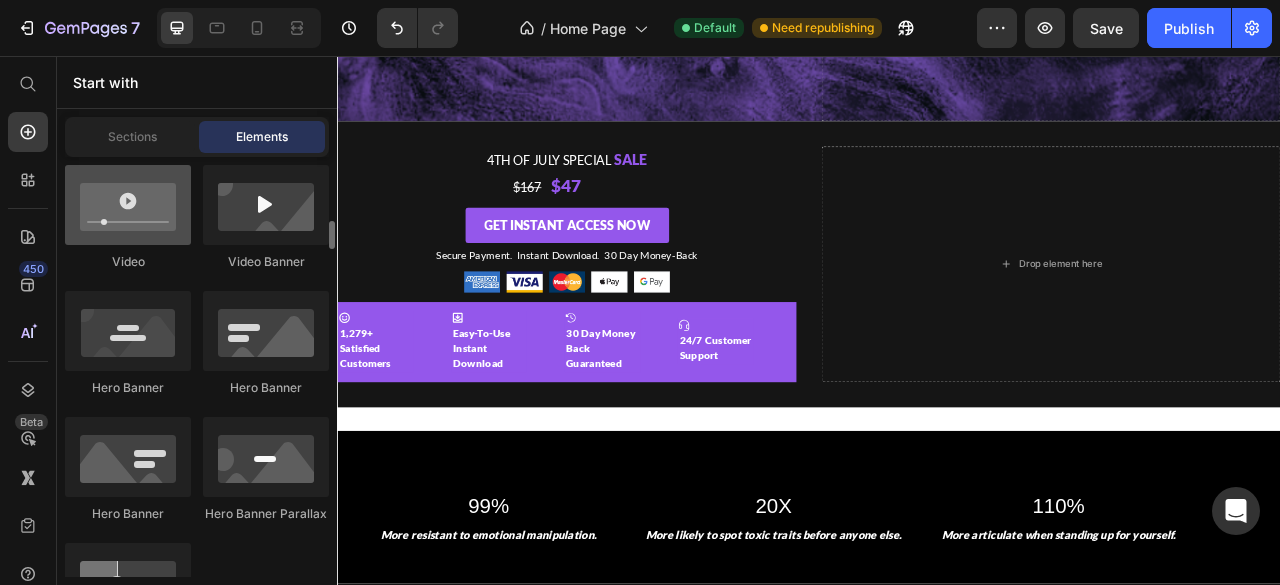 scroll, scrollTop: 909, scrollLeft: 0, axis: vertical 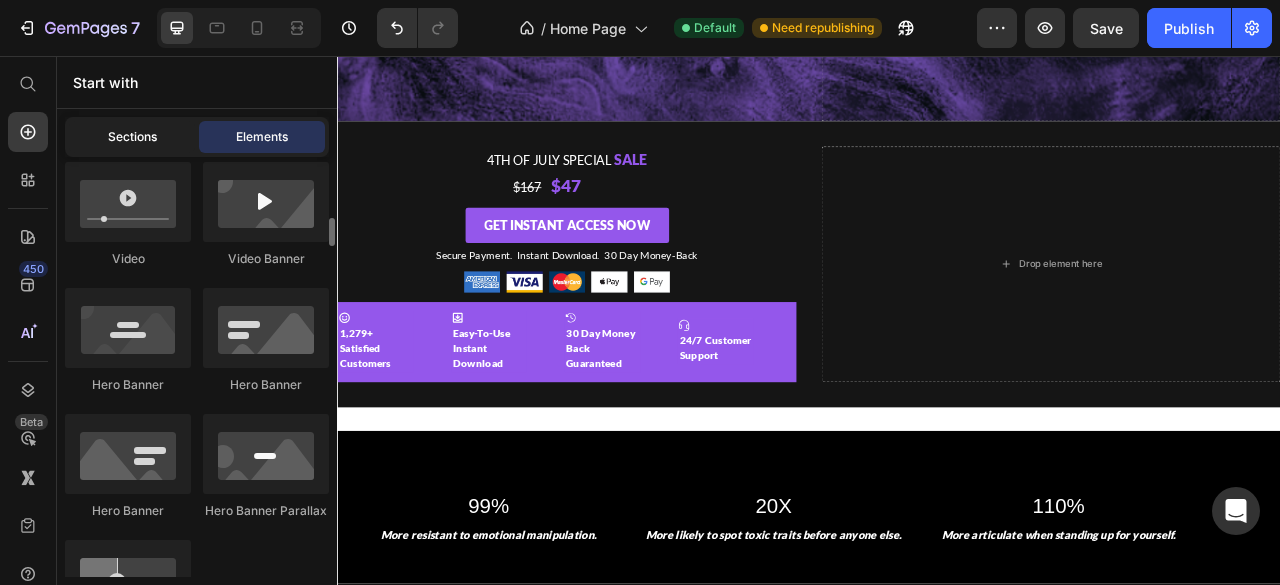 click on "Sections" at bounding box center [132, 137] 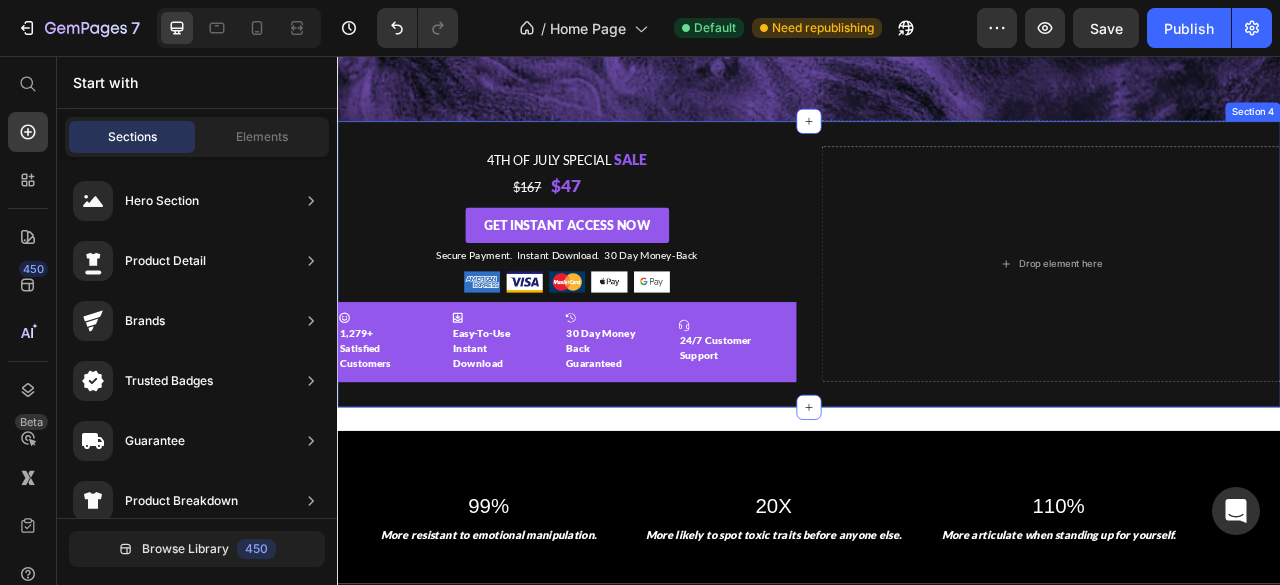 click on "4th of July Special   Sale Text Block $167       $47  Text Block Get Instant Access Now Button Secure Payment.  Instant Download.  30 Day Money-Back Text Block Image Row
Icon 1,279+ Satisfied Customers Text Block
Icon Easy-To-Use Instant Download Text Block
Icon 30 Day Money Back Guaranteed Text Block
Icon 24/7 Customer Support Text Block
Icon 1,279+ Satisfied Customers Text Block
Icon Easy-To-Use Instant Download Text Block
Icon 30 Day Money Back Guaranteed Text Block
Icon 24/7 Customer Support Text Block Marquee
Drop element here Section 4" at bounding box center [937, 321] 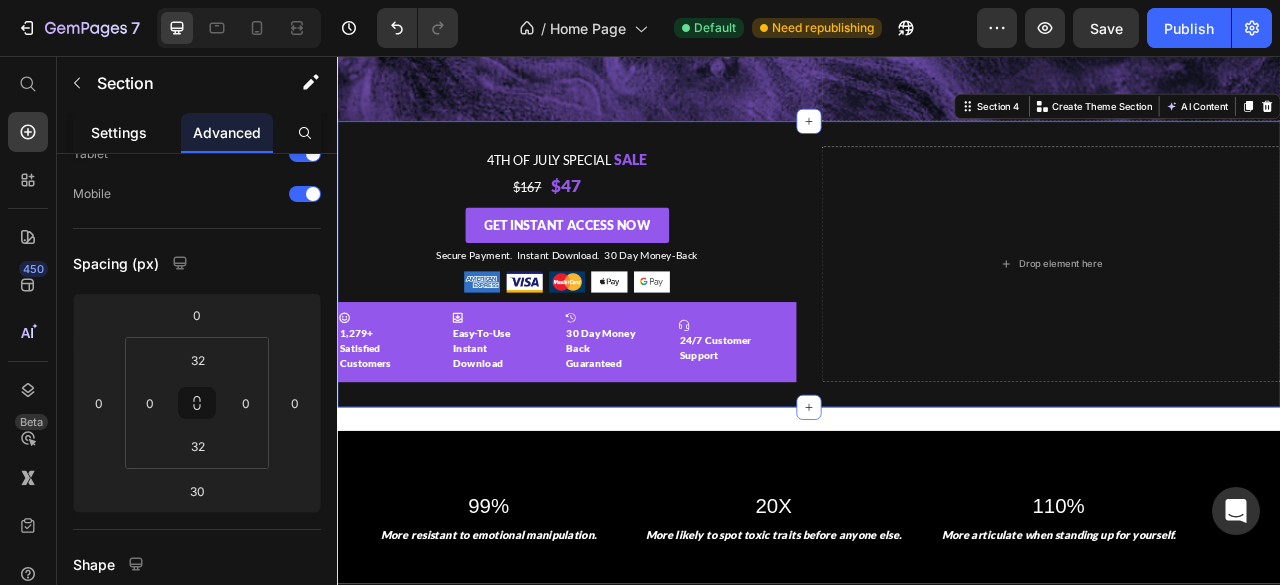 click on "Settings" at bounding box center [119, 132] 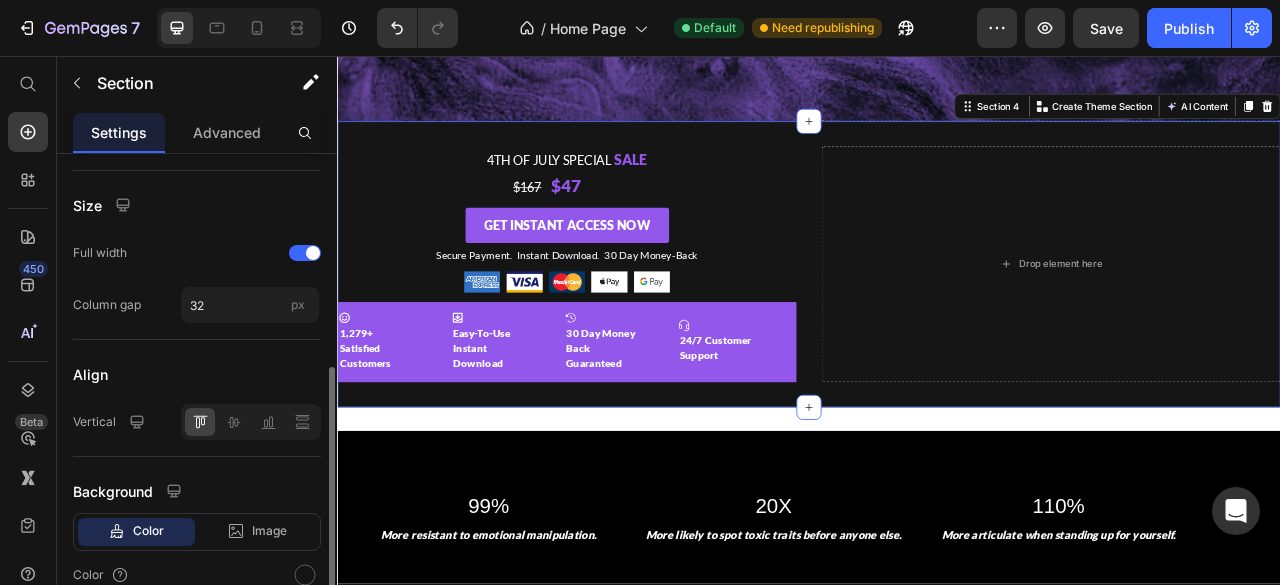 scroll, scrollTop: 439, scrollLeft: 0, axis: vertical 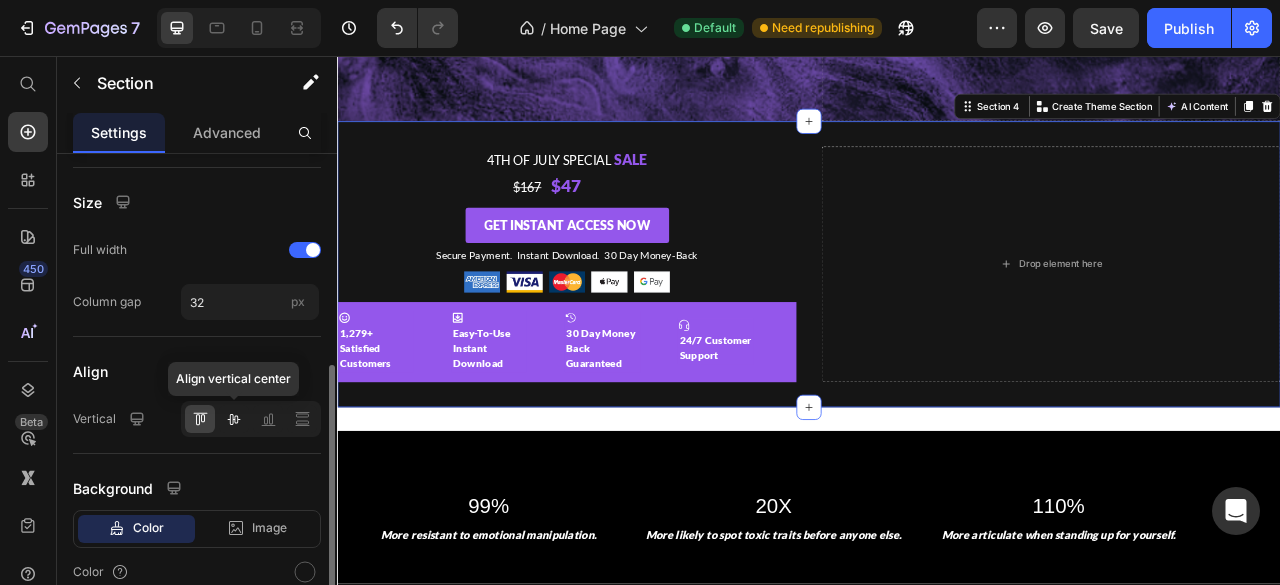 click 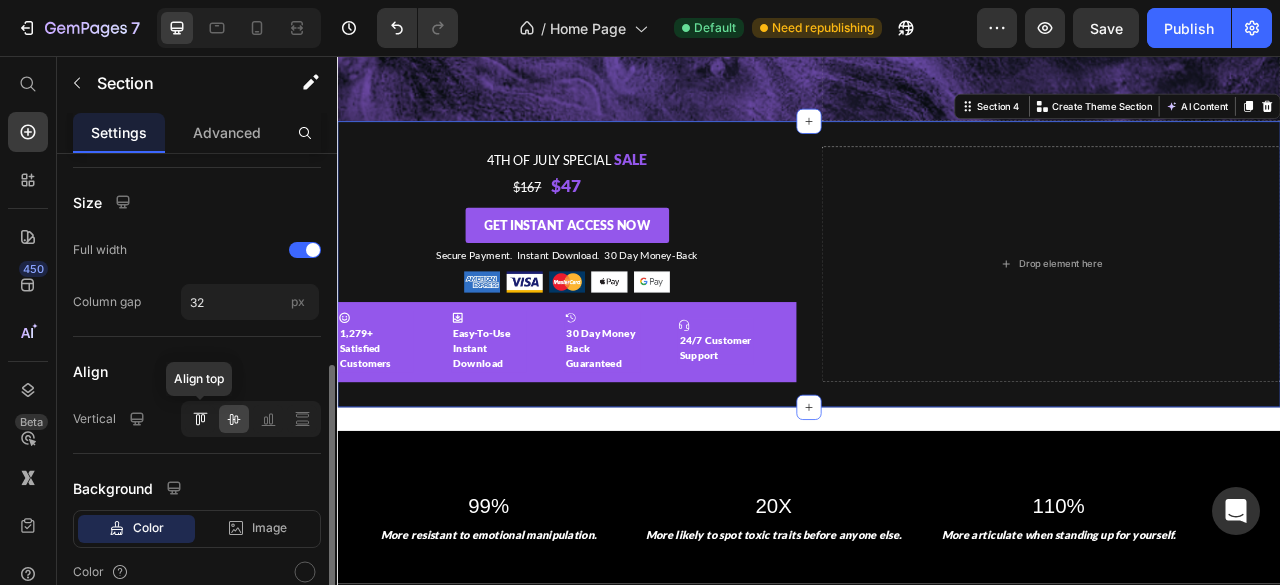 click 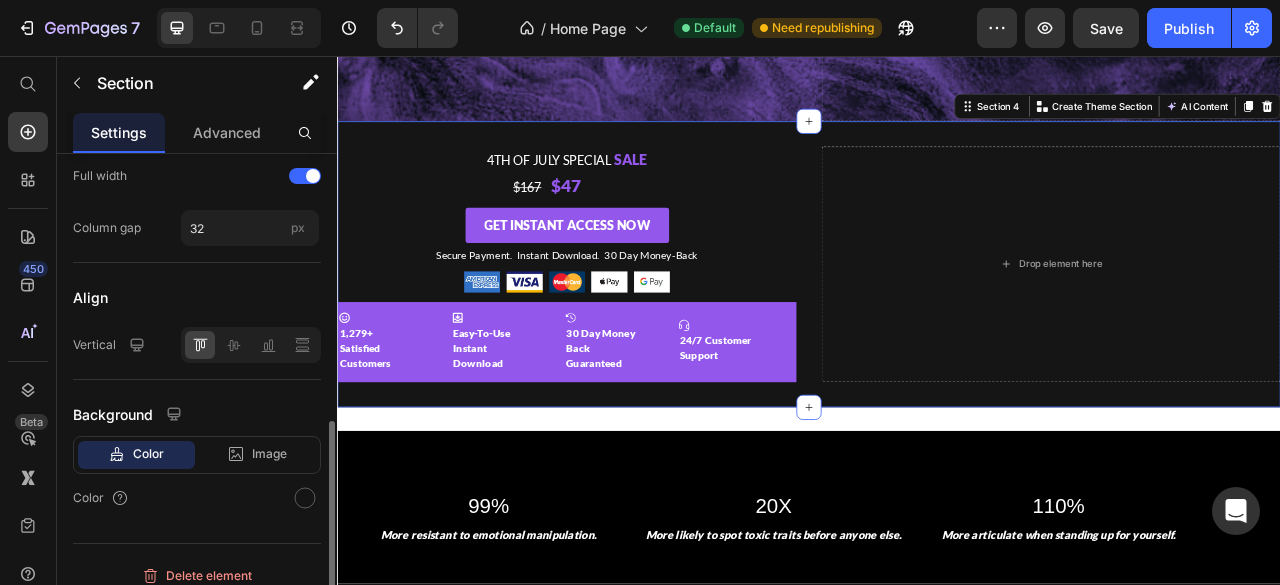 scroll, scrollTop: 526, scrollLeft: 0, axis: vertical 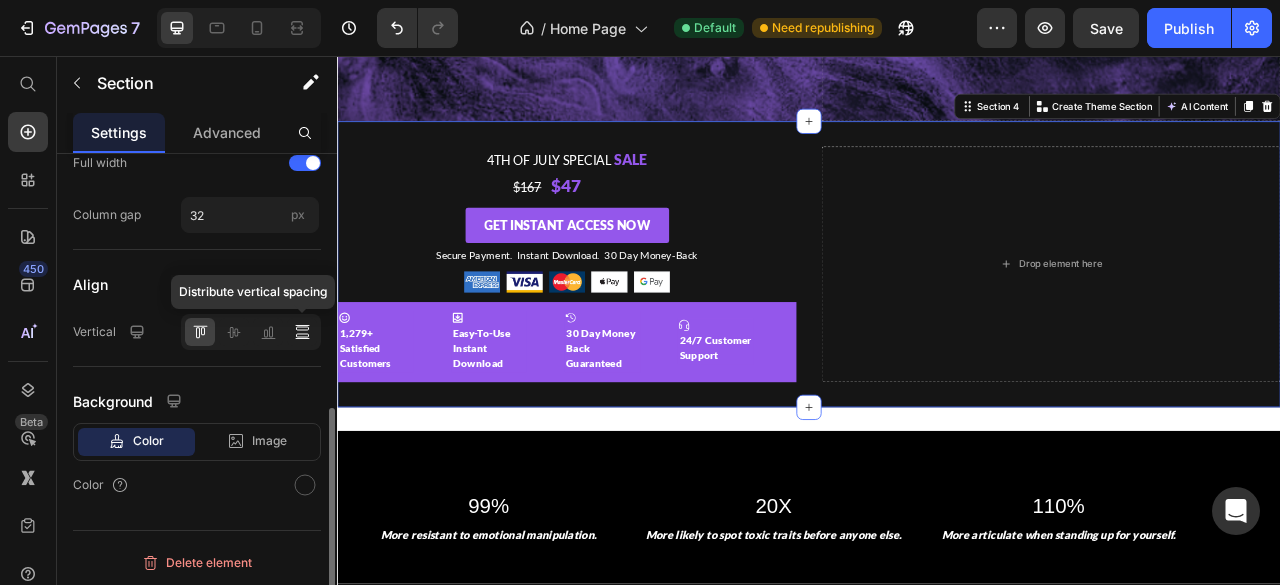 click 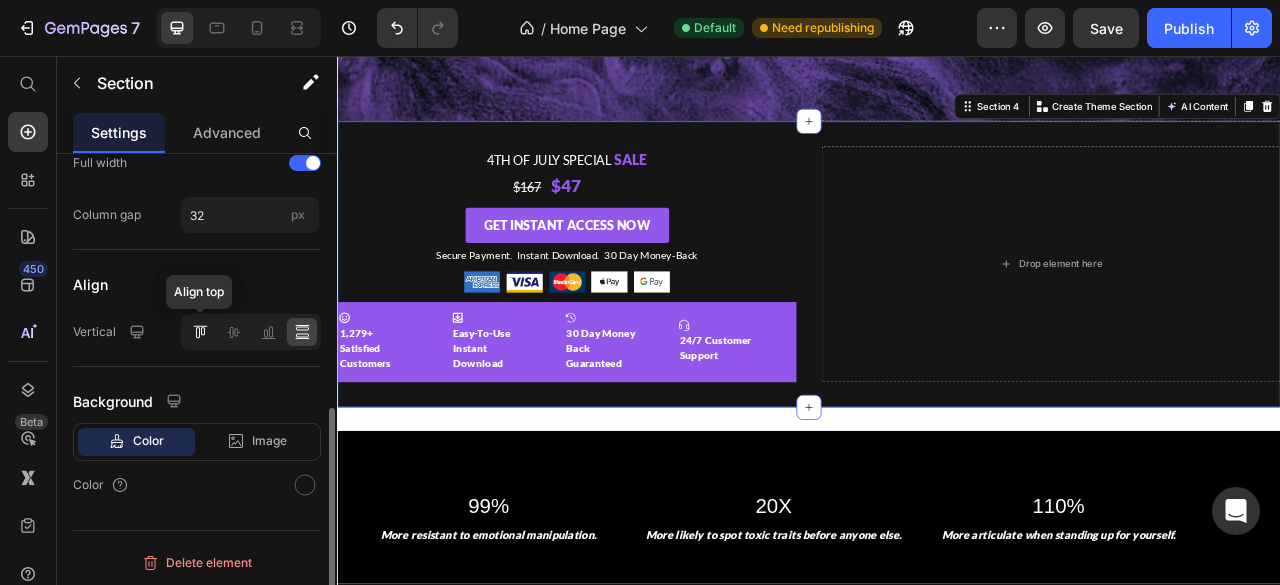 click 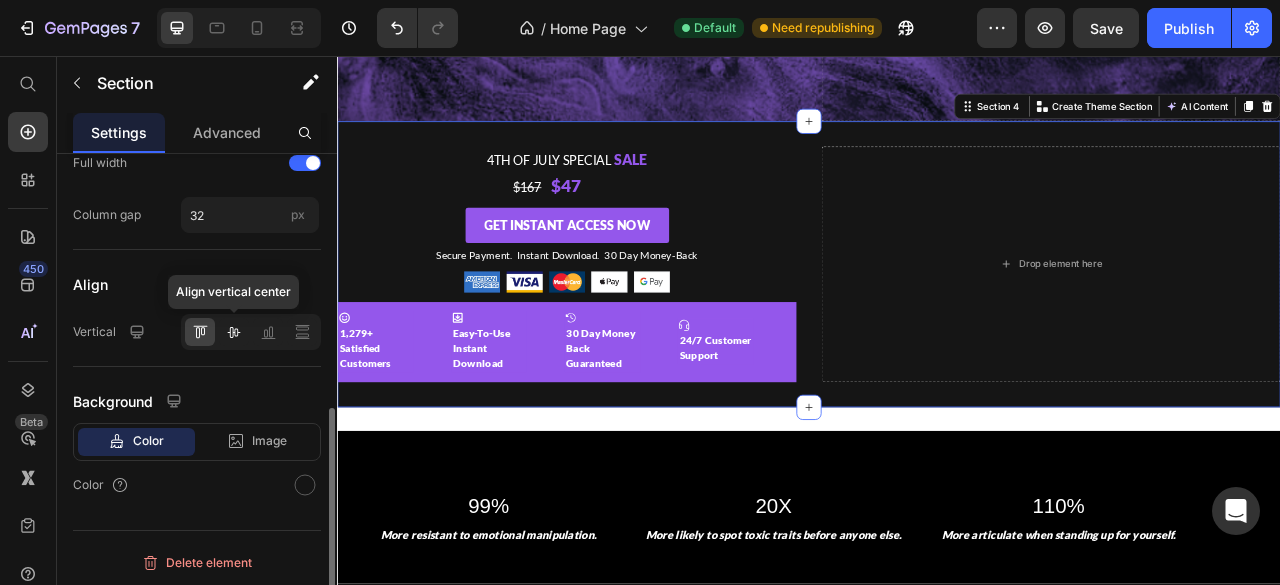 click 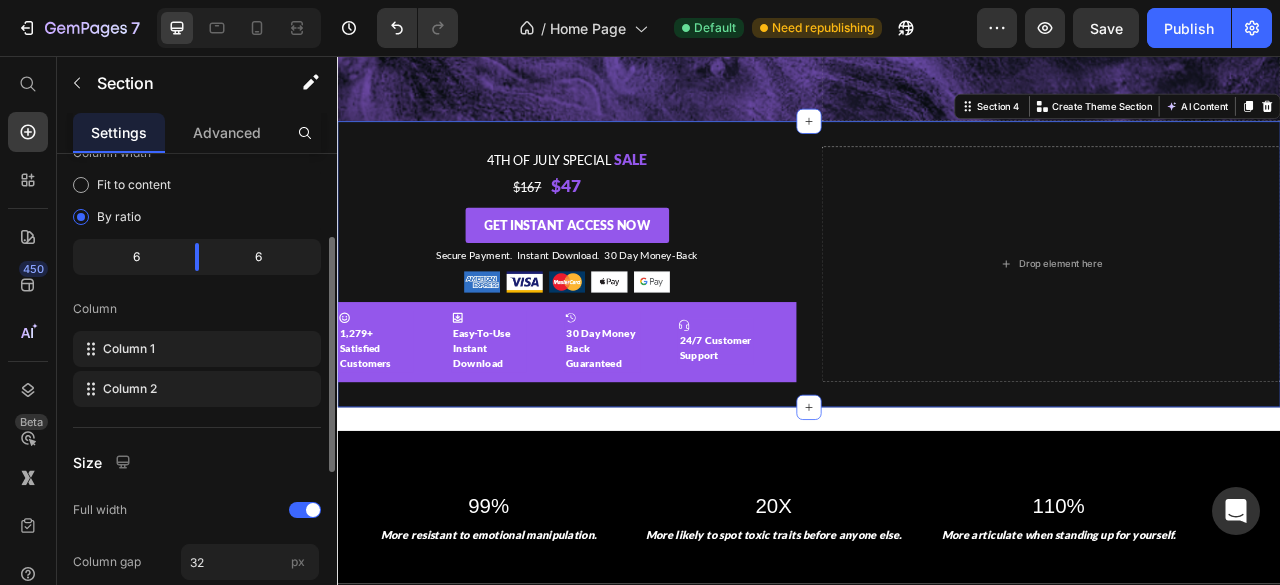 scroll, scrollTop: 0, scrollLeft: 0, axis: both 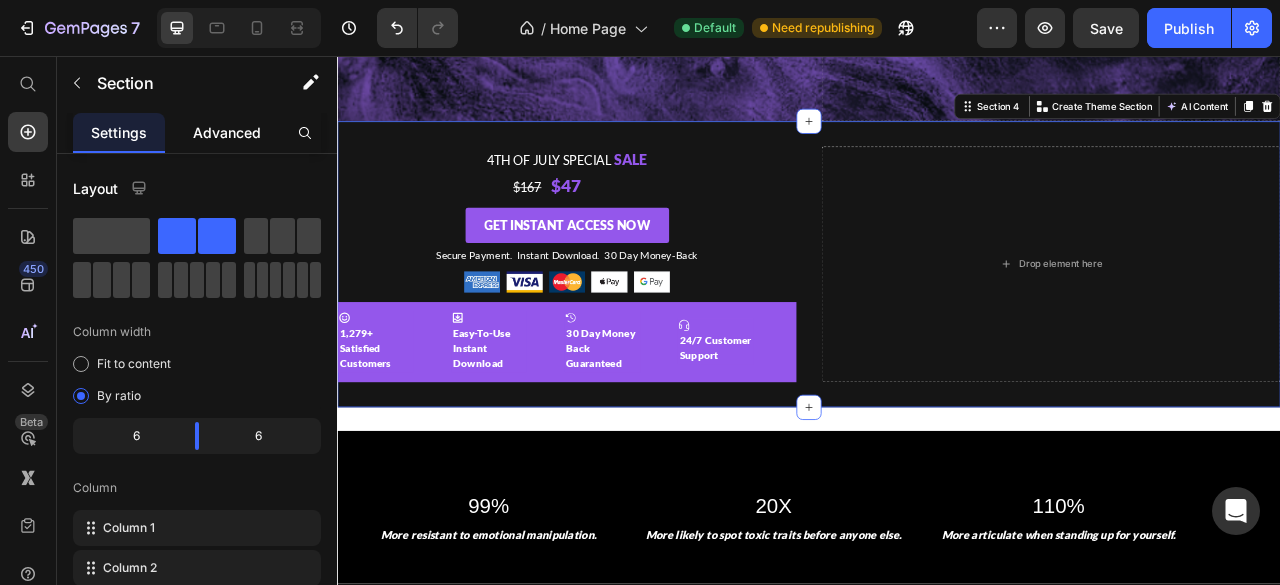 click on "Advanced" 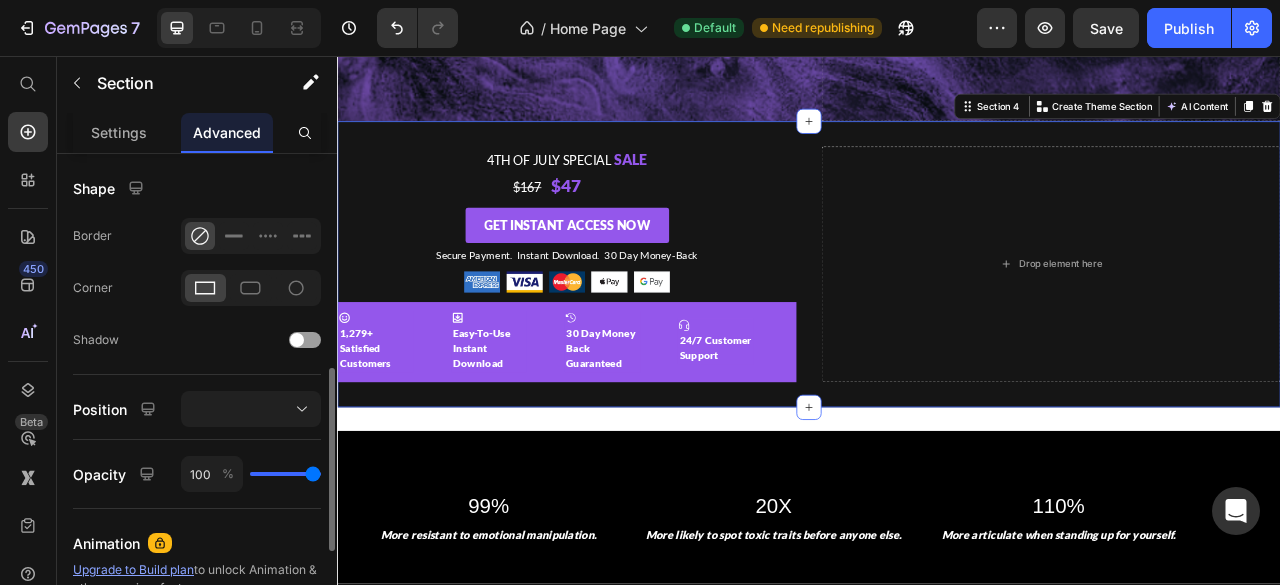 scroll, scrollTop: 497, scrollLeft: 0, axis: vertical 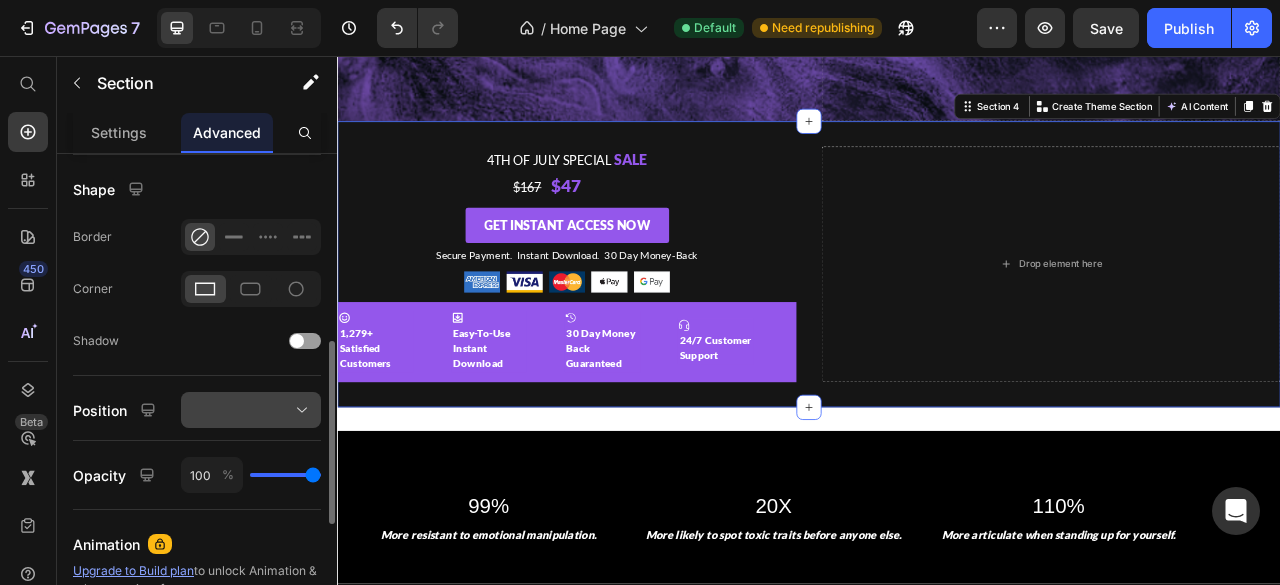 click at bounding box center [251, 410] 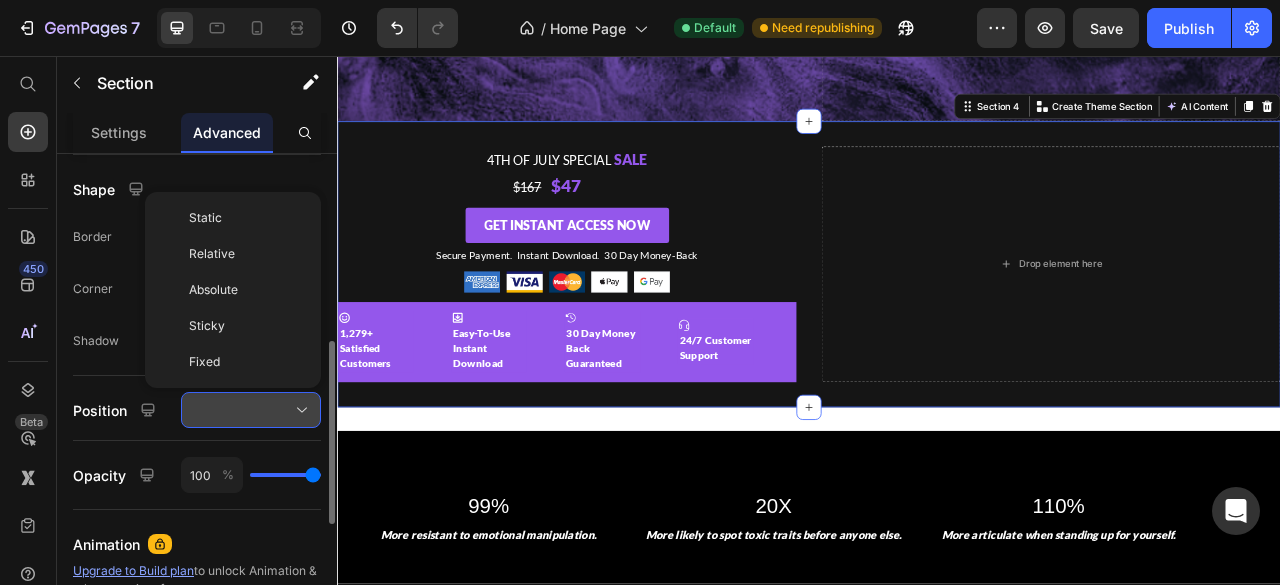 click at bounding box center (251, 410) 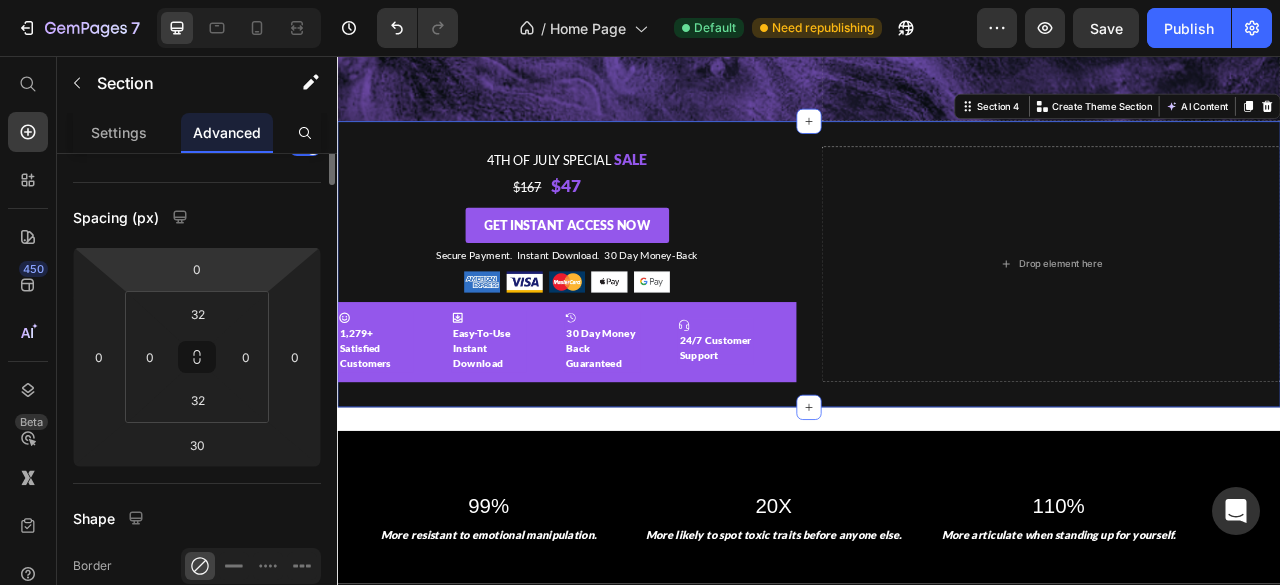scroll, scrollTop: 0, scrollLeft: 0, axis: both 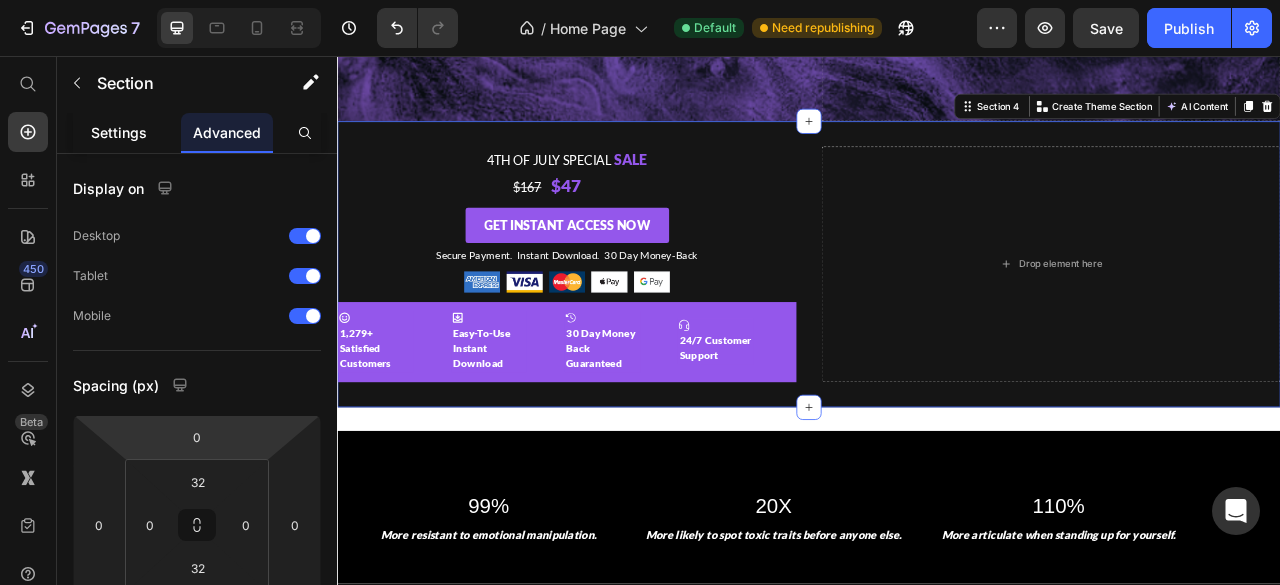 click on "Settings" 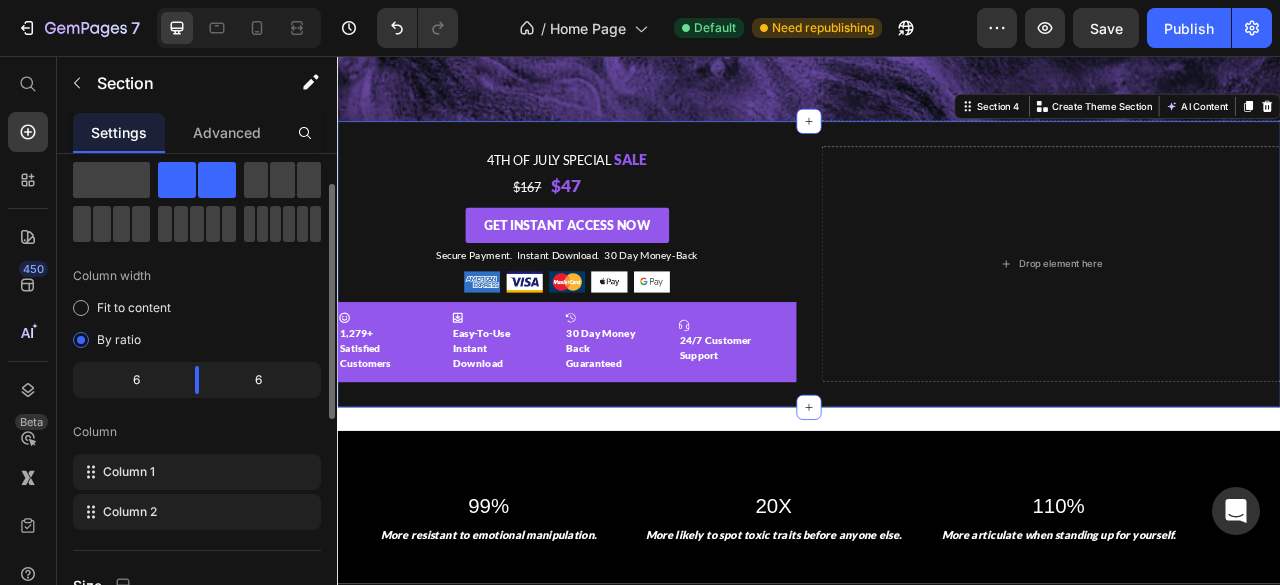 scroll, scrollTop: 60, scrollLeft: 0, axis: vertical 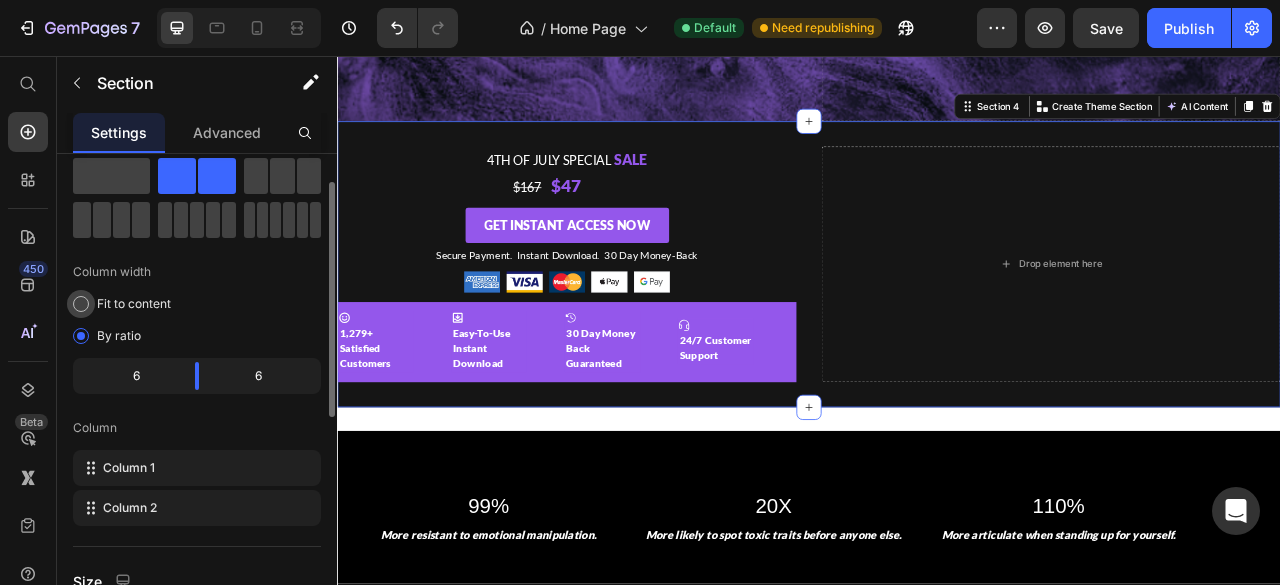 click on "Fit to content" at bounding box center [134, 304] 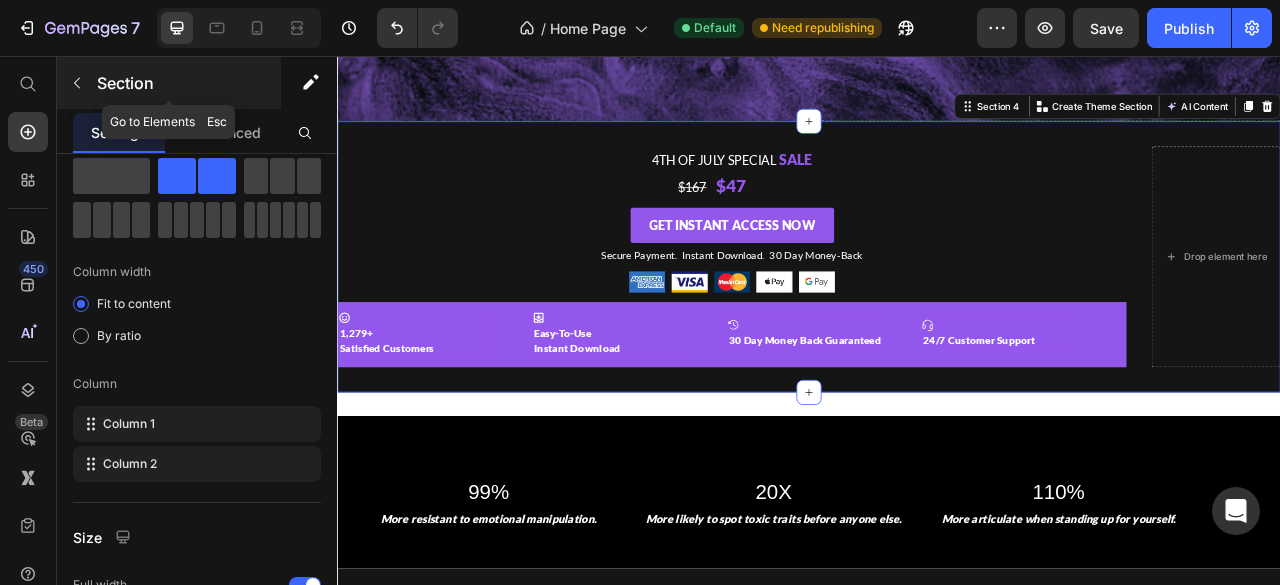 click 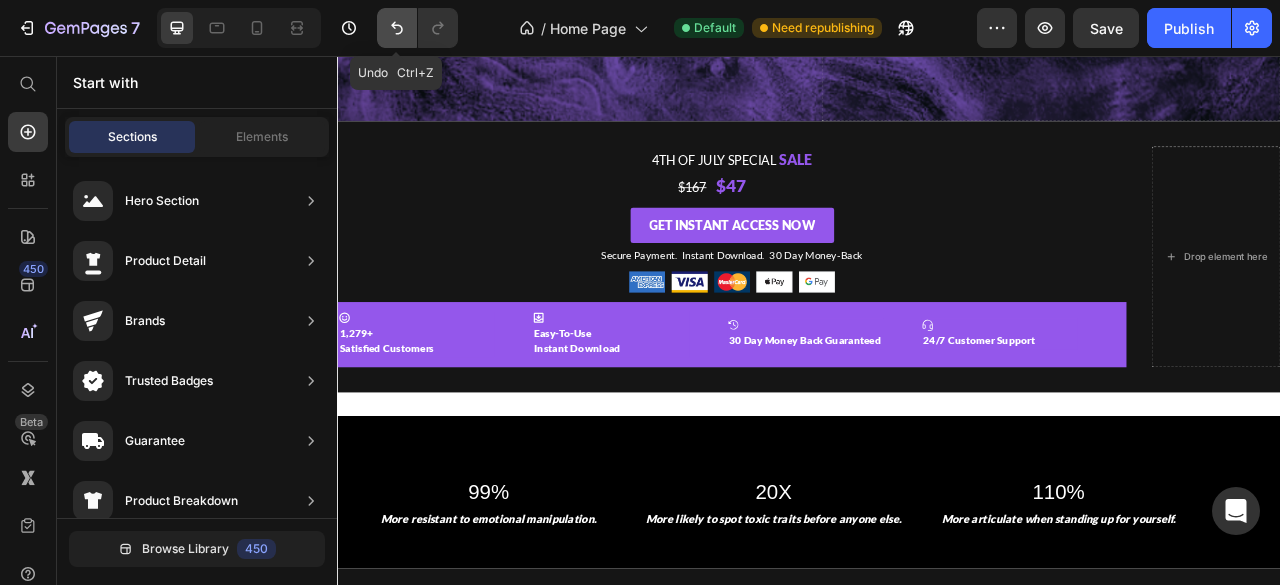 click 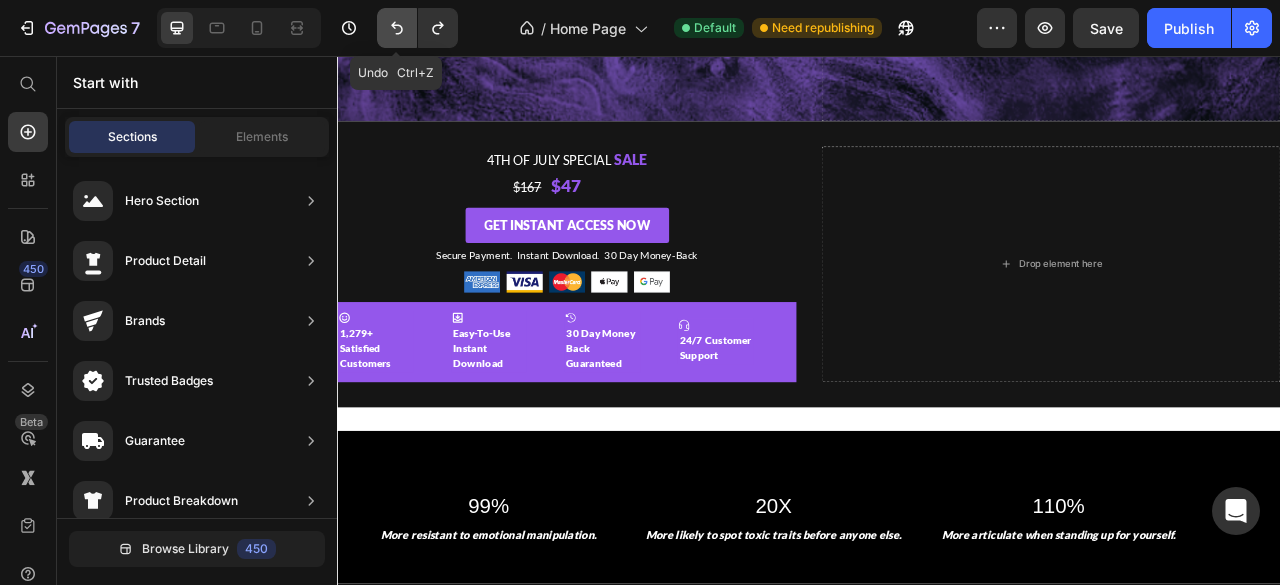 click 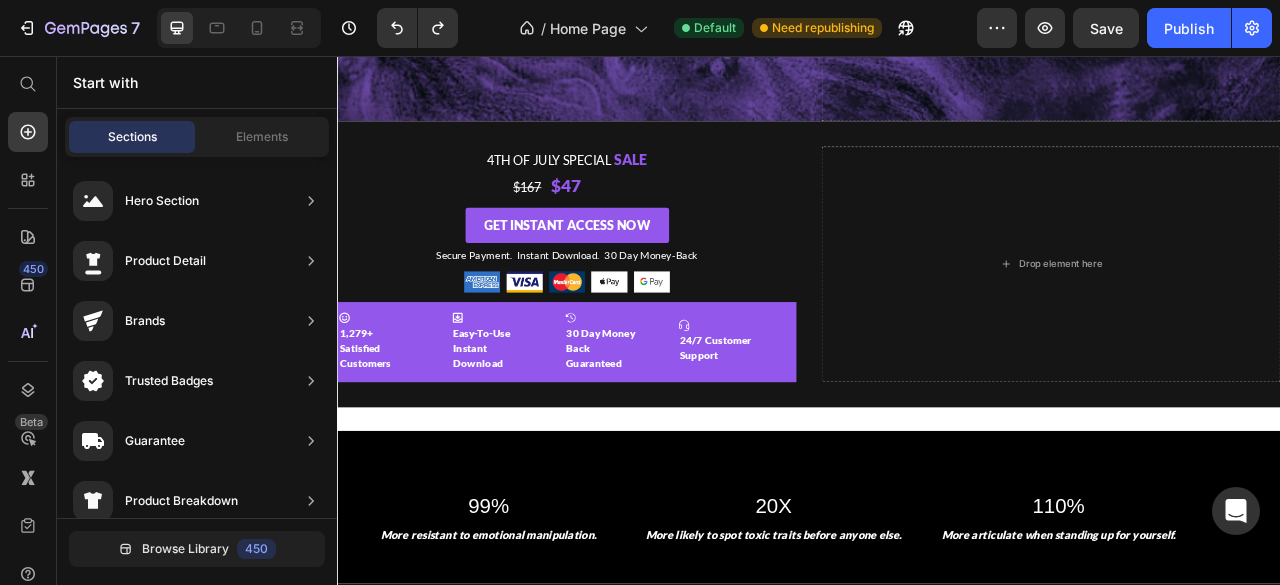 click on "You Left The Toxic Cycle, Now it’s Time to Shed That Weight For Good. Heading Get access to our psychology-backed, customized toolkit to shed toxic weight, heal past hurts, and stand strong against any toxic force. Text block Rated 4.9/5 by 1,279+   Verified Customers! Text Block Icon Icon Icon Icon Icon Icon List Row Section 2 Image
Drop element here Section 3 4th of July Special   Sale Text Block $167       $47  Text Block Get Instant Access Now Button Secure Payment.  Instant Download.  30 Day Money-Back Text Block Image Row
Icon 1,279+ Satisfied Customers Text Block
Icon Easy-To-Use Instant Download Text Block
Icon 30 Day Money Back Guaranteed Text Block
Icon 24/7 Customer Support Text Block
Icon 1,279+ Satisfied Customers Text Block
Icon Easy-To-Use Instant Download Text Block
Icon 30 Day Money Back Guaranteed Text Block
Icon 24/7 Customer Support" at bounding box center (937, 640) 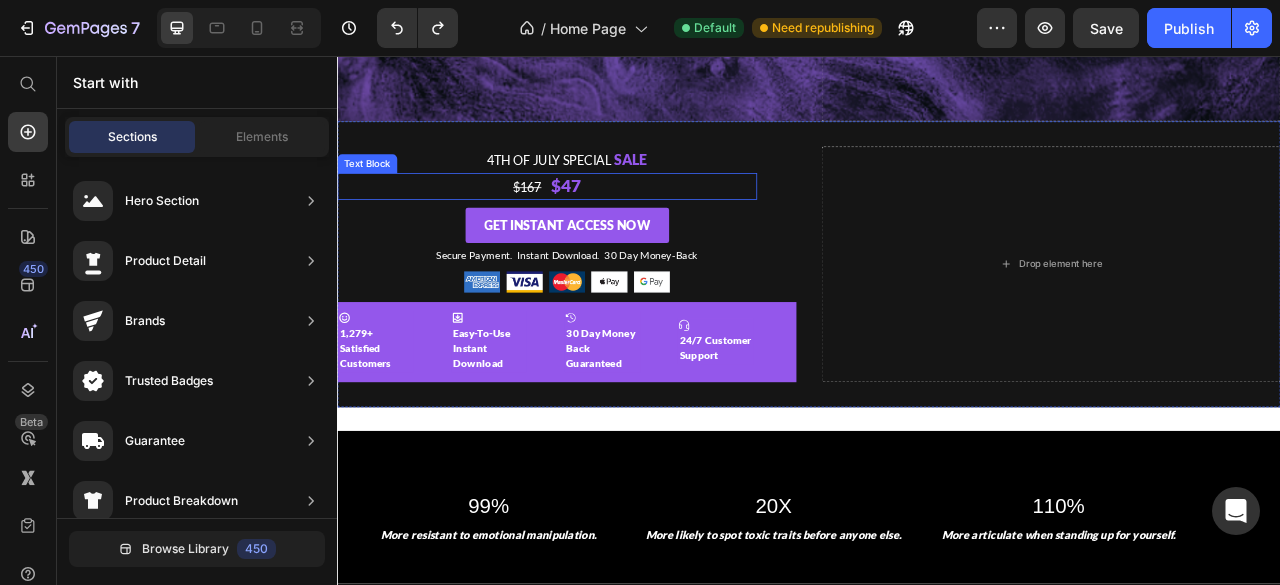 click on "$167       $47" at bounding box center (604, 222) 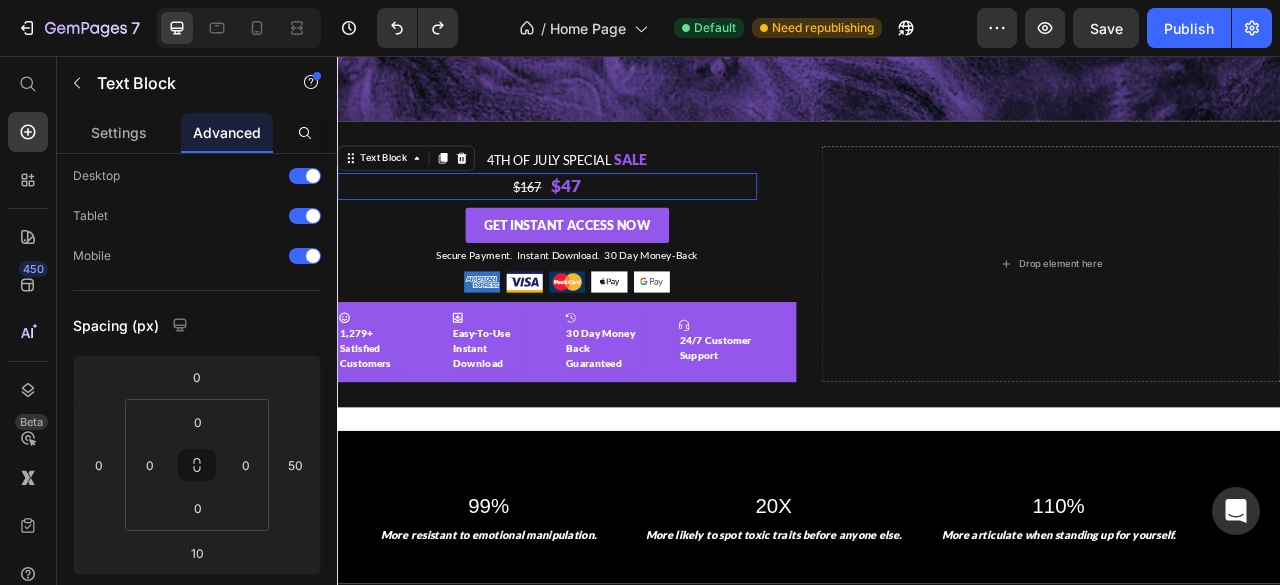 scroll, scrollTop: 0, scrollLeft: 0, axis: both 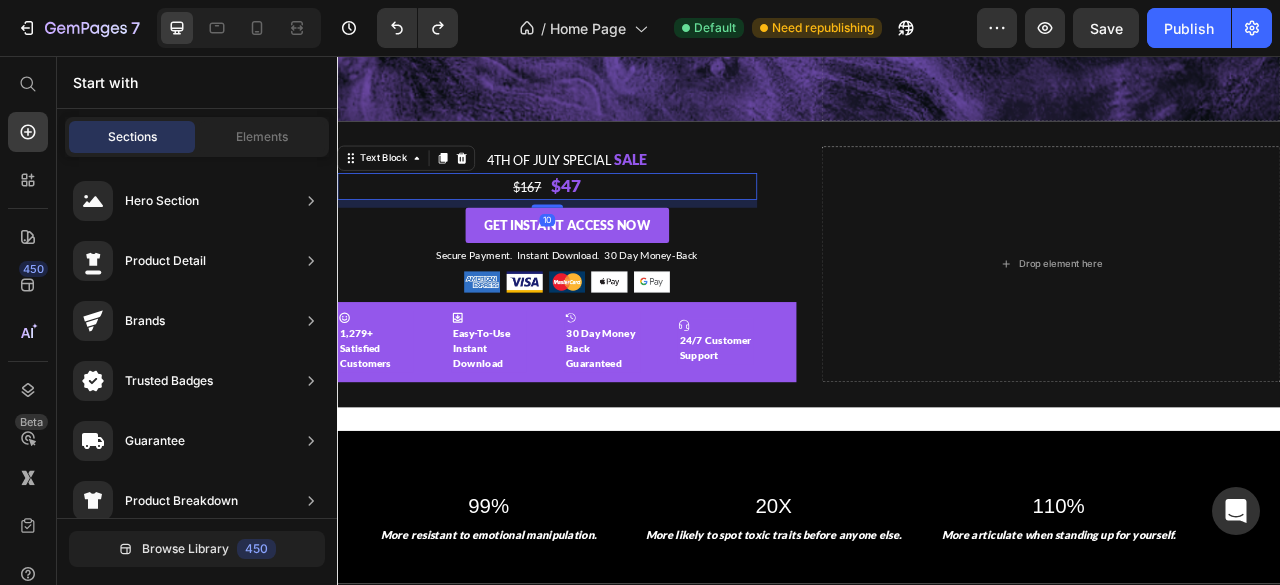 click on "You Left The Toxic Cycle, Now it’s Time to Shed That Weight For Good. Heading Get access to our psychology-backed, customized toolkit to shed toxic weight, heal past hurts, and stand strong against any toxic force. Text block Rated 4.9/5 by 1,279+   Verified Customers! Text Block Icon Icon Icon Icon Icon Icon List Row Section 2 Image
Drop element here Section 3 4th of July Special   Sale Text Block $167       $47  Text Block   10 Get Instant Access Now Button Secure Payment.  Instant Download.  30 Day Money-Back Text Block Image Row
Icon 1,279+ Satisfied Customers Text Block
Icon Easy-To-Use Instant Download Text Block
Icon 30 Day Money Back Guaranteed Text Block
Icon 24/7 Customer Support Text Block
Icon 1,279+ Satisfied Customers Text Block
Icon Easy-To-Use Instant Download Text Block
Icon 30 Day Money Back Guaranteed Text Block
Icon 24/7 Customer Support" at bounding box center (937, 640) 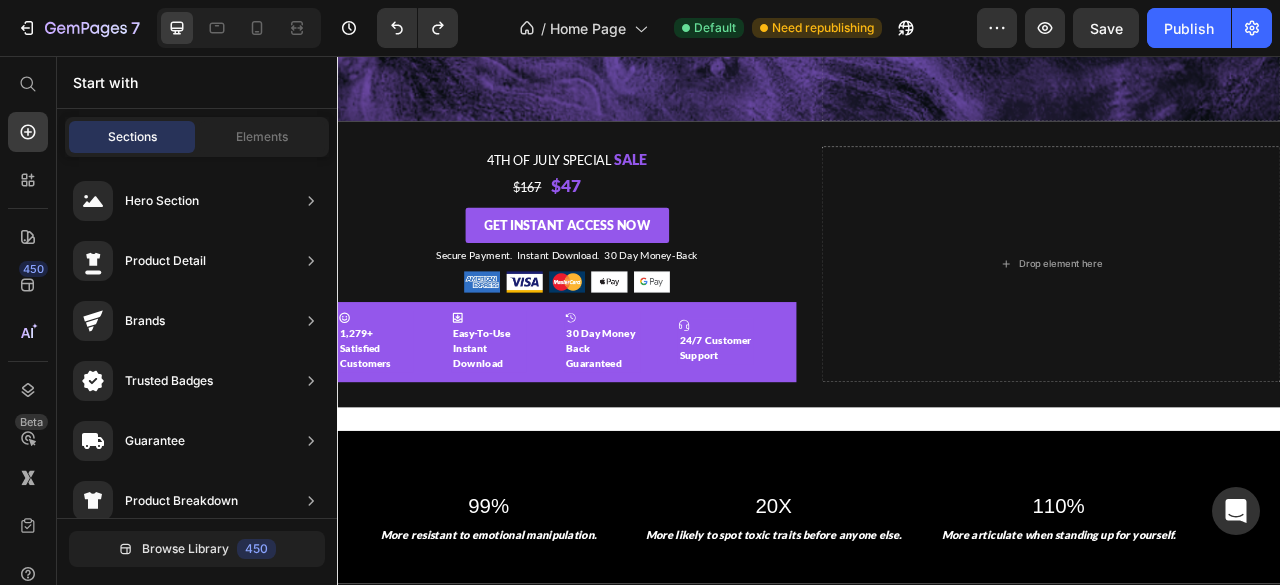 click on "You Left The Toxic Cycle, Now it’s Time to Shed That Weight For Good. Heading Get access to our psychology-backed, customized toolkit to shed toxic weight, heal past hurts, and stand strong against any toxic force. Text block Rated 4.9/5 by 1,279+   Verified Customers! Text Block Icon Icon Icon Icon Icon Icon List Row Section 2 Image
Drop element here Section 3 4th of July Special   Sale Text Block $167       $47  Text Block Get Instant Access Now Button Secure Payment.  Instant Download.  30 Day Money-Back Text Block Image Row
Icon 1,279+ Satisfied Customers Text Block
Icon Easy-To-Use Instant Download Text Block
Icon 30 Day Money Back Guaranteed Text Block
Icon 24/7 Customer Support Text Block
Icon 1,279+ Satisfied Customers Text Block
Icon Easy-To-Use Instant Download Text Block
Icon 30 Day Money Back Guaranteed Text Block
Icon 24/7 Customer Support" at bounding box center (937, 640) 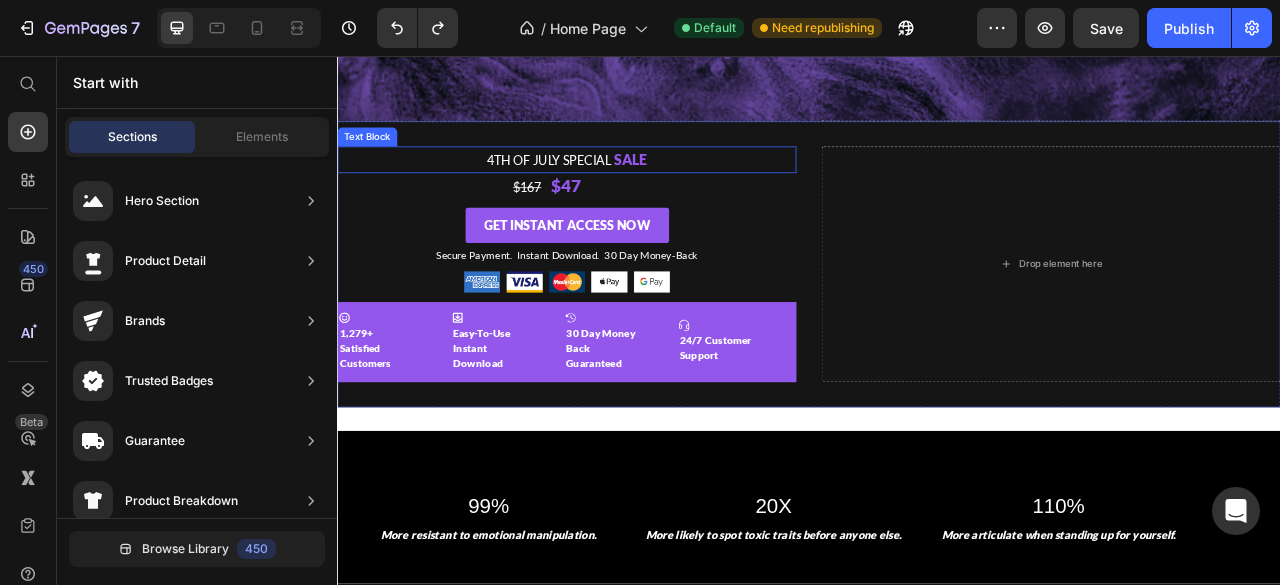 click on "4th of July Special   Sale" at bounding box center [629, 188] 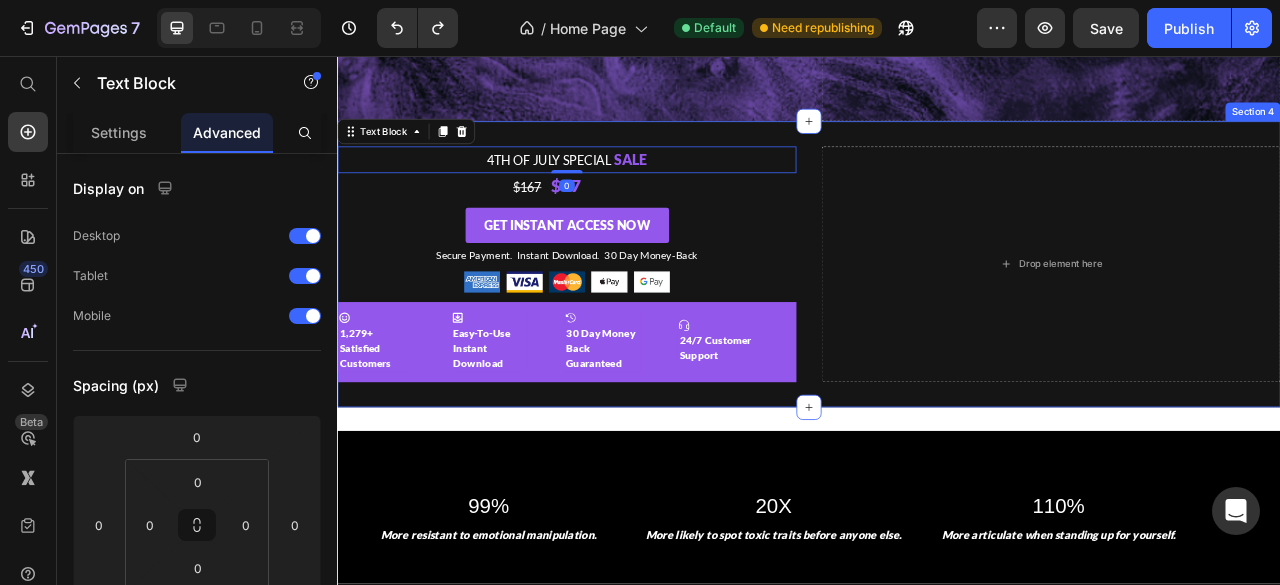 click on "4th of July Special   Sale Text Block   0 $167       $47  Text Block Get Instant Access Now Button Secure Payment.  Instant Download.  30 Day Money-Back Text Block Image Row
Icon 1,279+ Satisfied Customers Text Block
Icon Easy-To-Use Instant Download Text Block
Icon 30 Day Money Back Guaranteed Text Block
Icon 24/7 Customer Support Text Block
Icon 1,279+ Satisfied Customers Text Block
Icon Easy-To-Use Instant Download Text Block
Icon 30 Day Money Back Guaranteed Text Block
Icon 24/7 Customer Support Text Block Marquee
Drop element here Section 4" at bounding box center (937, 321) 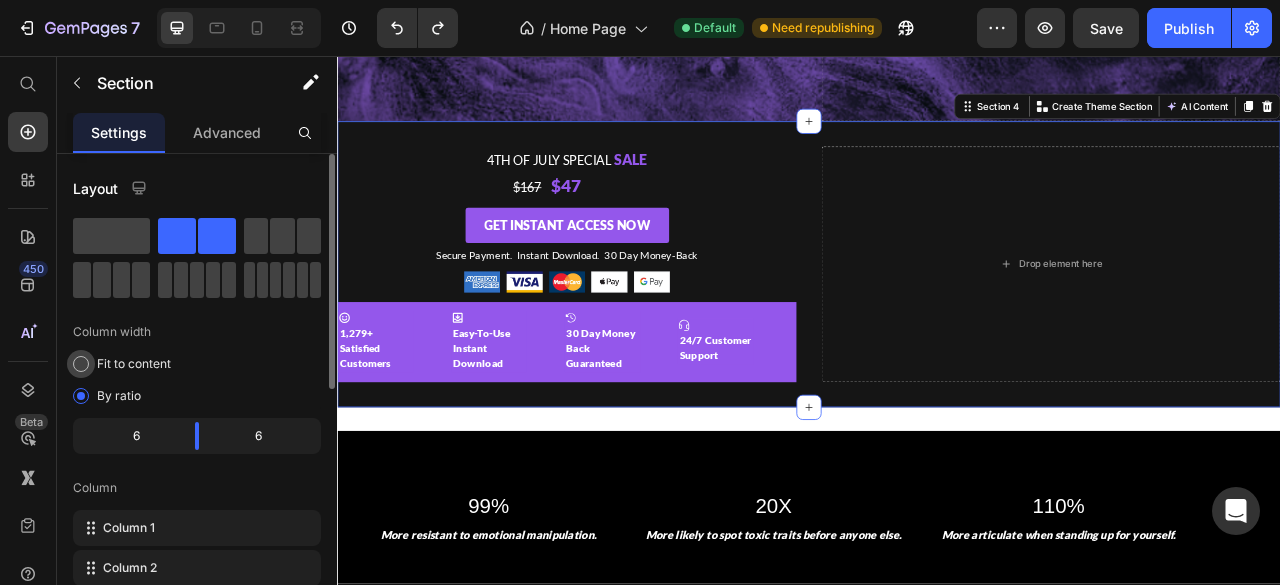 click on "Fit to content" at bounding box center [134, 364] 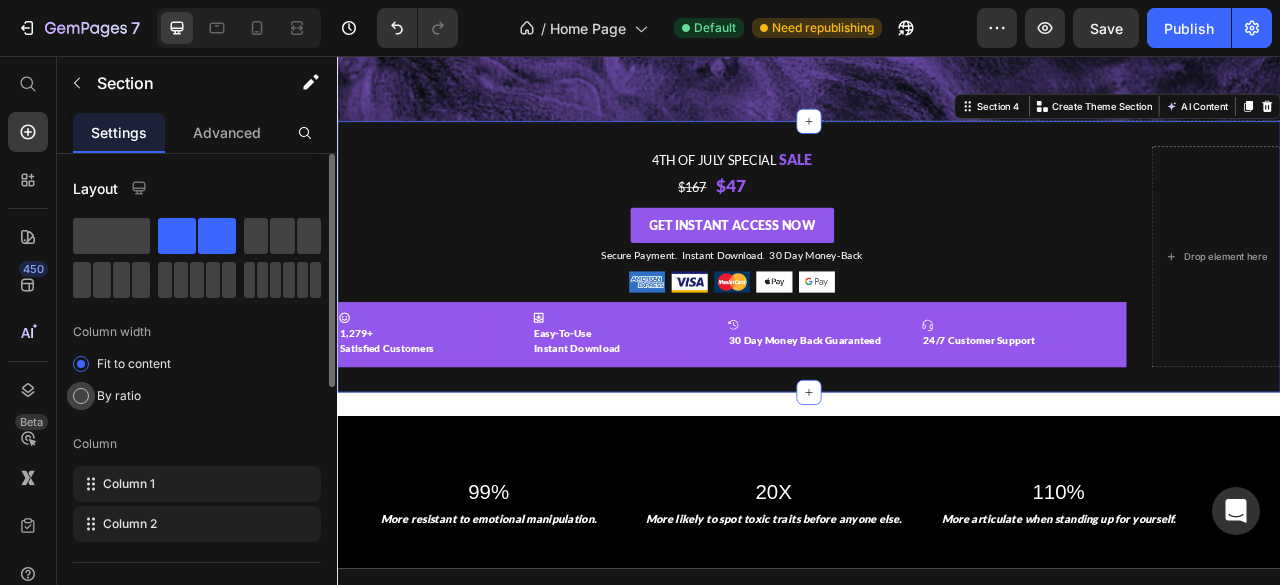click on "By ratio" at bounding box center (119, 396) 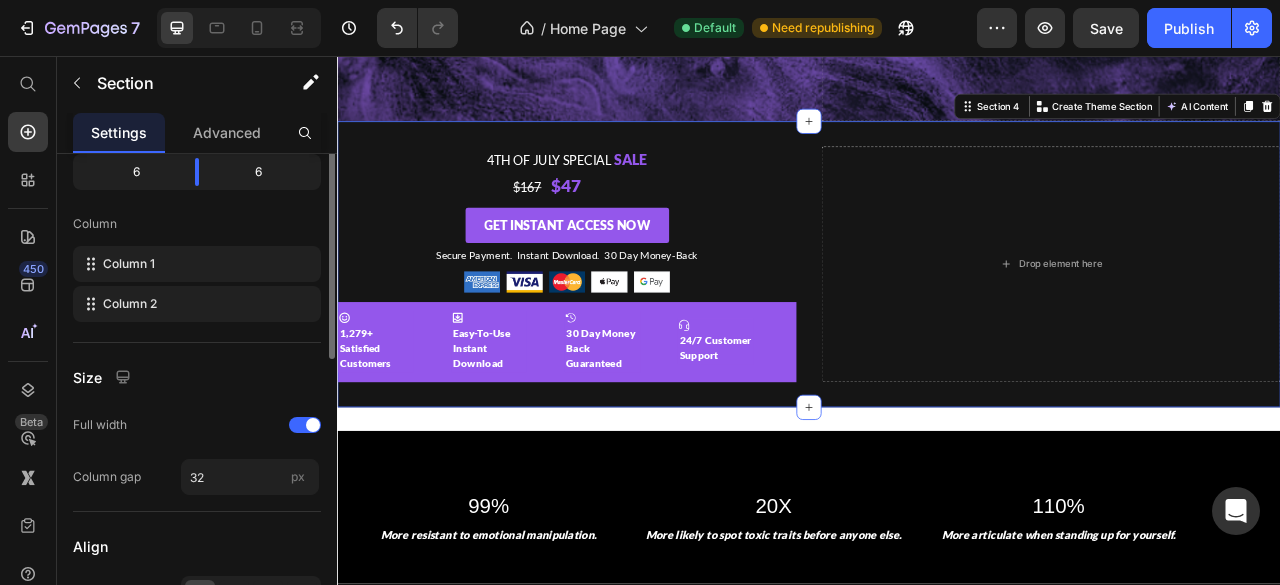 scroll, scrollTop: 280, scrollLeft: 0, axis: vertical 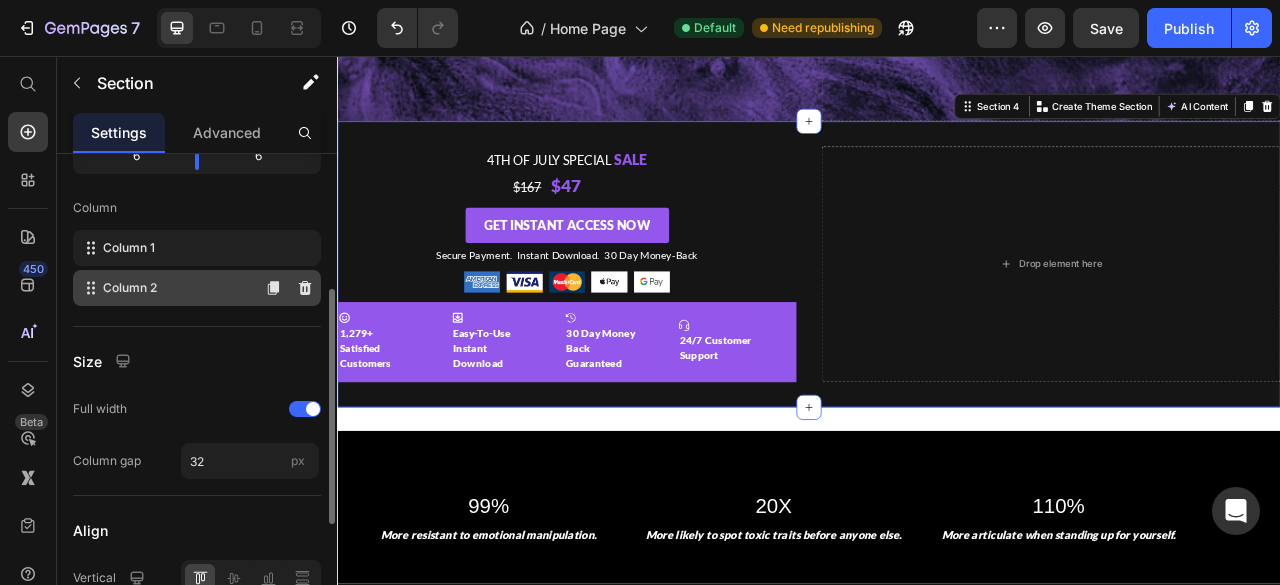 click on "Column 2" 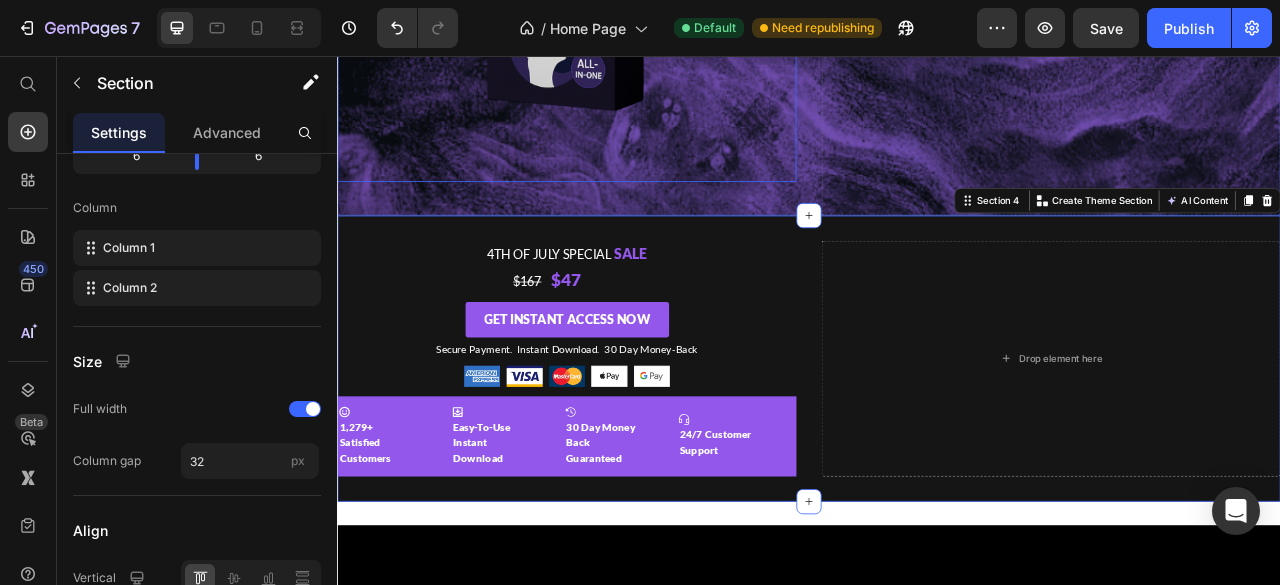 scroll, scrollTop: 546, scrollLeft: 0, axis: vertical 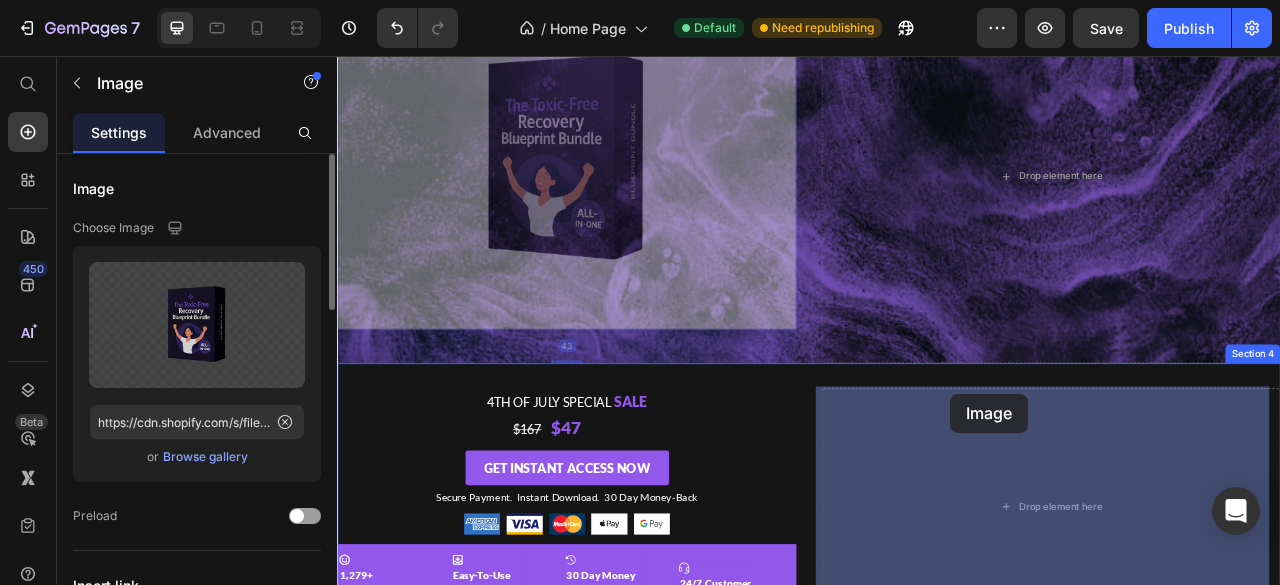 drag, startPoint x: 577, startPoint y: 211, endPoint x: 1117, endPoint y: 486, distance: 605.9909 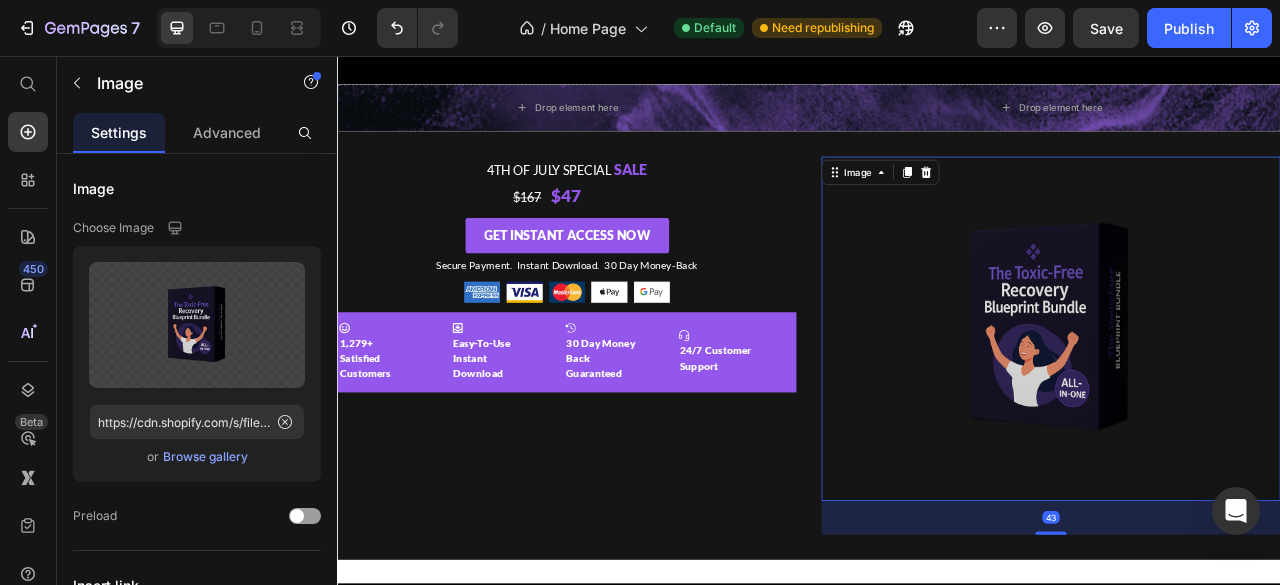 scroll, scrollTop: 224, scrollLeft: 0, axis: vertical 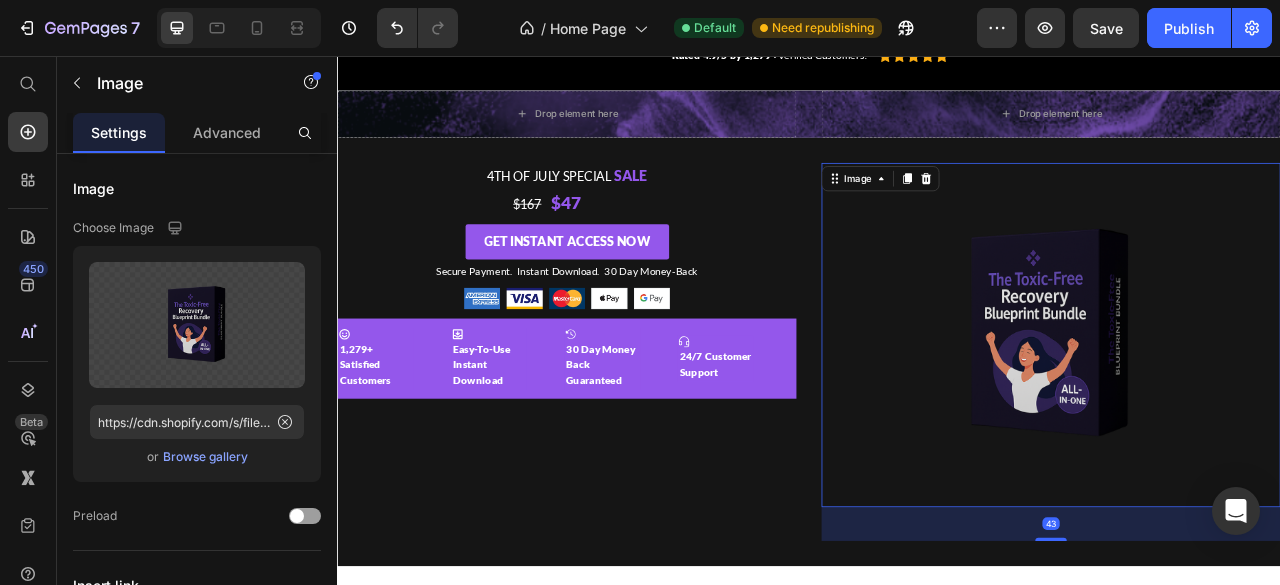 click at bounding box center [1245, 411] 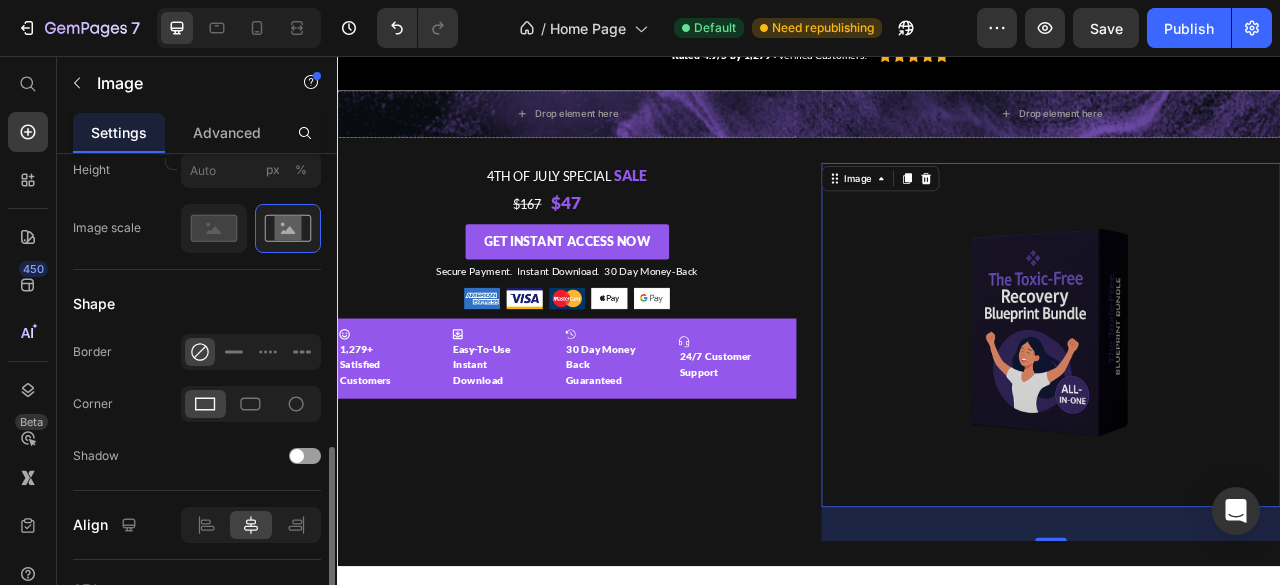 scroll, scrollTop: 794, scrollLeft: 0, axis: vertical 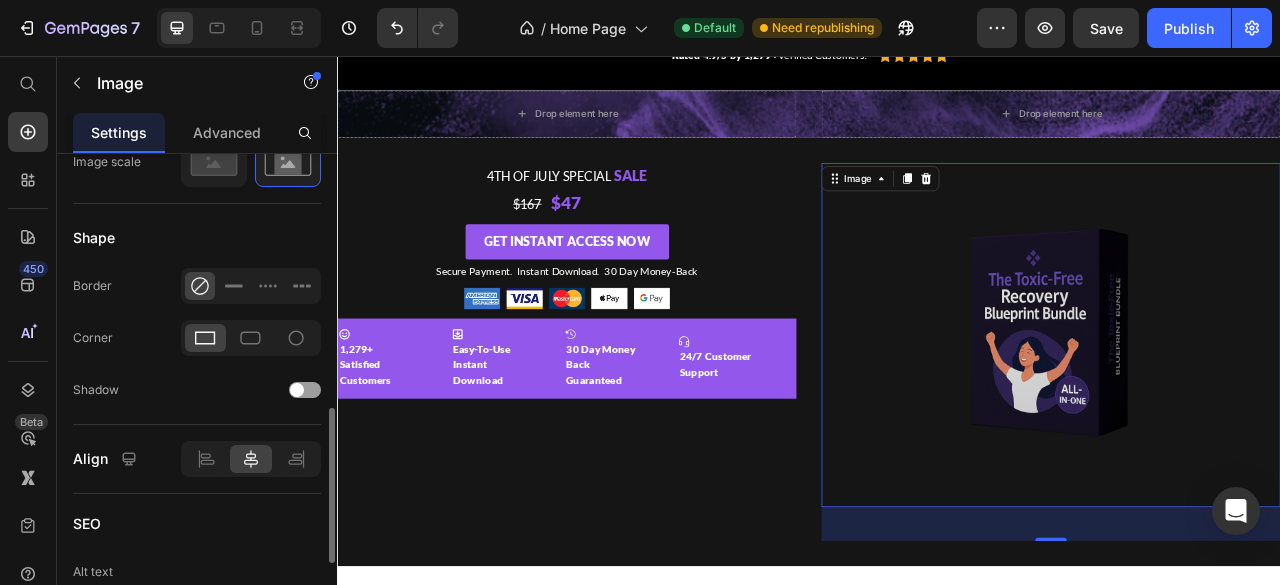 click at bounding box center (1245, 411) 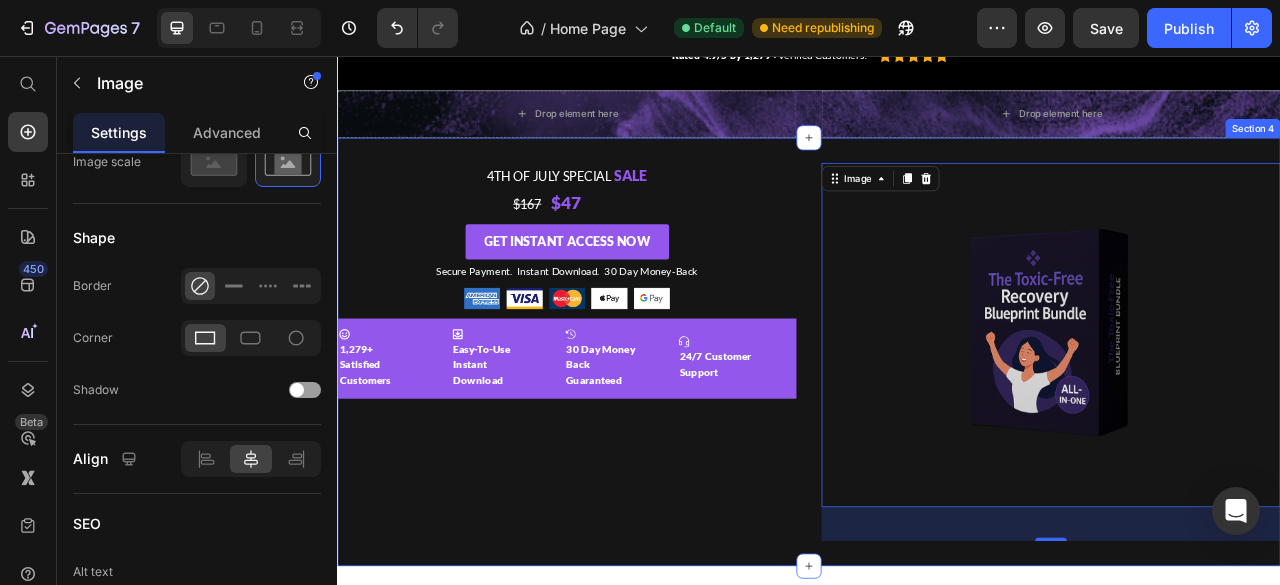 click on "4th of July Special   Sale Text Block $167       $47  Text Block Get Instant Access Now Button Secure Payment.  Instant Download.  30 Day Money-Back Text Block Image Row
Icon 1,279+ Satisfied Customers Text Block
Icon Easy-To-Use Instant Download Text Block
Icon 30 Day Money Back Guaranteed Text Block
Icon 24/7 Customer Support Text Block
Icon 1,279+ Satisfied Customers Text Block
Icon Easy-To-Use Instant Download Text Block
Icon 30 Day Money Back Guaranteed Text Block
Icon 24/7 Customer Support Text Block Marquee Image   43 Section 4" at bounding box center (937, 432) 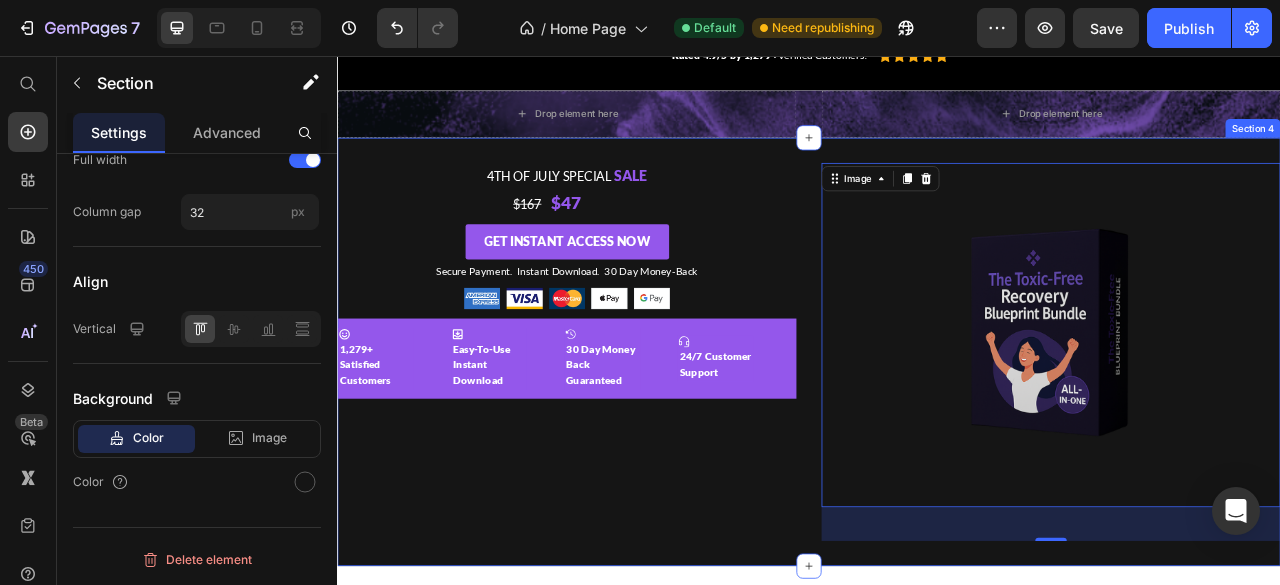 scroll, scrollTop: 0, scrollLeft: 0, axis: both 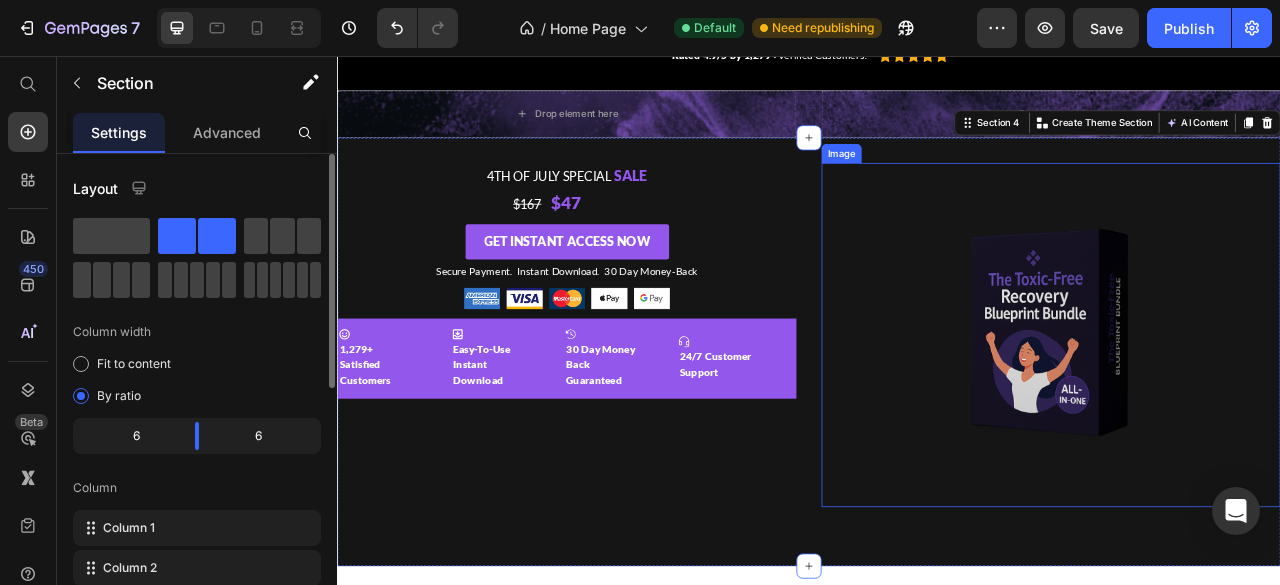 click at bounding box center (1245, 411) 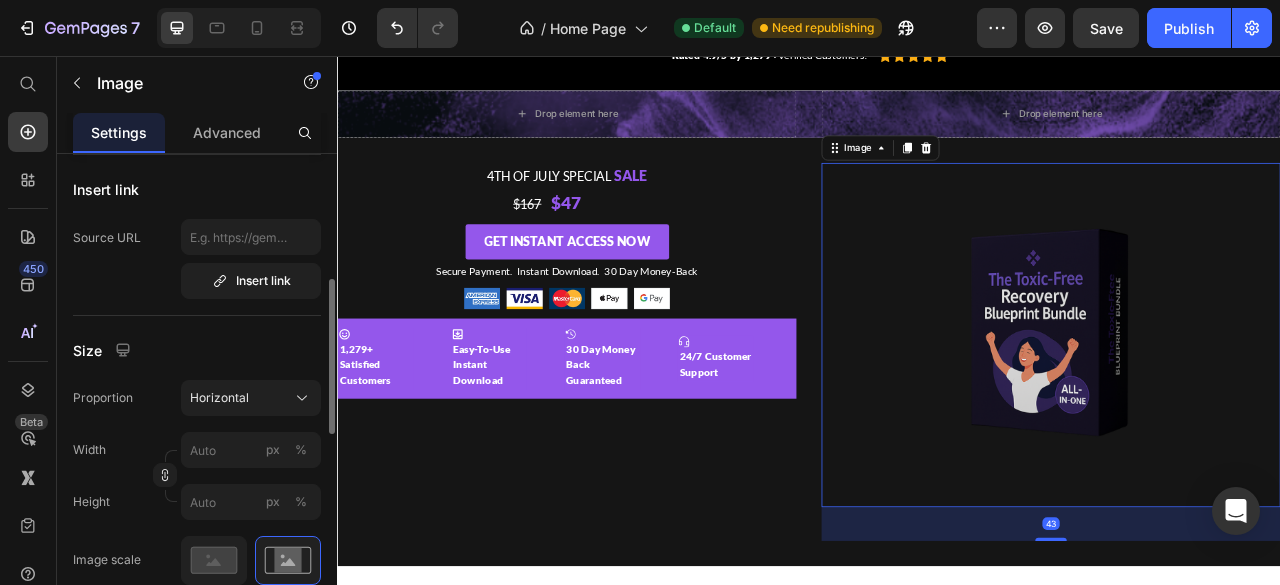 scroll, scrollTop: 397, scrollLeft: 0, axis: vertical 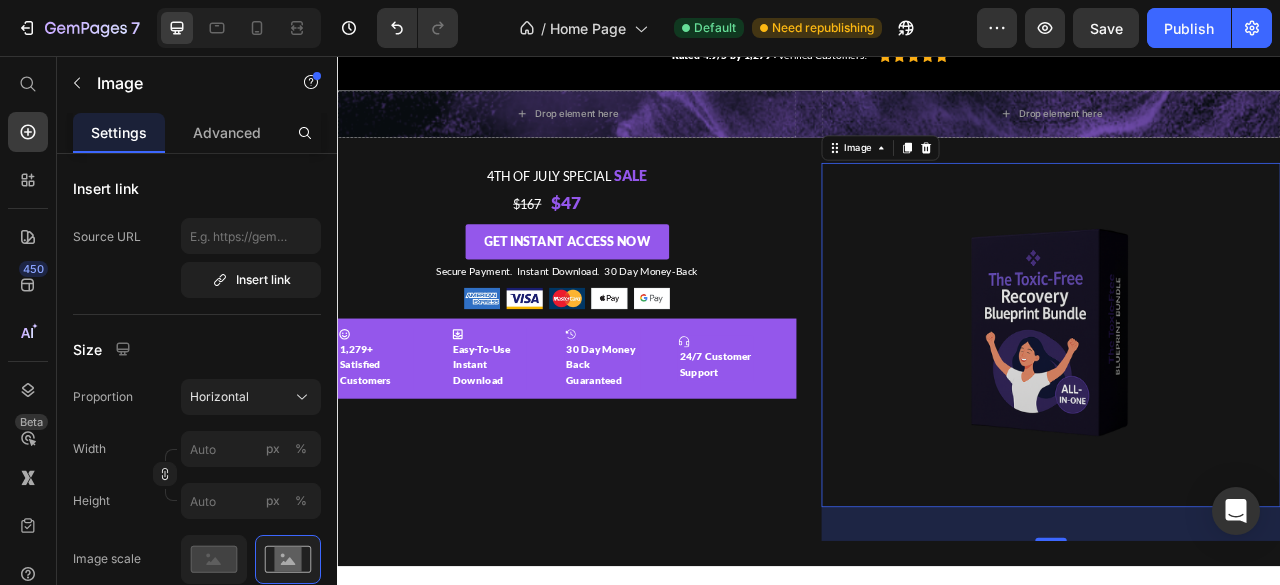 click on "43" at bounding box center (1245, 651) 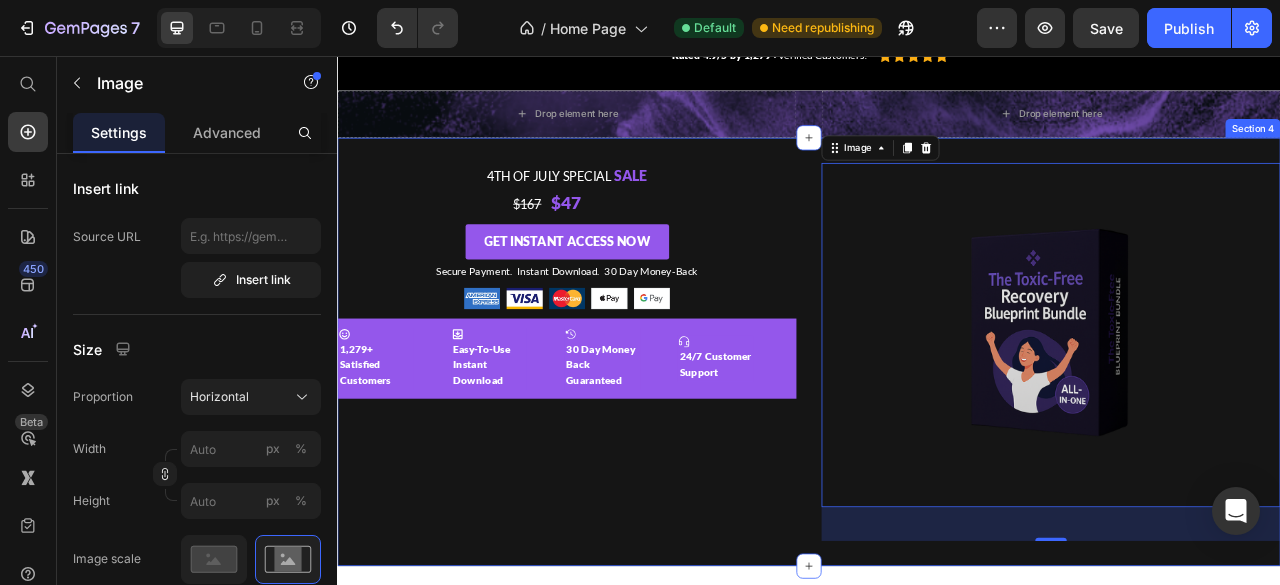 click on "4th of July Special   Sale Text Block $167       $47  Text Block Get Instant Access Now Button Secure Payment.  Instant Download.  30 Day Money-Back Text Block Image Row
Icon 1,279+ Satisfied Customers Text Block
Icon Easy-To-Use Instant Download Text Block
Icon 30 Day Money Back Guaranteed Text Block
Icon 24/7 Customer Support Text Block
Icon 1,279+ Satisfied Customers Text Block
Icon Easy-To-Use Instant Download Text Block
Icon 30 Day Money Back Guaranteed Text Block
Icon 24/7 Customer Support Text Block Marquee Image   43 Section 4" at bounding box center [937, 432] 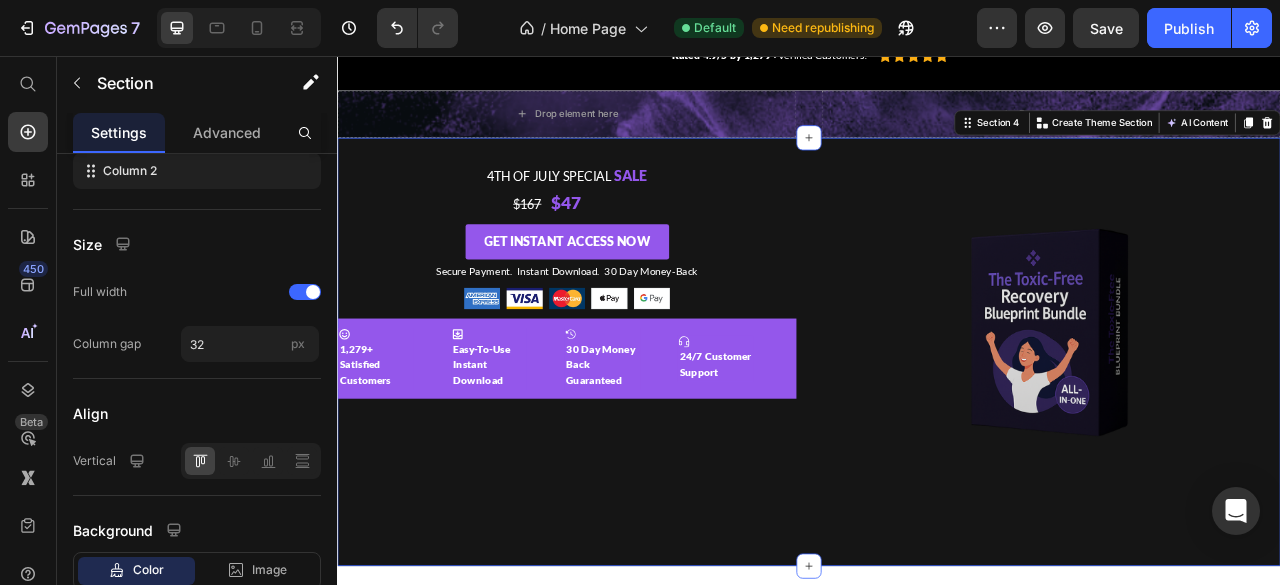 scroll, scrollTop: 0, scrollLeft: 0, axis: both 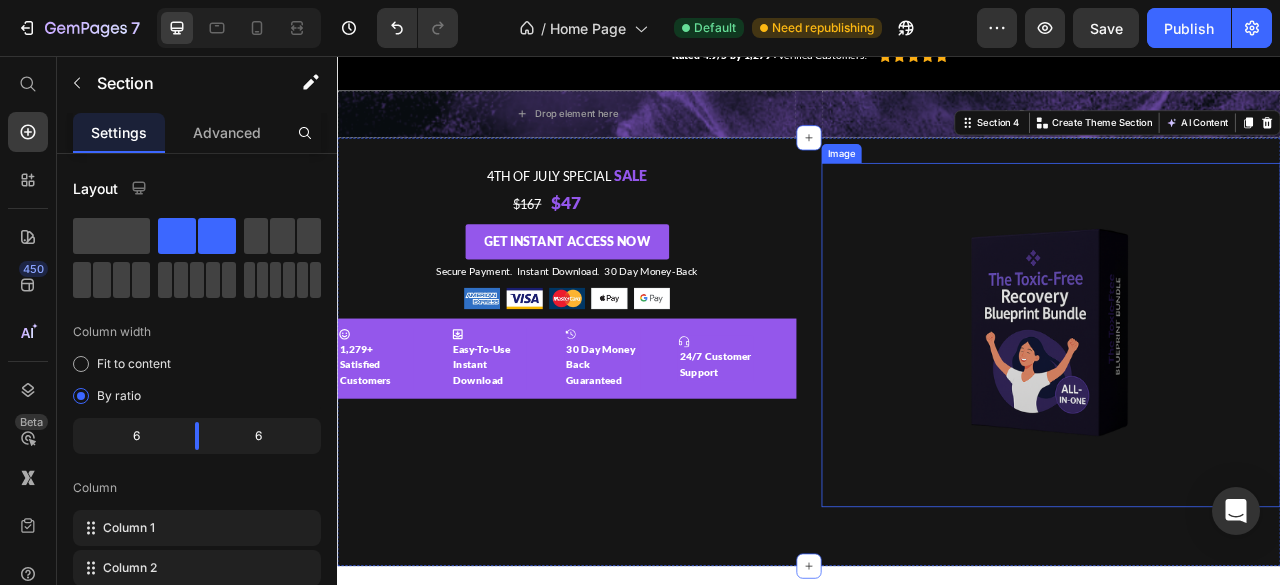 click at bounding box center (1245, 411) 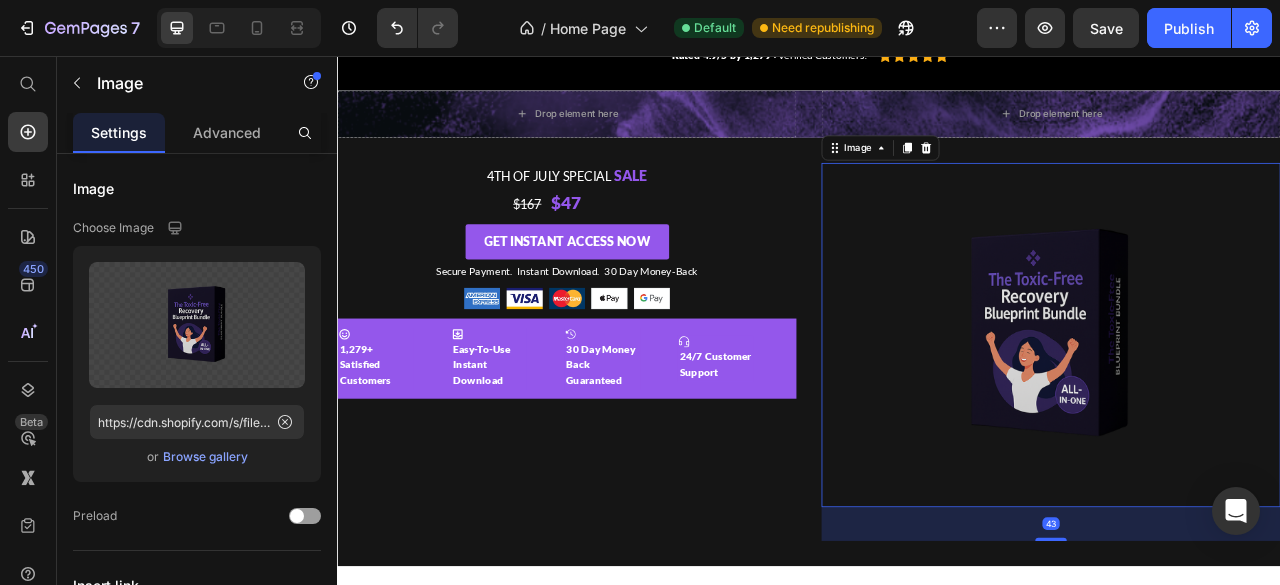 click on "43" at bounding box center [1245, 651] 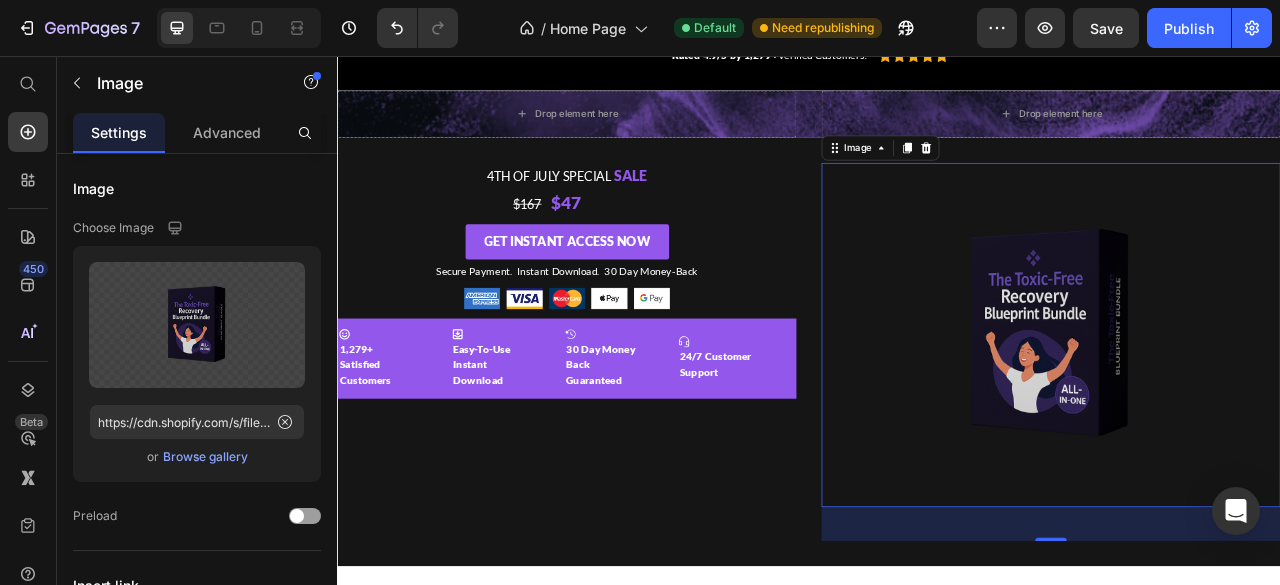 click on "43" at bounding box center [1245, 651] 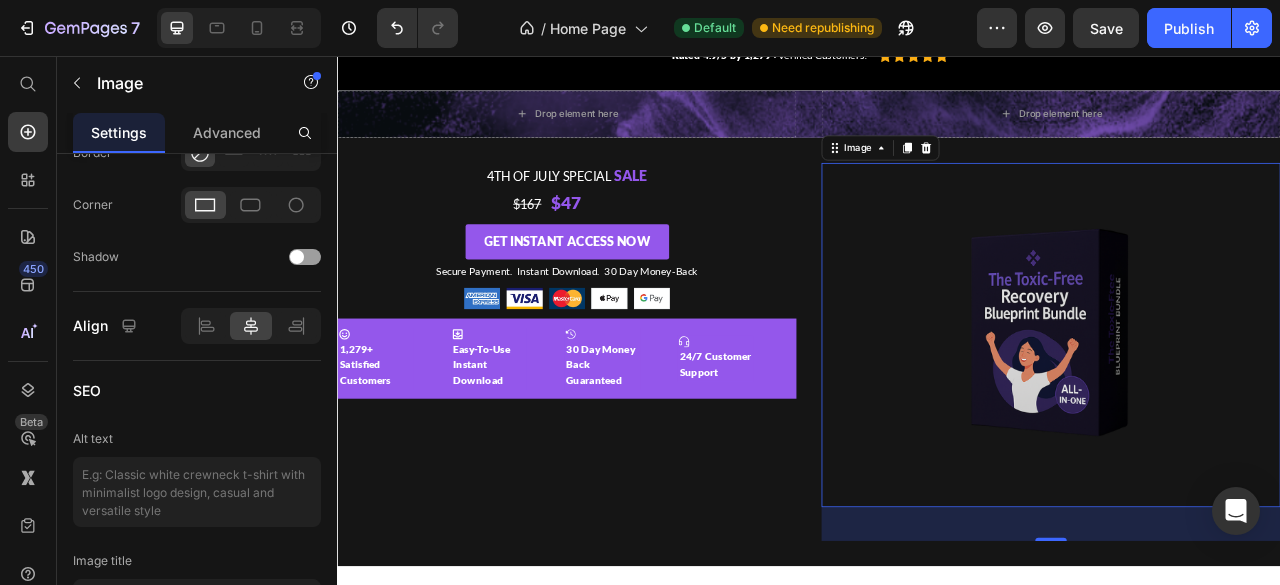 scroll, scrollTop: 1044, scrollLeft: 0, axis: vertical 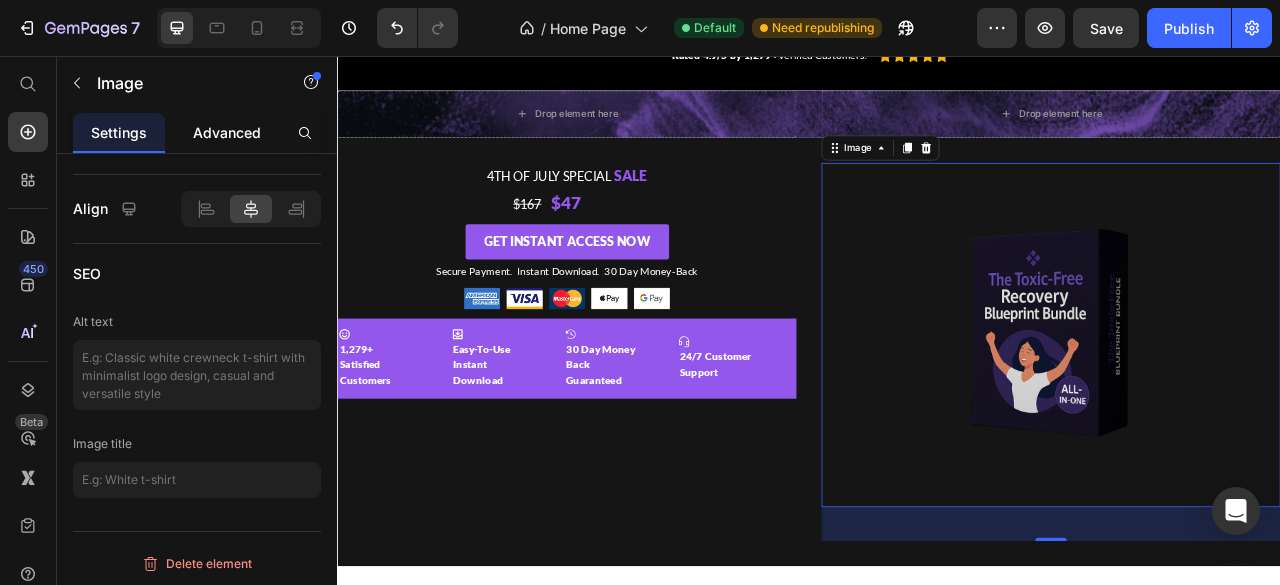 click on "Advanced" 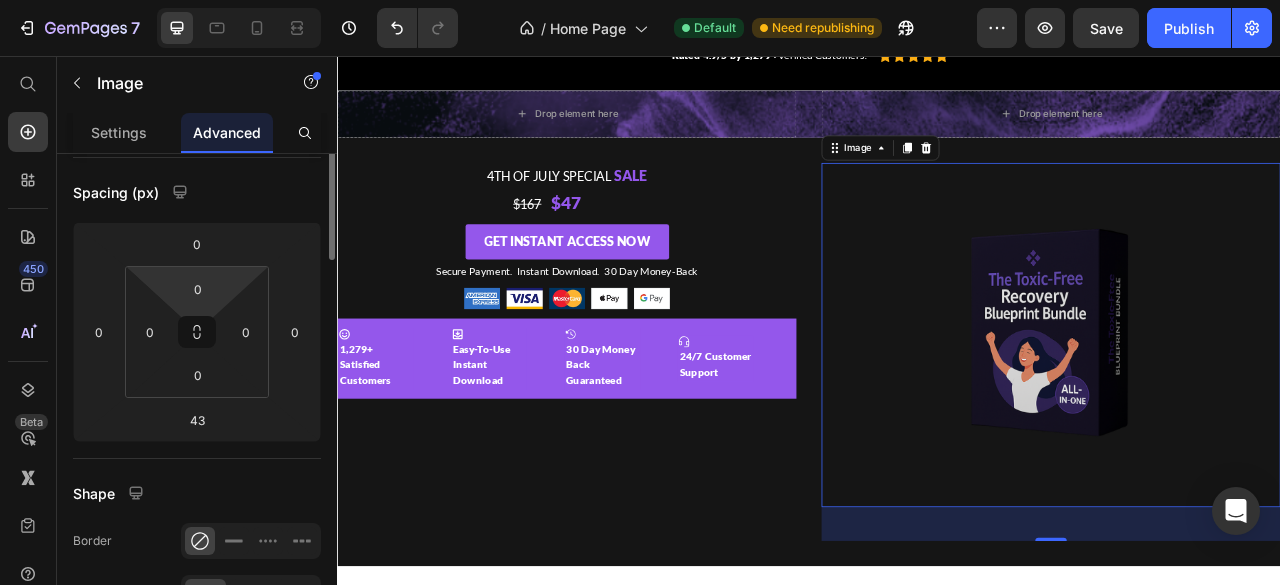 scroll, scrollTop: 0, scrollLeft: 0, axis: both 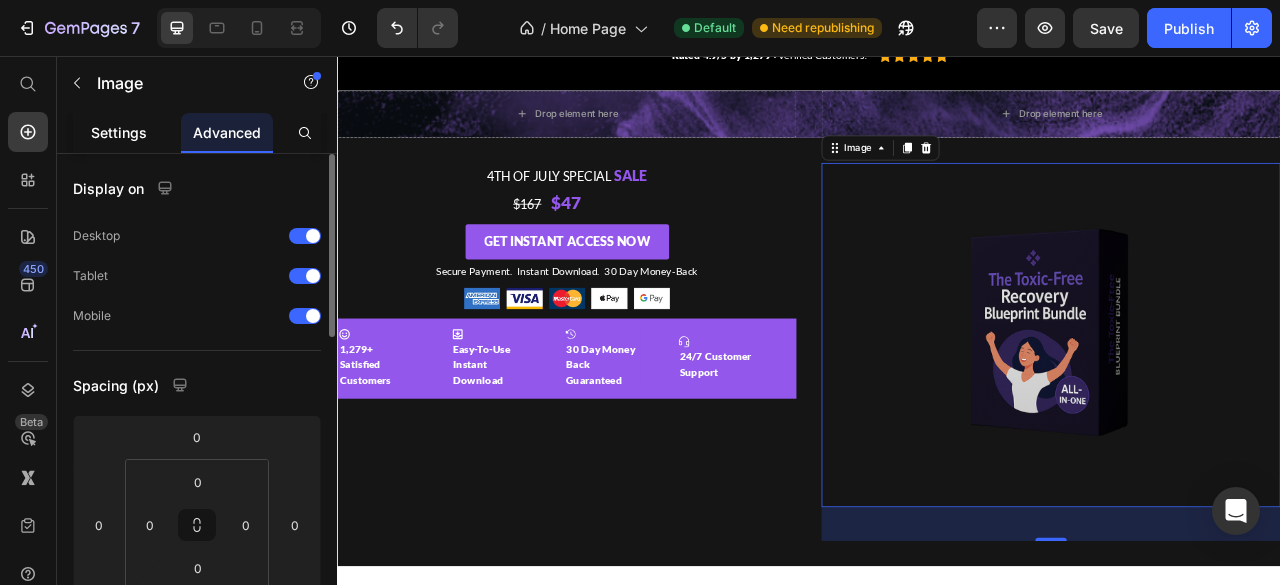 click on "Settings" at bounding box center [119, 132] 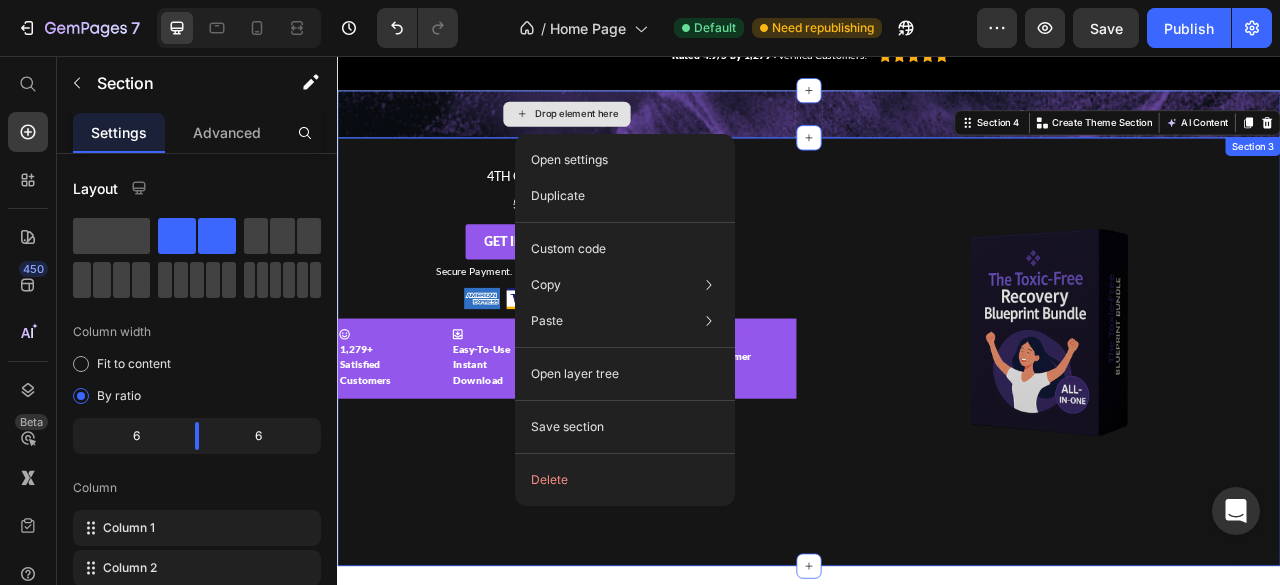 click on "Drop element here" at bounding box center (629, 130) 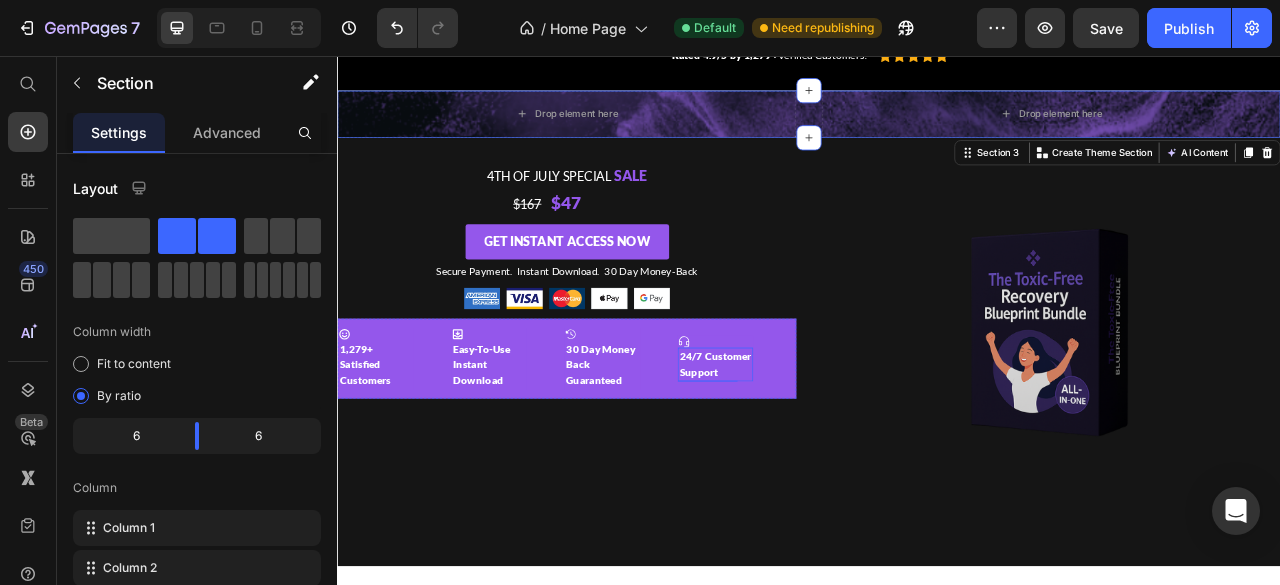 scroll, scrollTop: 0, scrollLeft: 0, axis: both 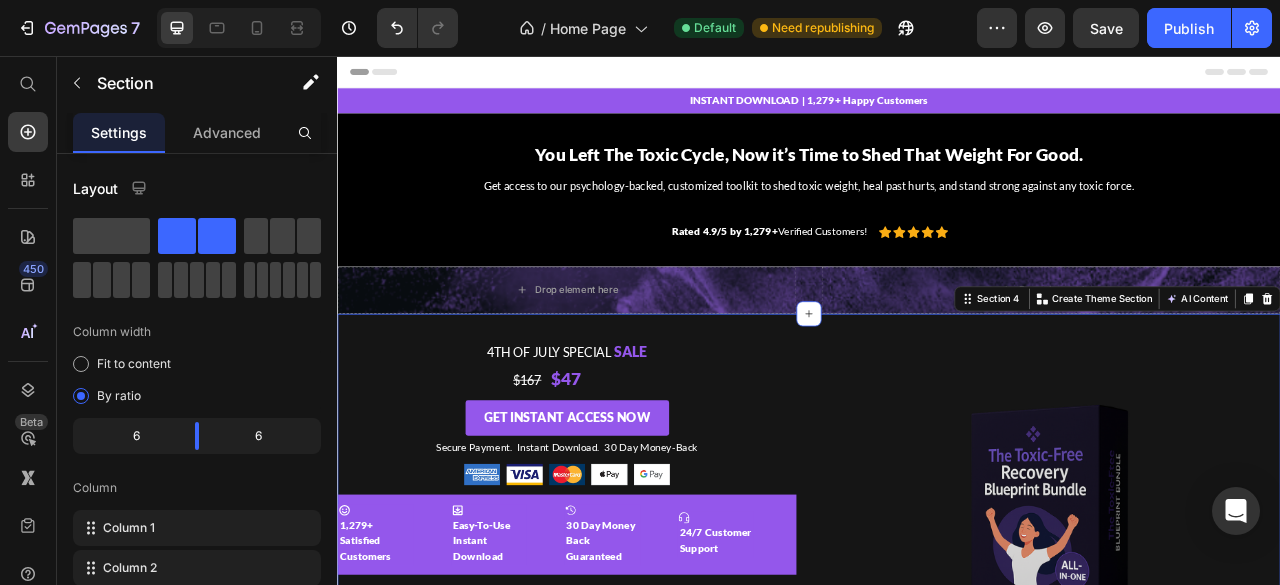 click on "4th of July Special   Sale Text Block $167       $47  Text Block Get Instant Access Now Button Secure Payment.  Instant Download.  30 Day Money-Back Text Block Image Row
Icon 1,279+ Satisfied Customers Text Block
Icon Easy-To-Use Instant Download Text Block
Icon 30 Day Money Back Guaranteed Text Block
Icon 24/7 Customer Support Text Block
Icon 1,279+ Satisfied Customers Text Block
Icon Easy-To-Use Instant Download Text Block
Icon 30 Day Money Back Guaranteed Text Block
Icon 24/7 Customer Support Text Block Marquee Image Section 4   You can create reusable sections Create Theme Section AI Content Write with GemAI What would you like to describe here? Tone and Voice Persuasive Product Show more Generate" at bounding box center (937, 656) 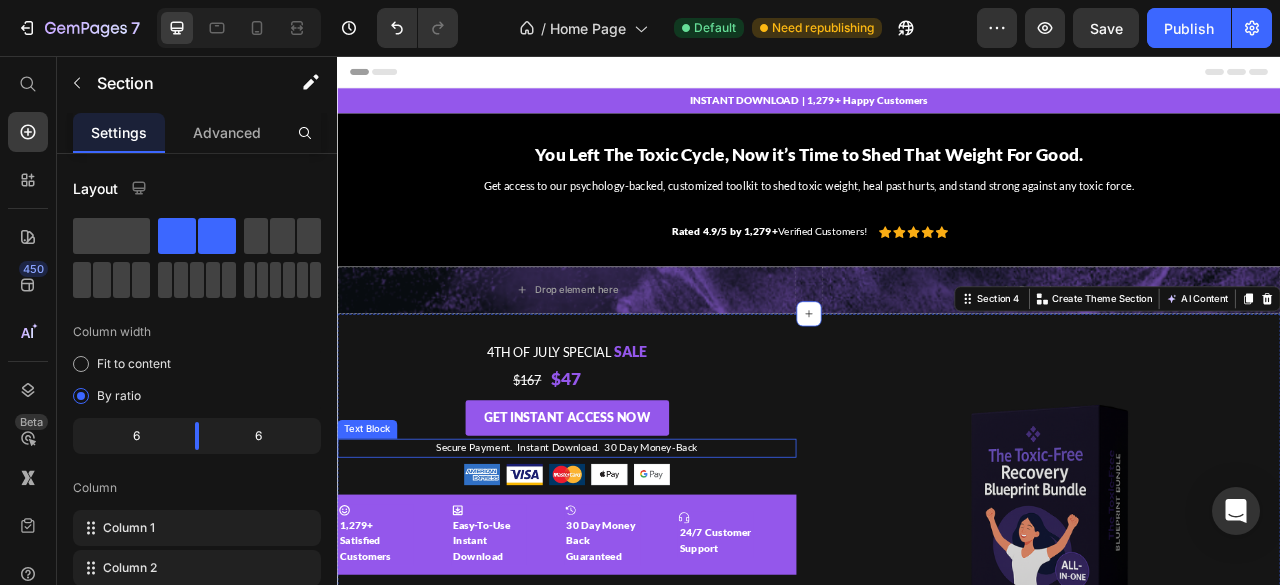 scroll, scrollTop: 358, scrollLeft: 0, axis: vertical 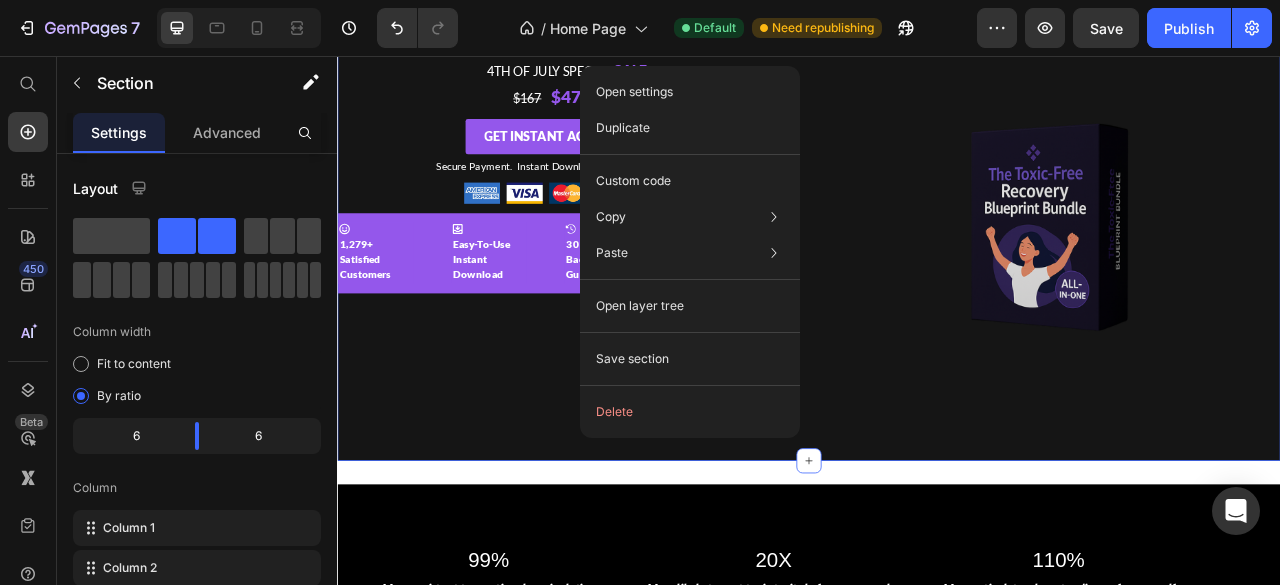click on "4th of July Special   Sale Text Block $167       $47  Text Block Get Instant Access Now Button Secure Payment.  Instant Download.  30 Day Money-Back Text Block Image Row
Icon 1,279+ Satisfied Customers Text Block
Icon Easy-To-Use Instant Download Text Block
Icon 30 Day Money Back Guaranteed Text Block
Icon 24/7 Customer Support Text Block
Icon 1,279+ Satisfied Customers Text Block
Icon Easy-To-Use Instant Download Text Block
Icon 30 Day Money Back Guaranteed Text Block
Icon 24/7 Customer Support Text Block Marquee" at bounding box center [629, 298] 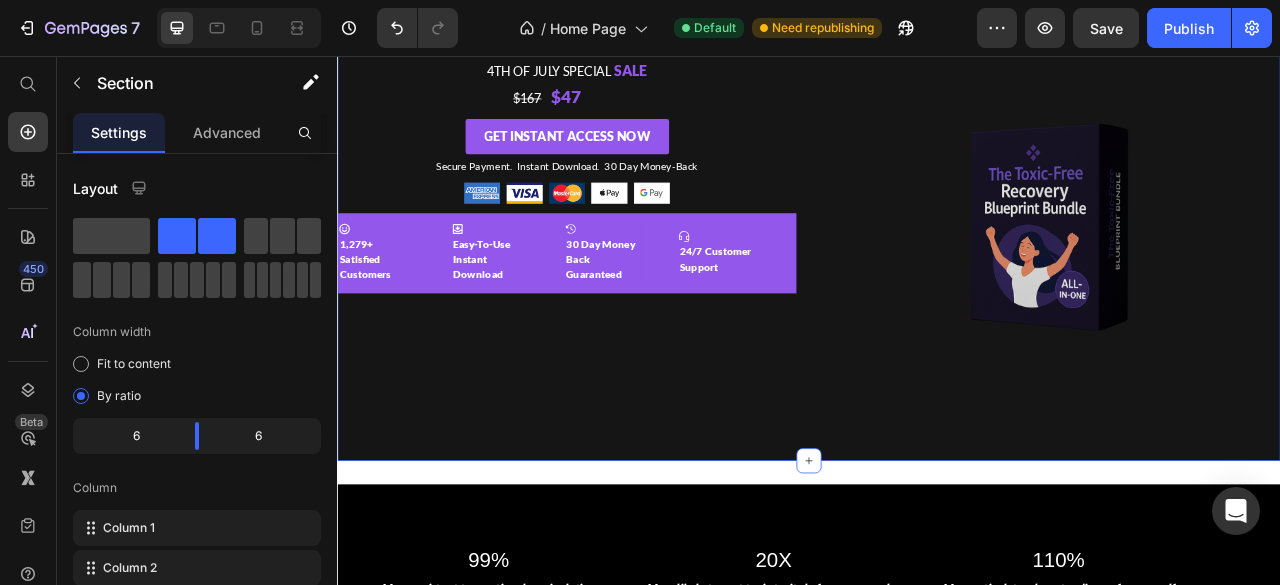 scroll, scrollTop: 0, scrollLeft: 0, axis: both 